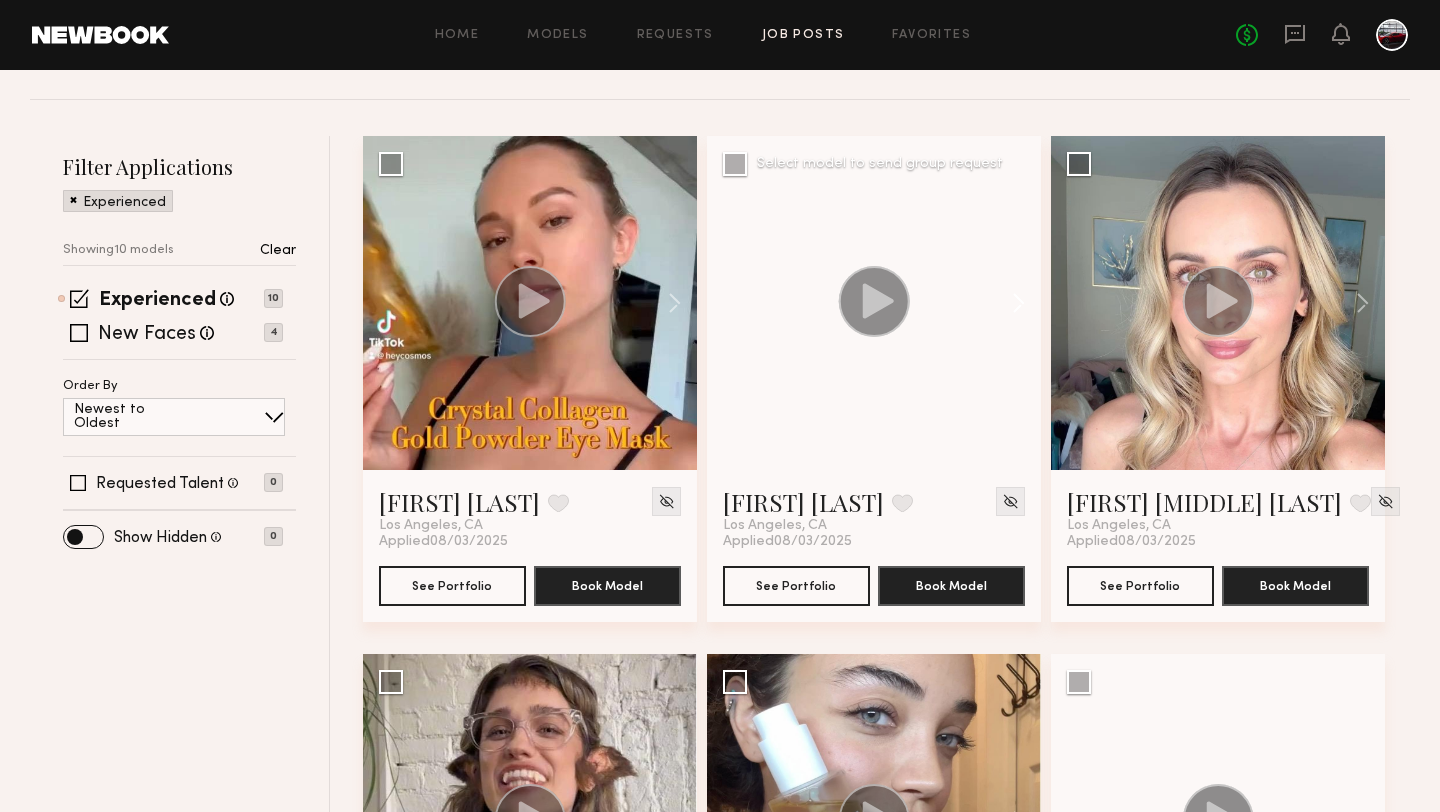scroll, scrollTop: 235, scrollLeft: 0, axis: vertical 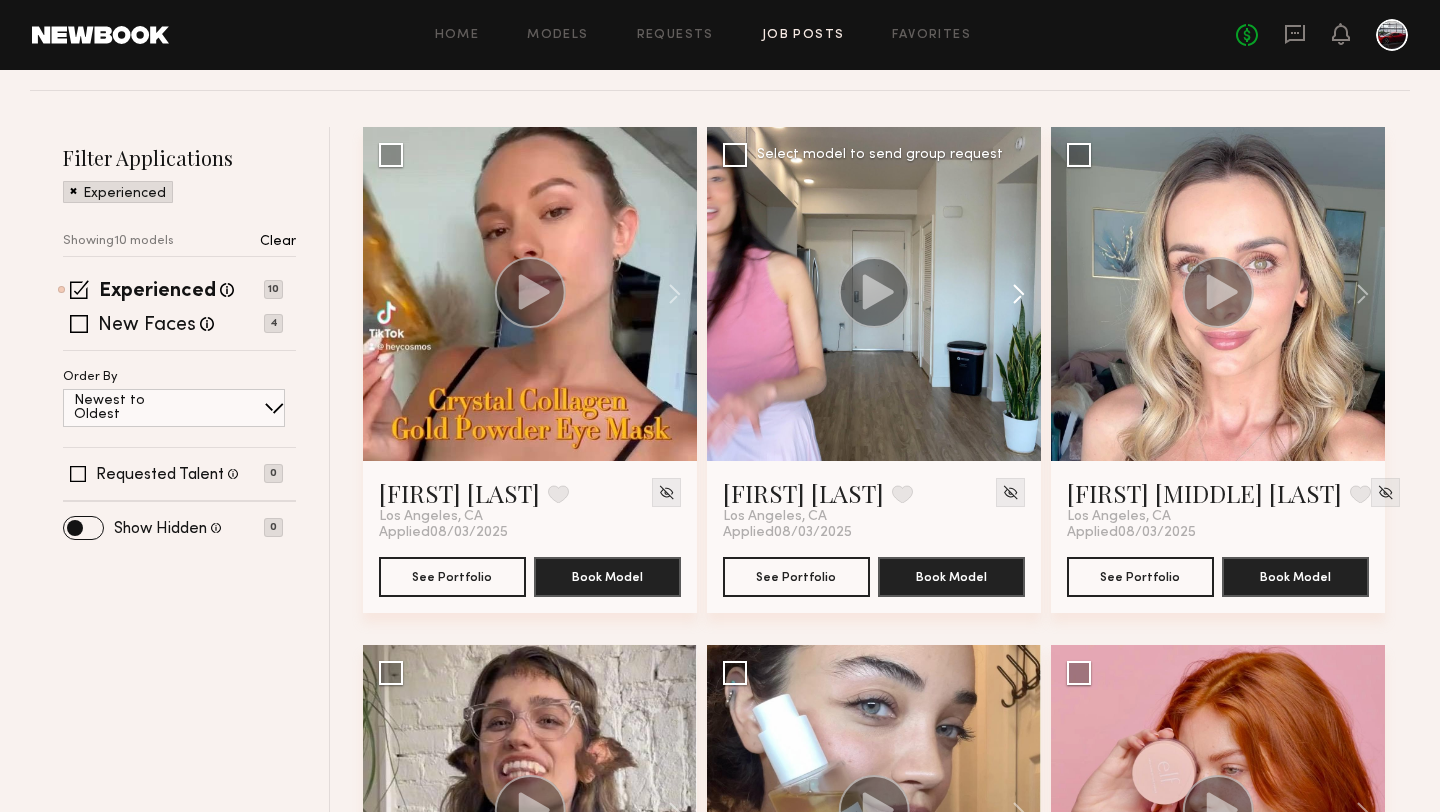 click 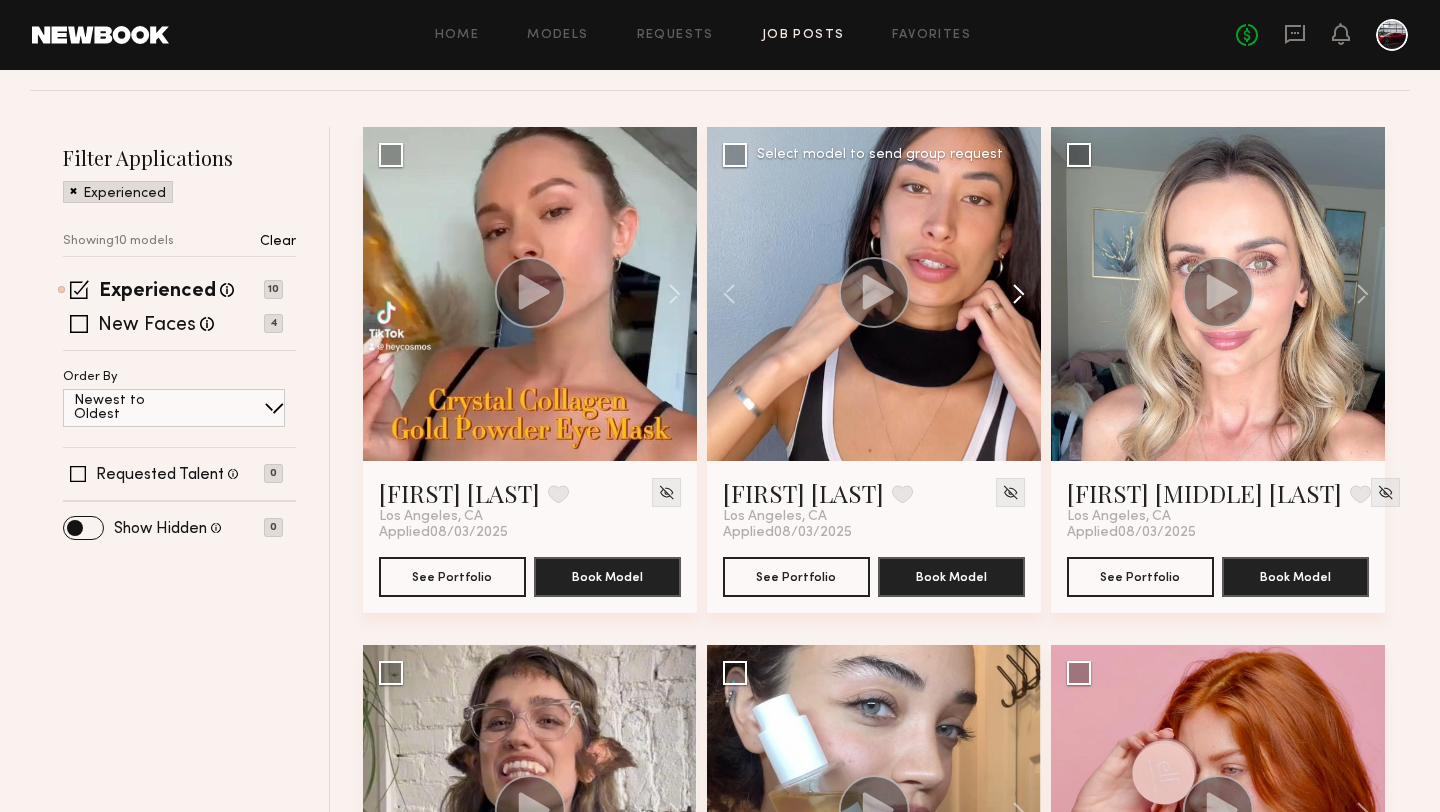 click 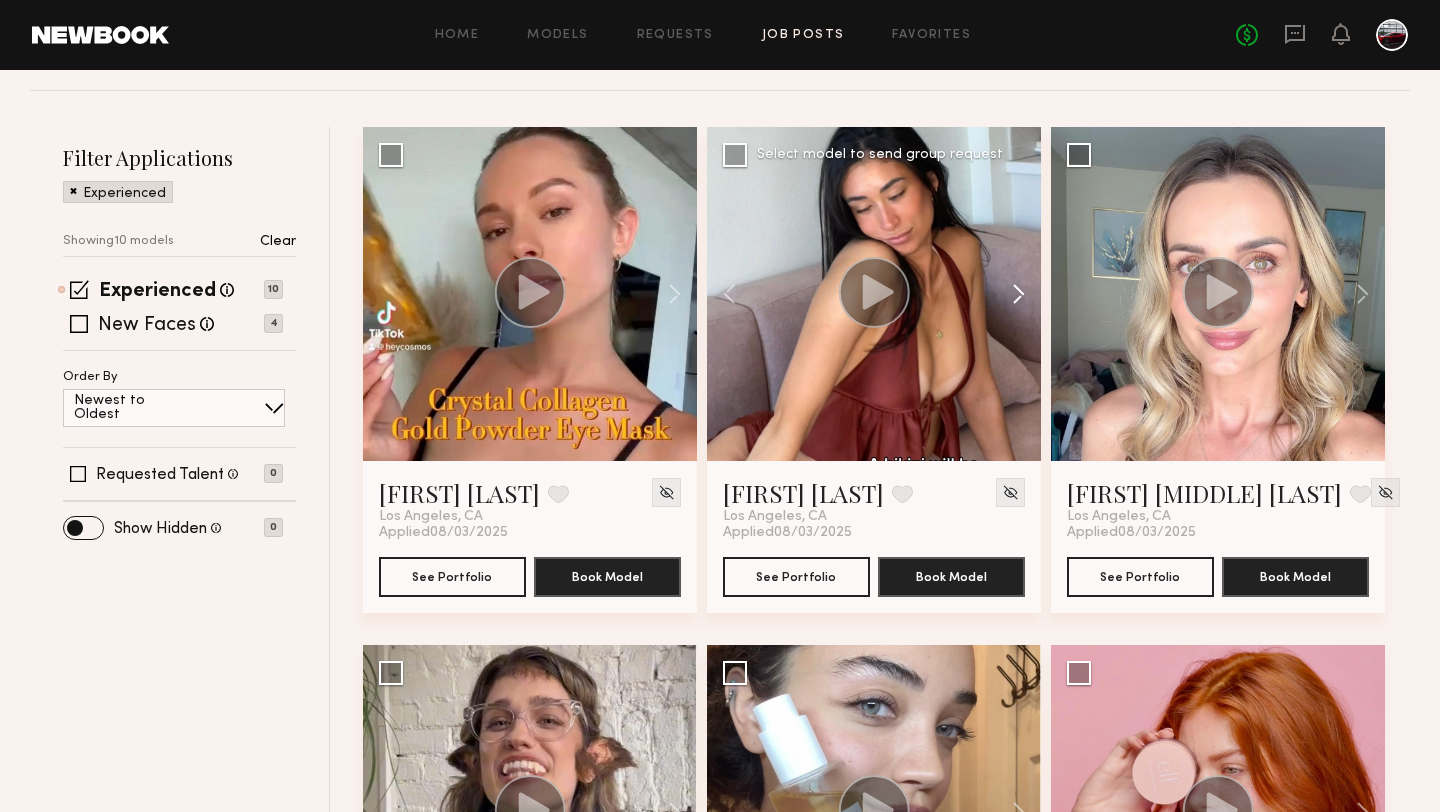click 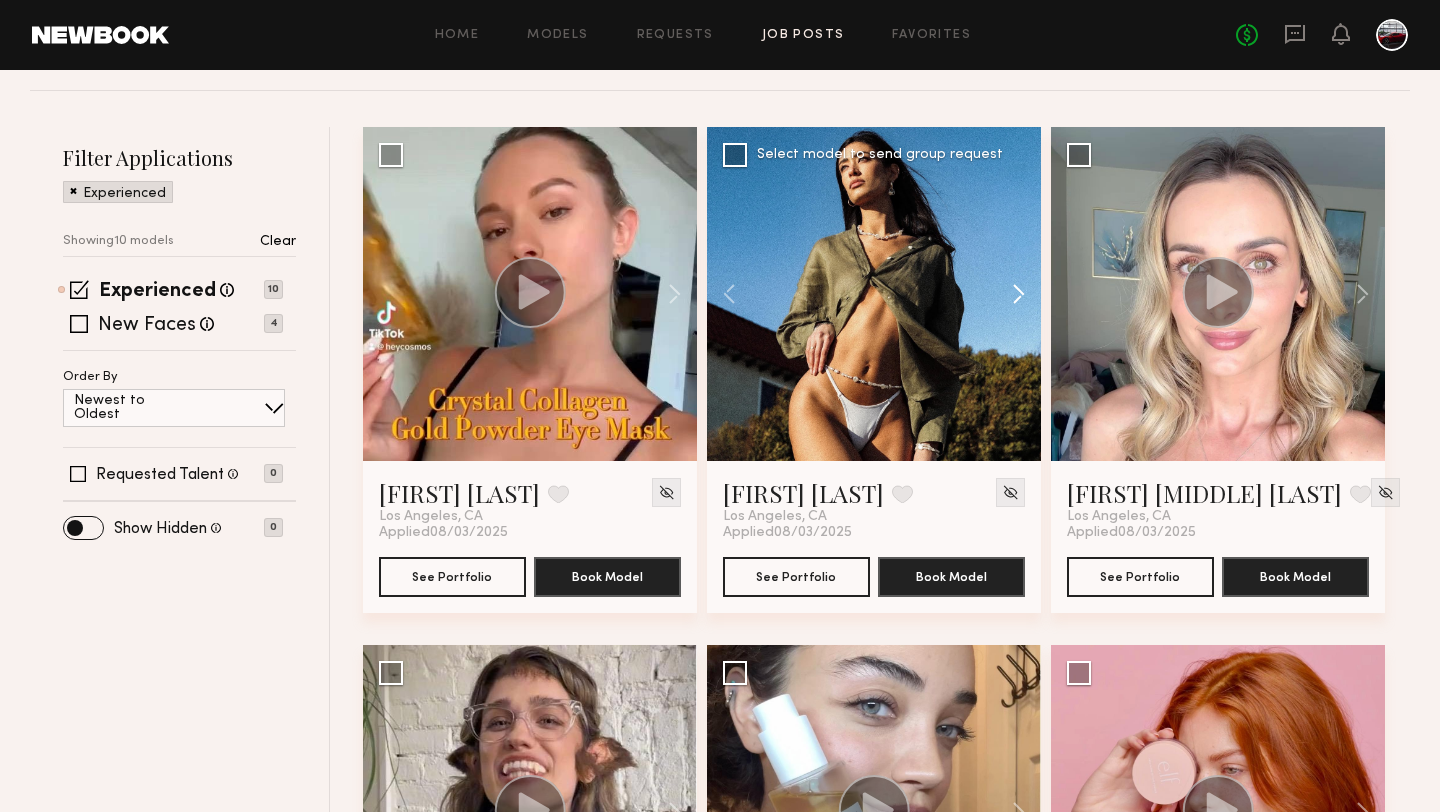 click 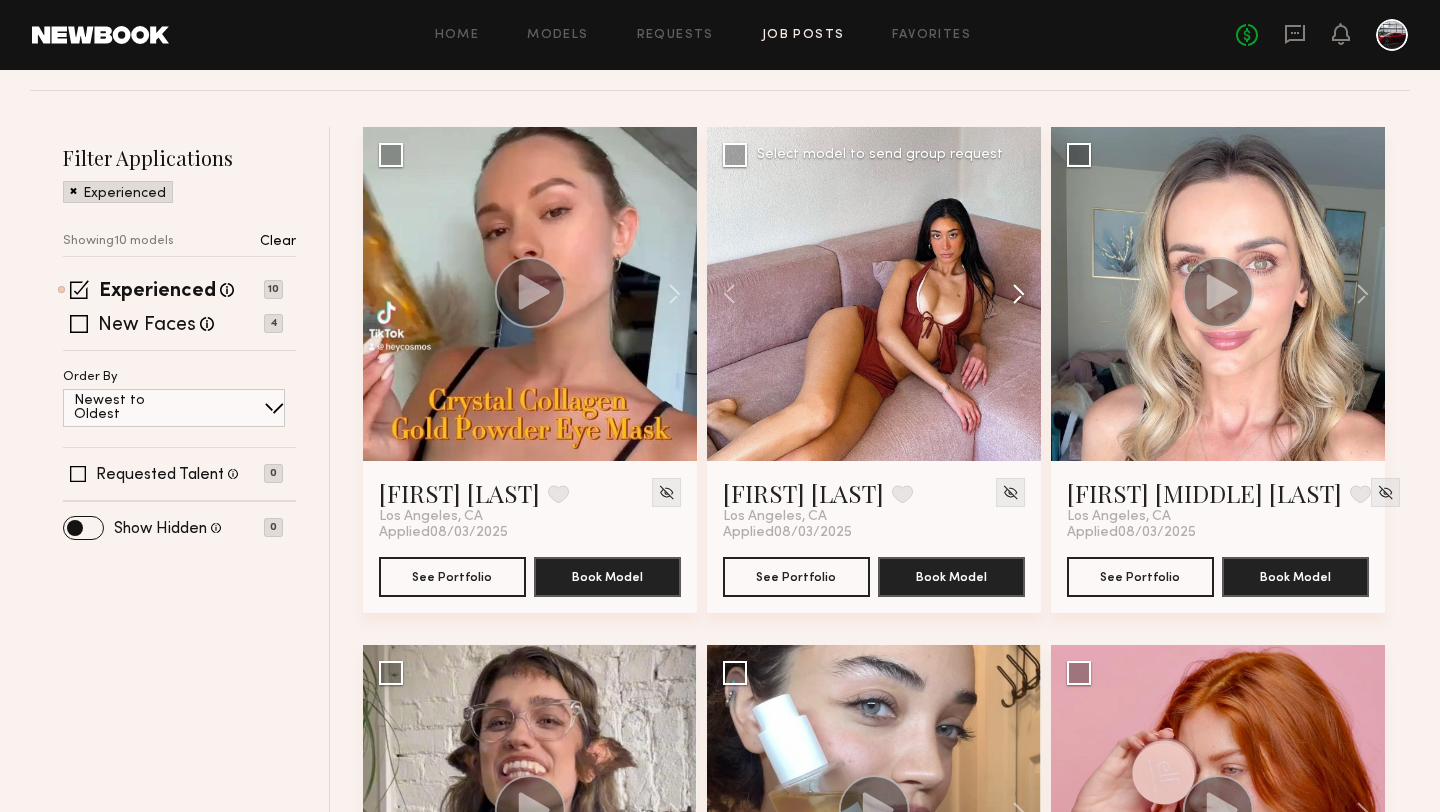 click 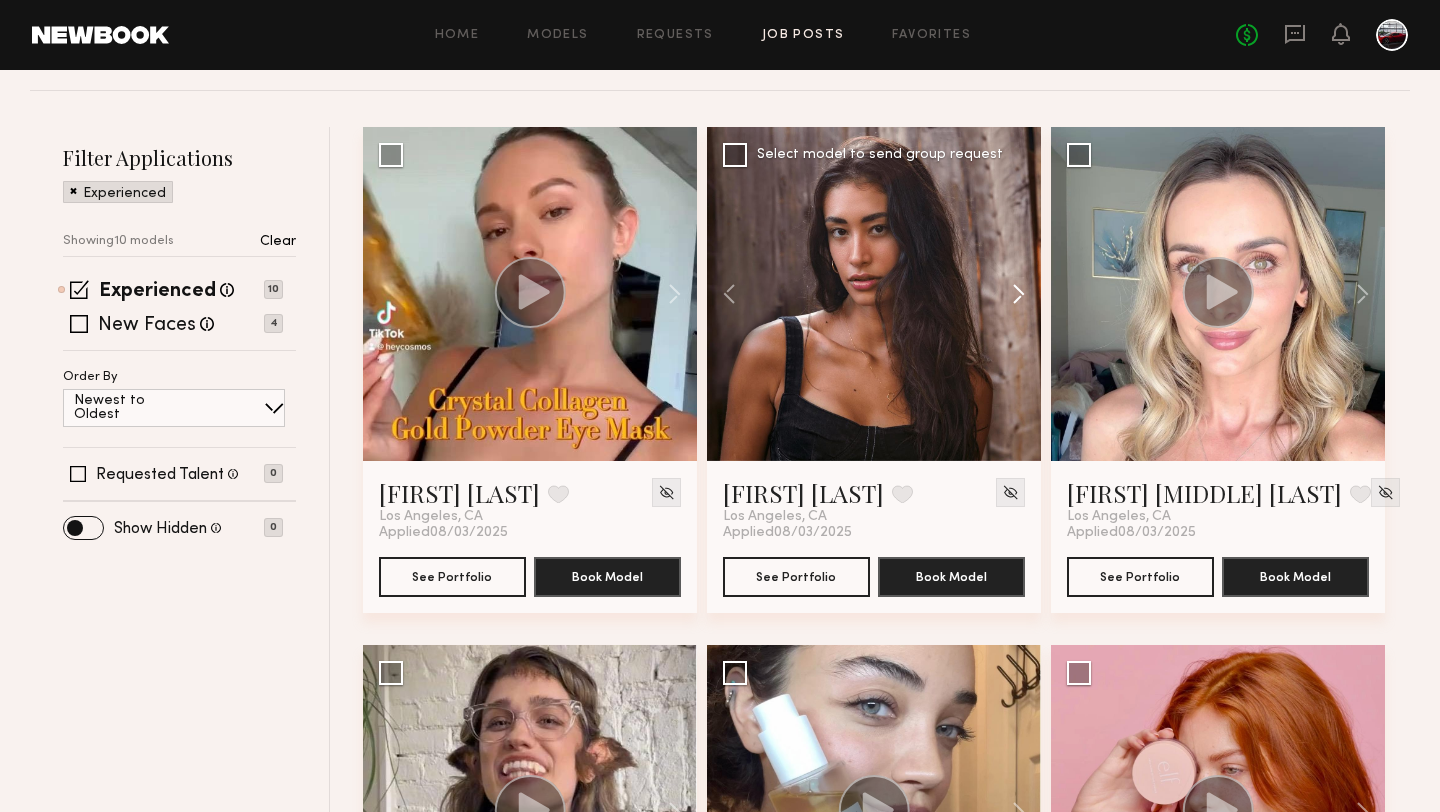 click 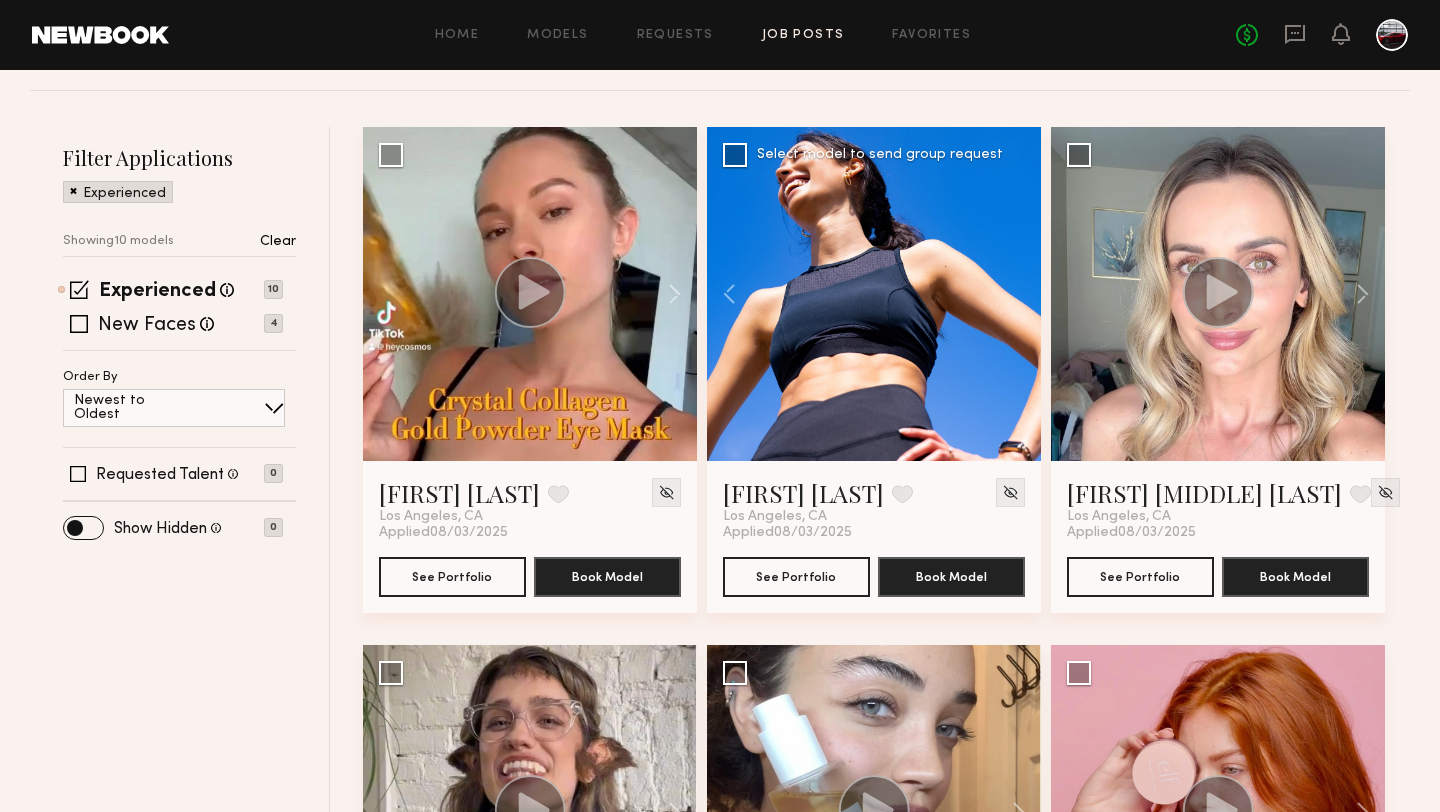 click 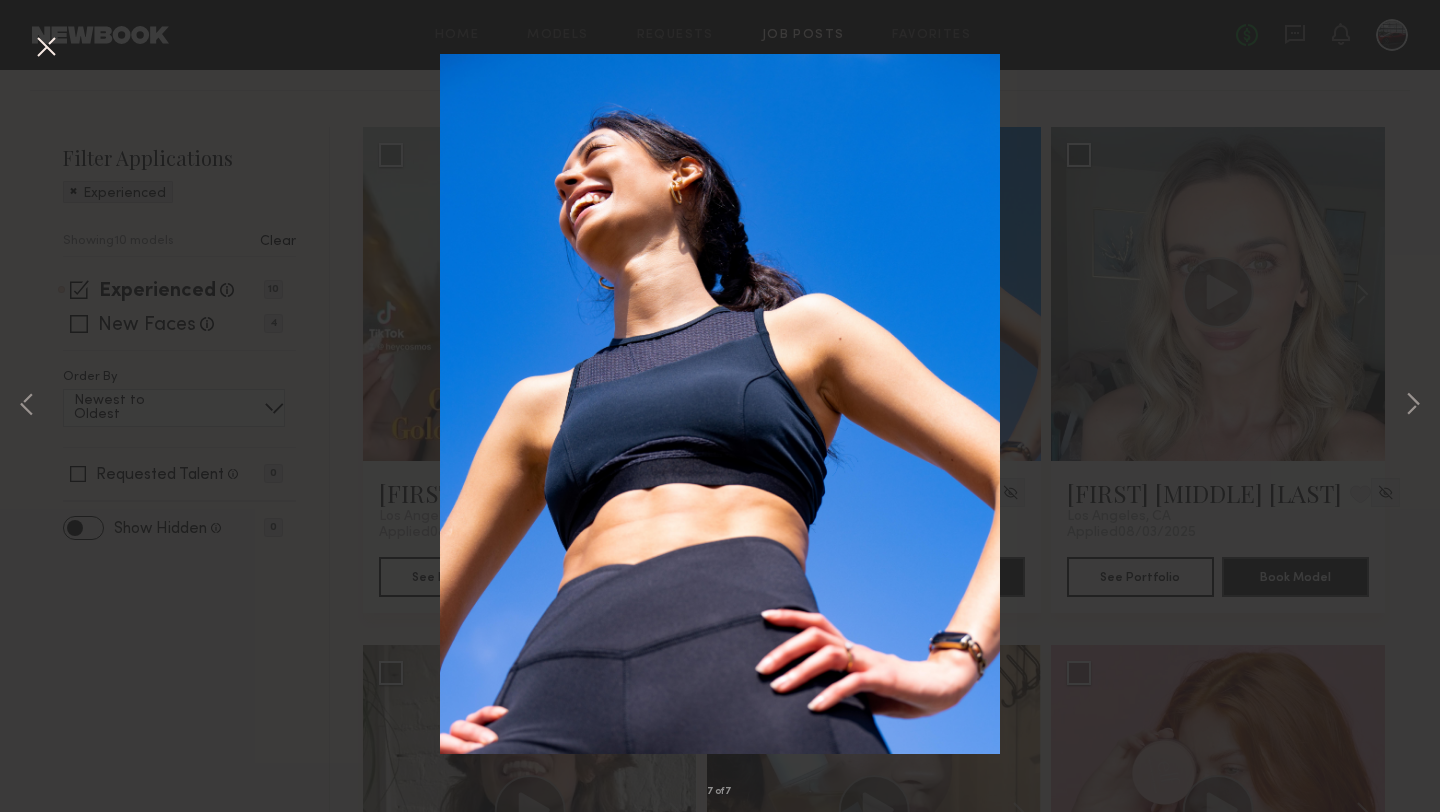 click at bounding box center [46, 48] 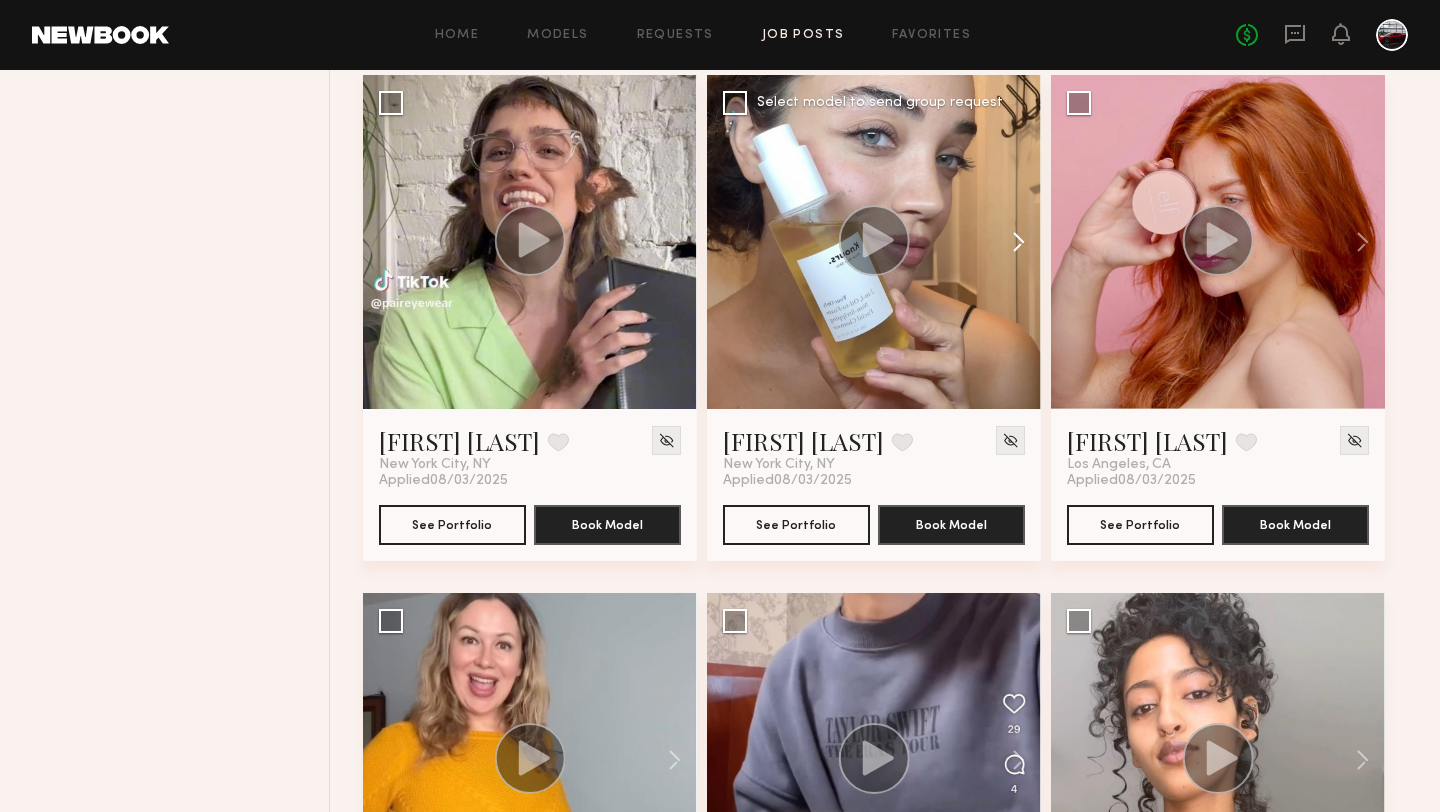scroll, scrollTop: 789, scrollLeft: 0, axis: vertical 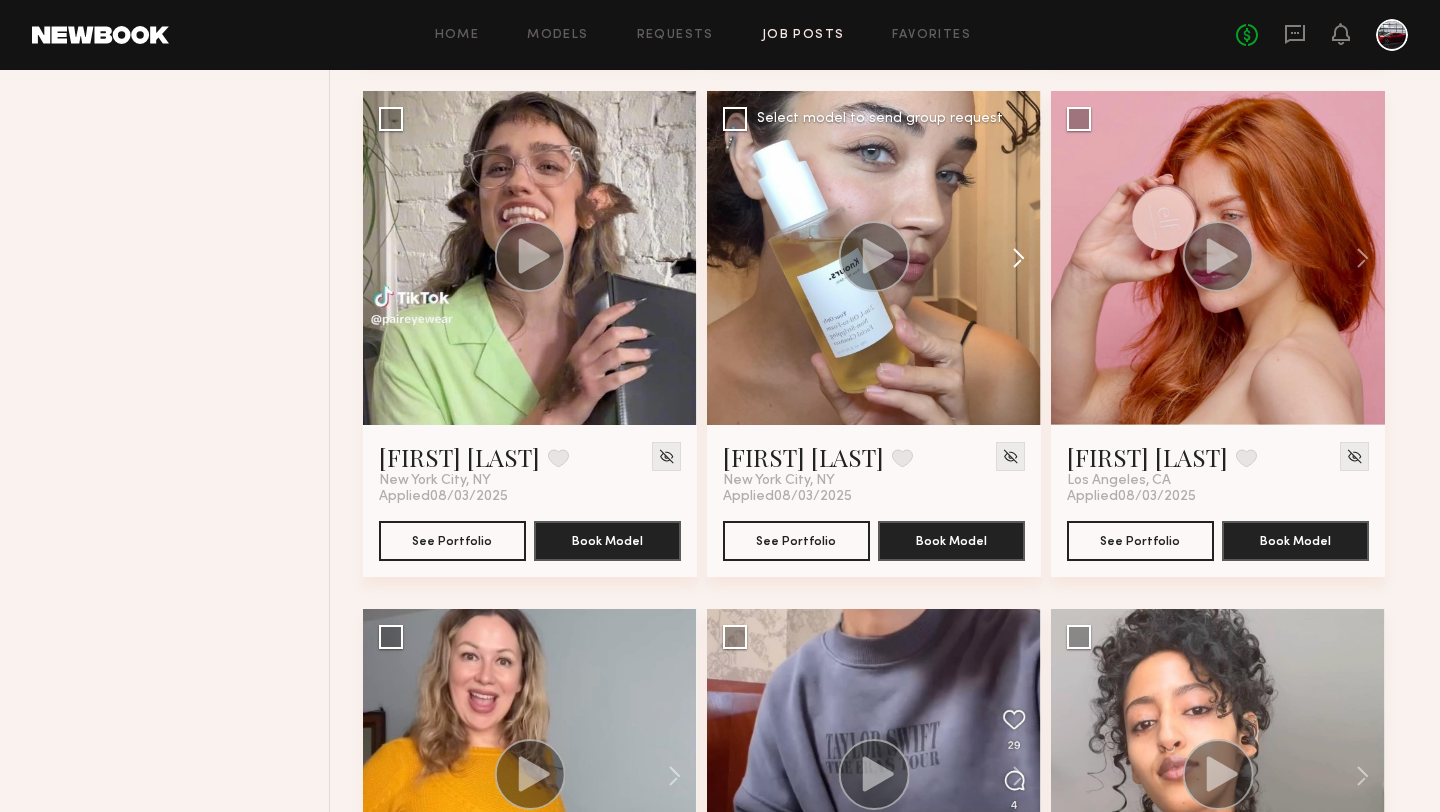click 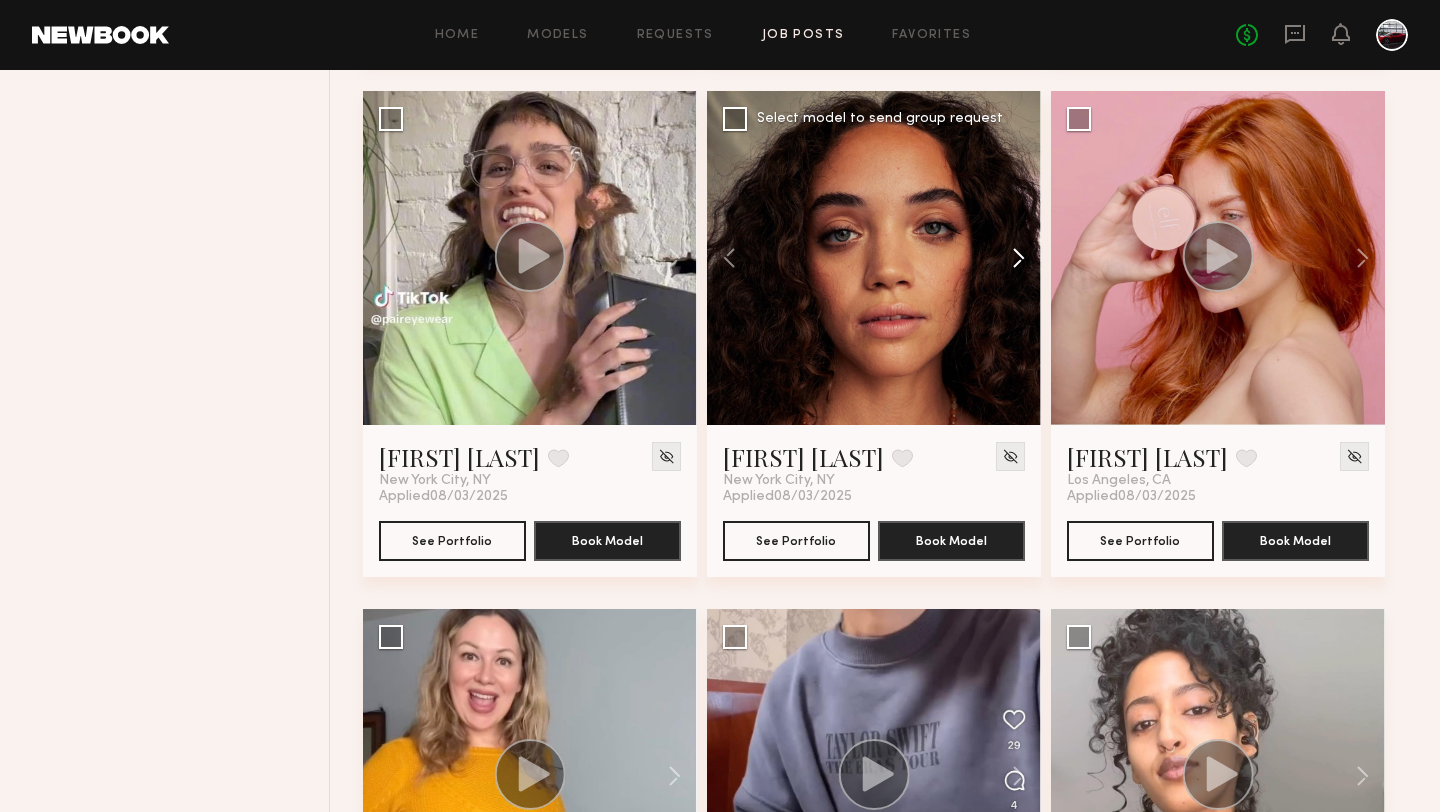 click 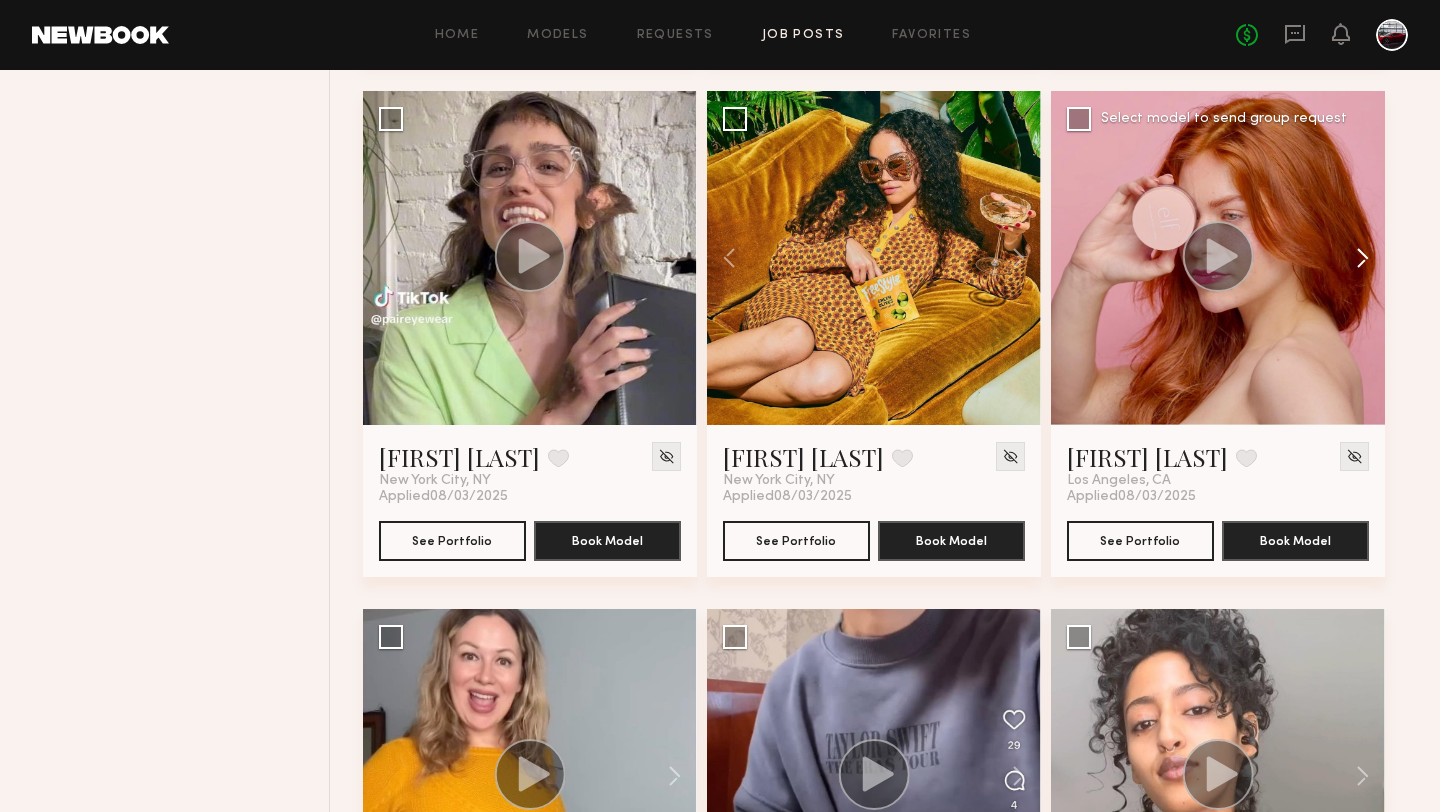 click 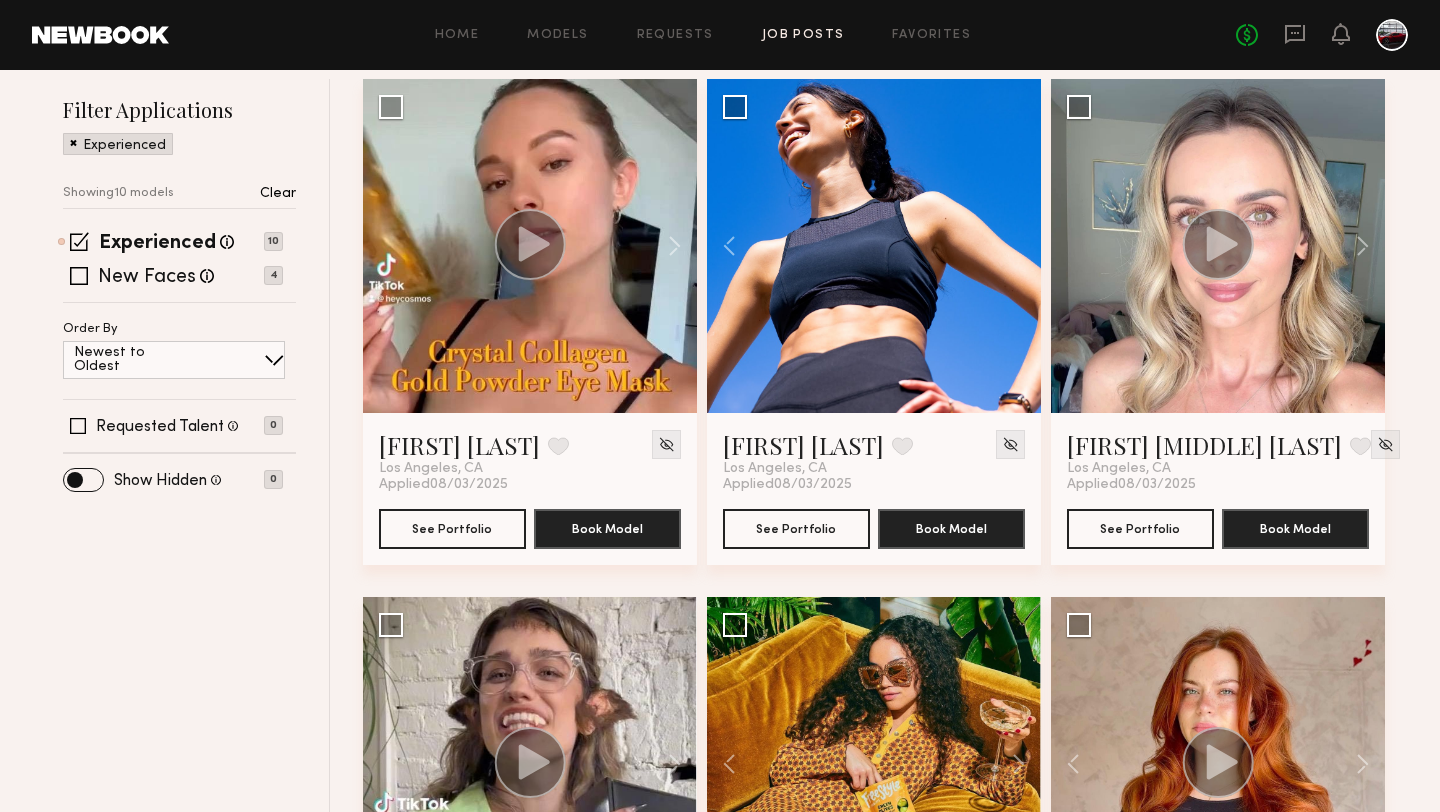 scroll, scrollTop: 0, scrollLeft: 0, axis: both 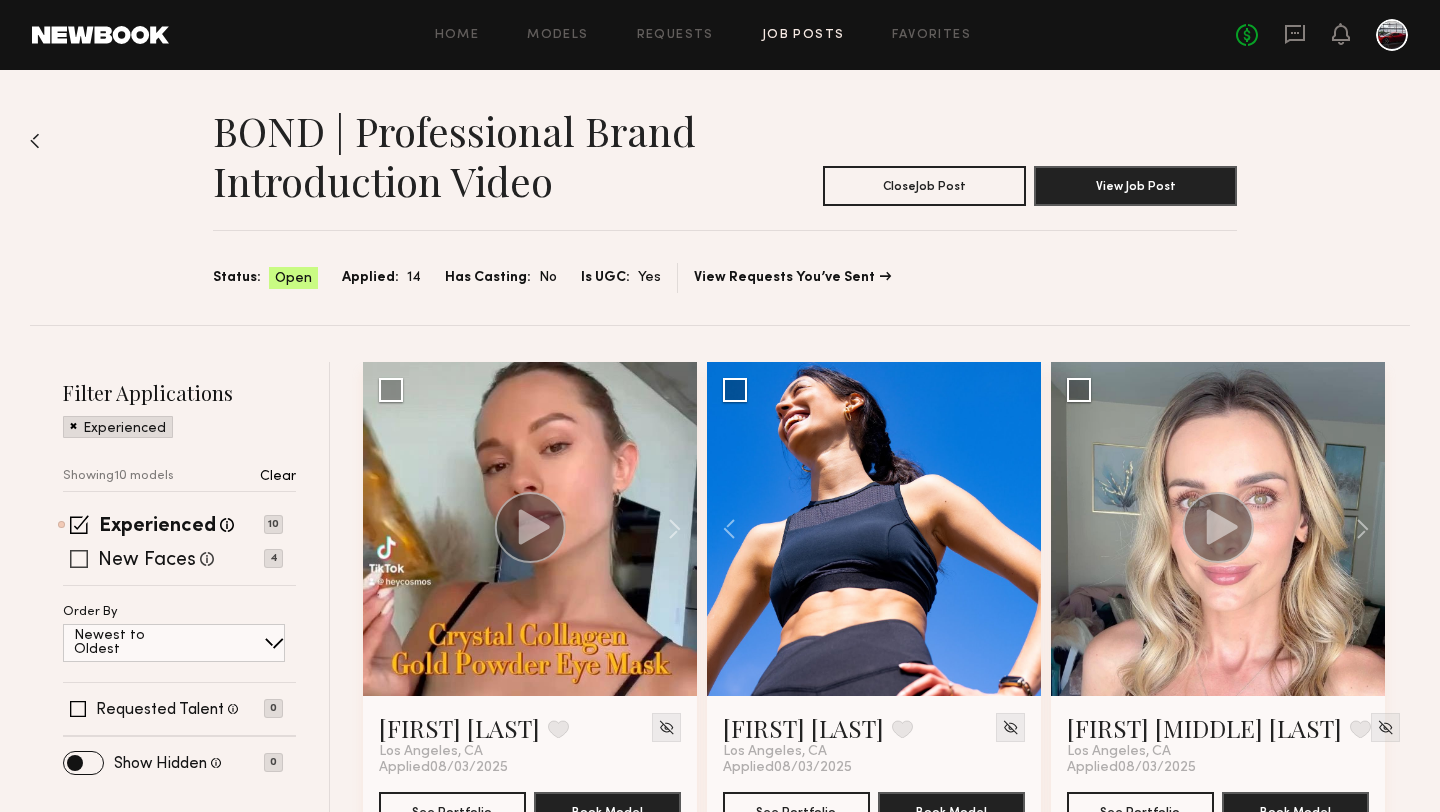click 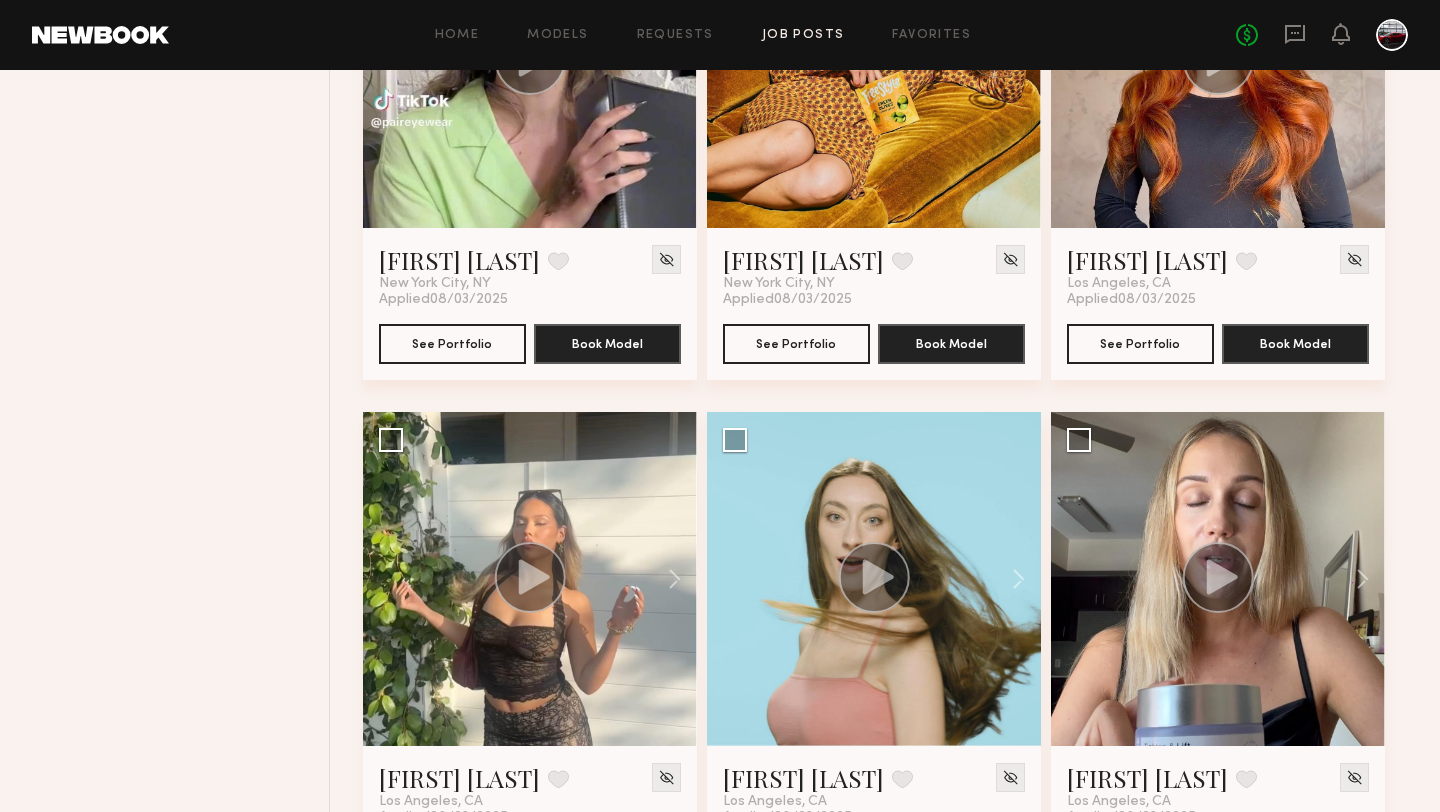 scroll, scrollTop: 1153, scrollLeft: 0, axis: vertical 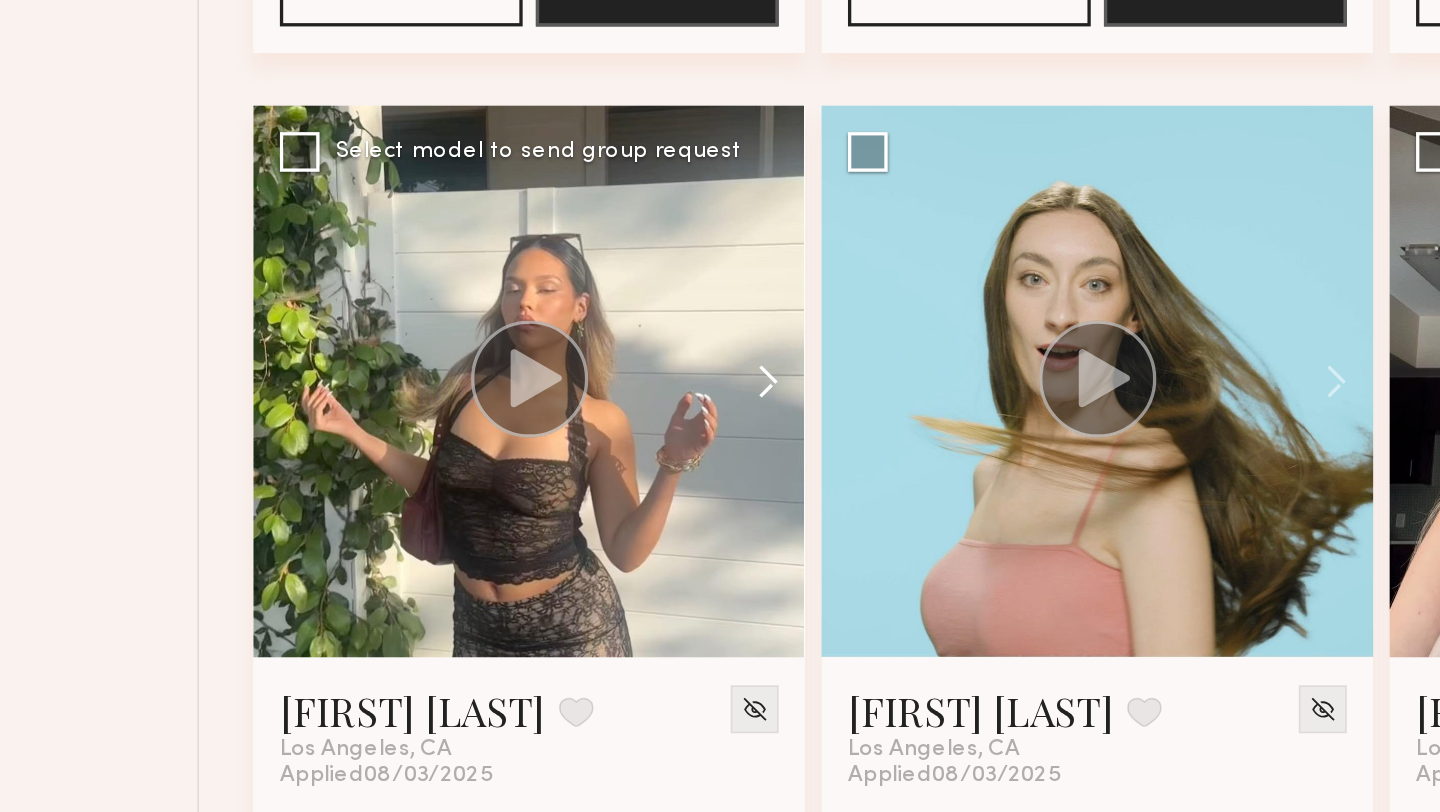 click 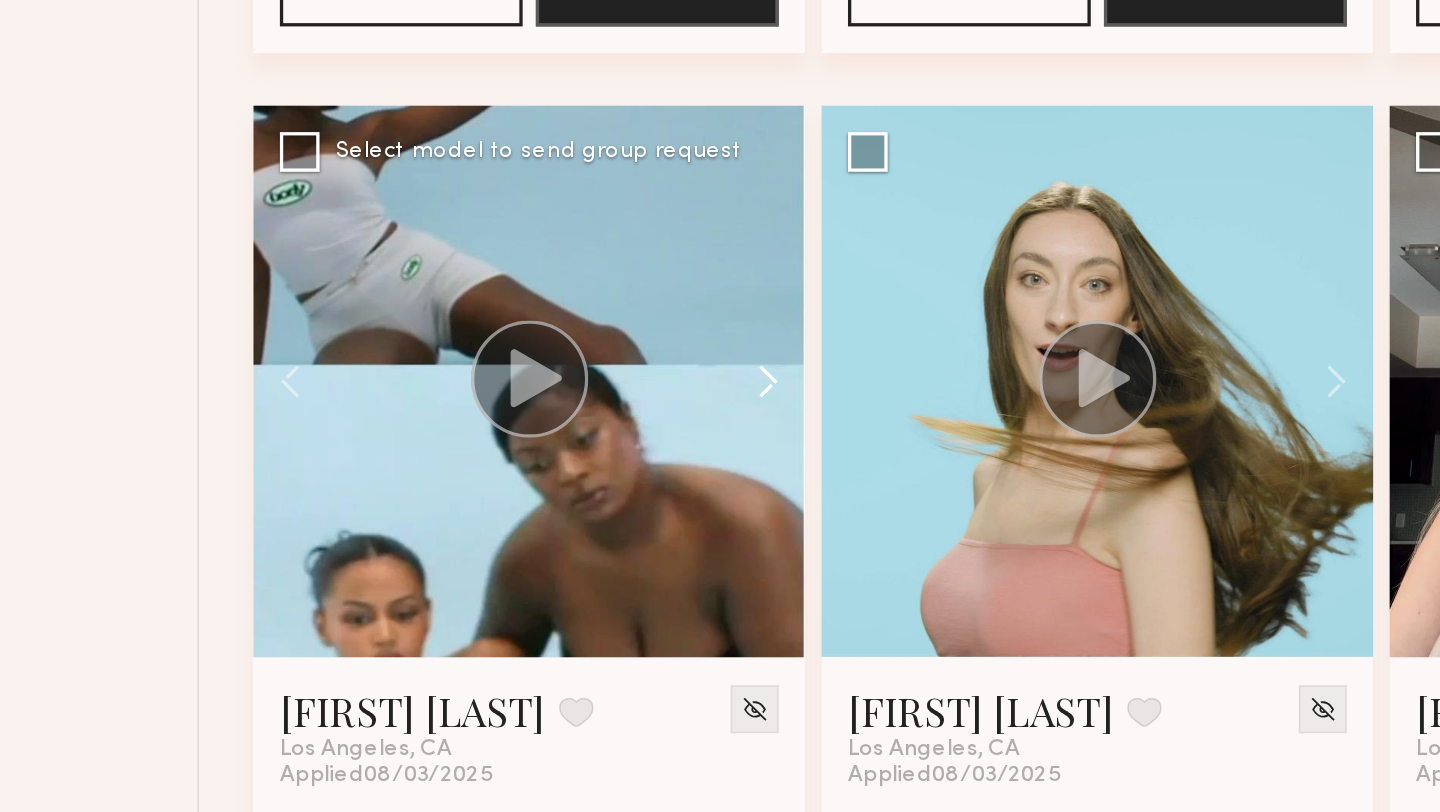 click 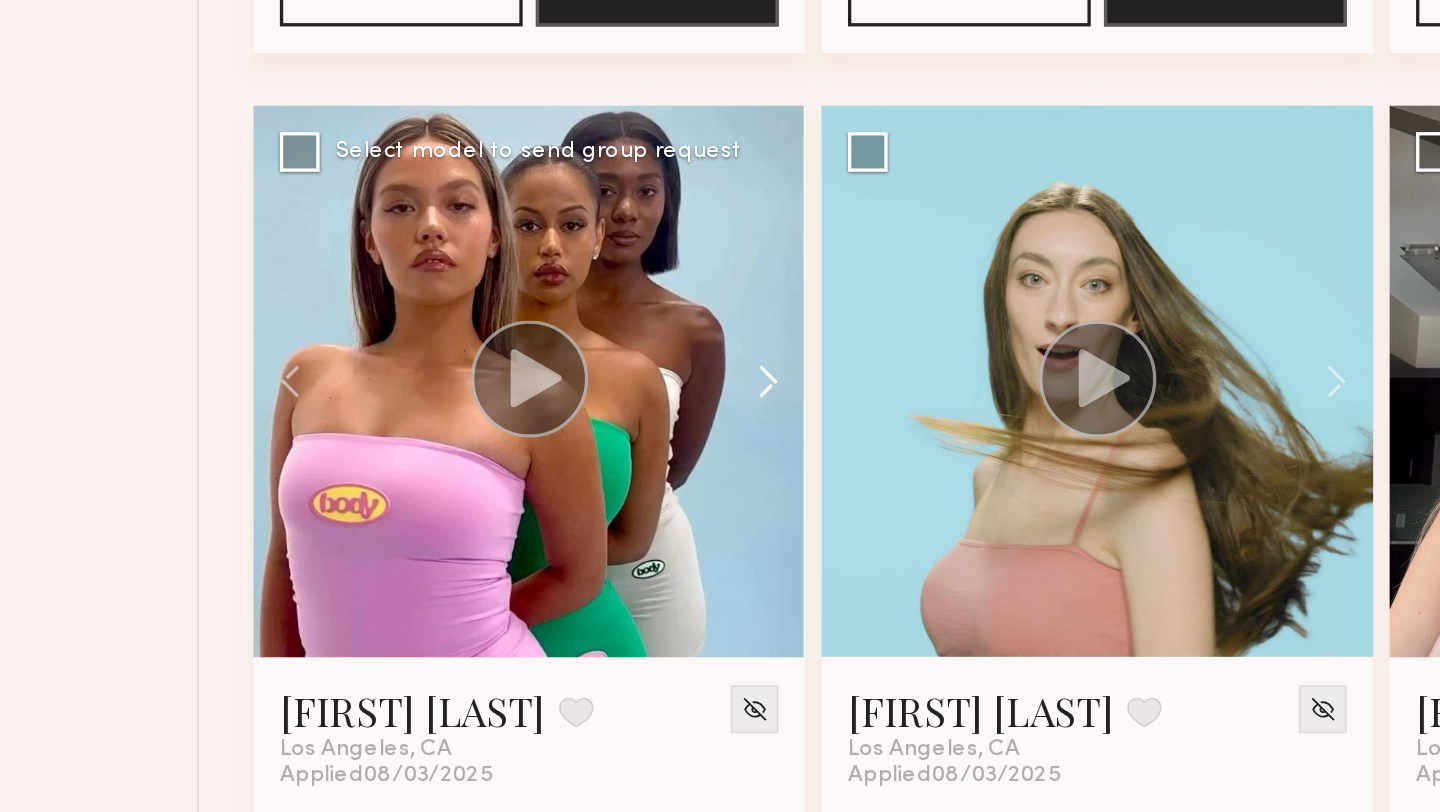 click 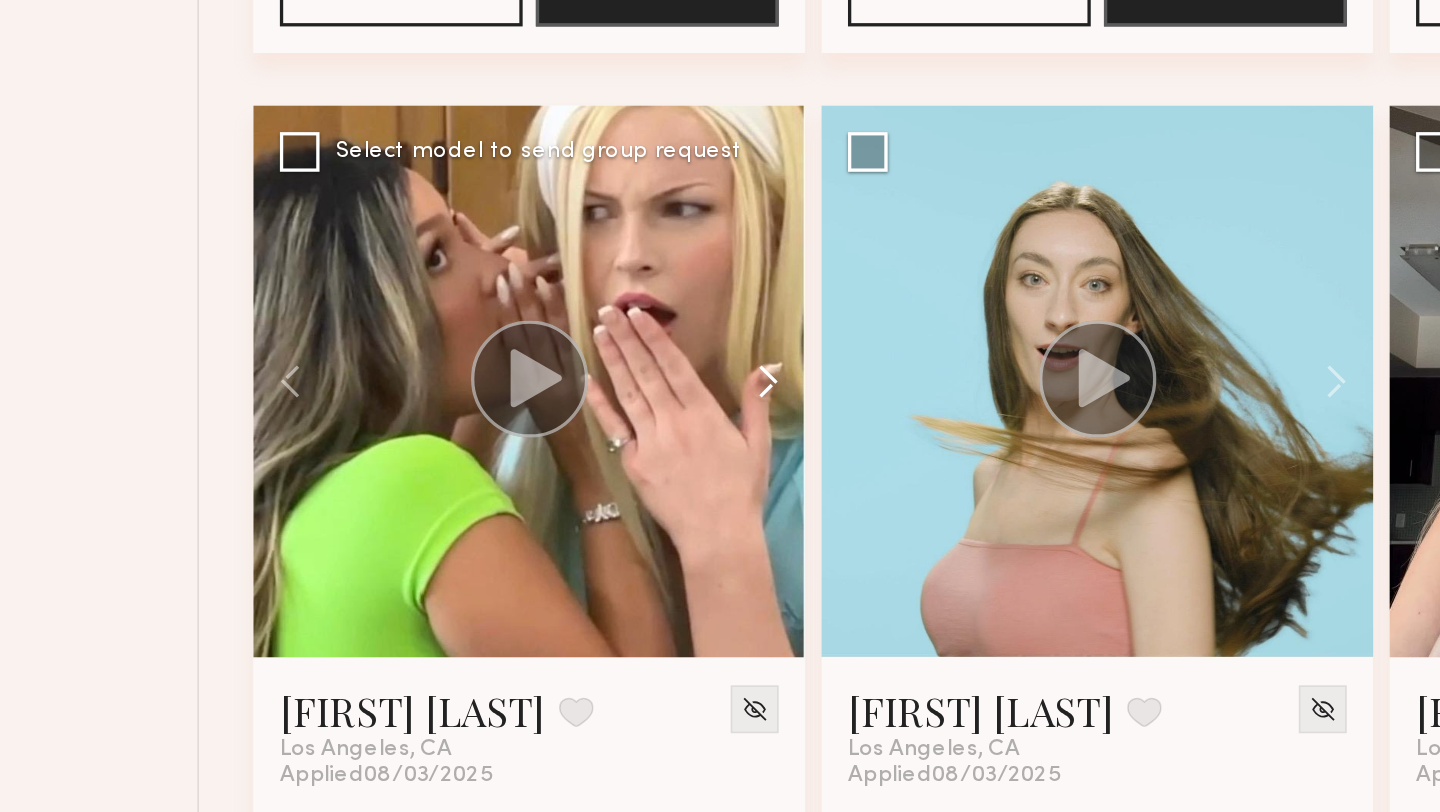 click 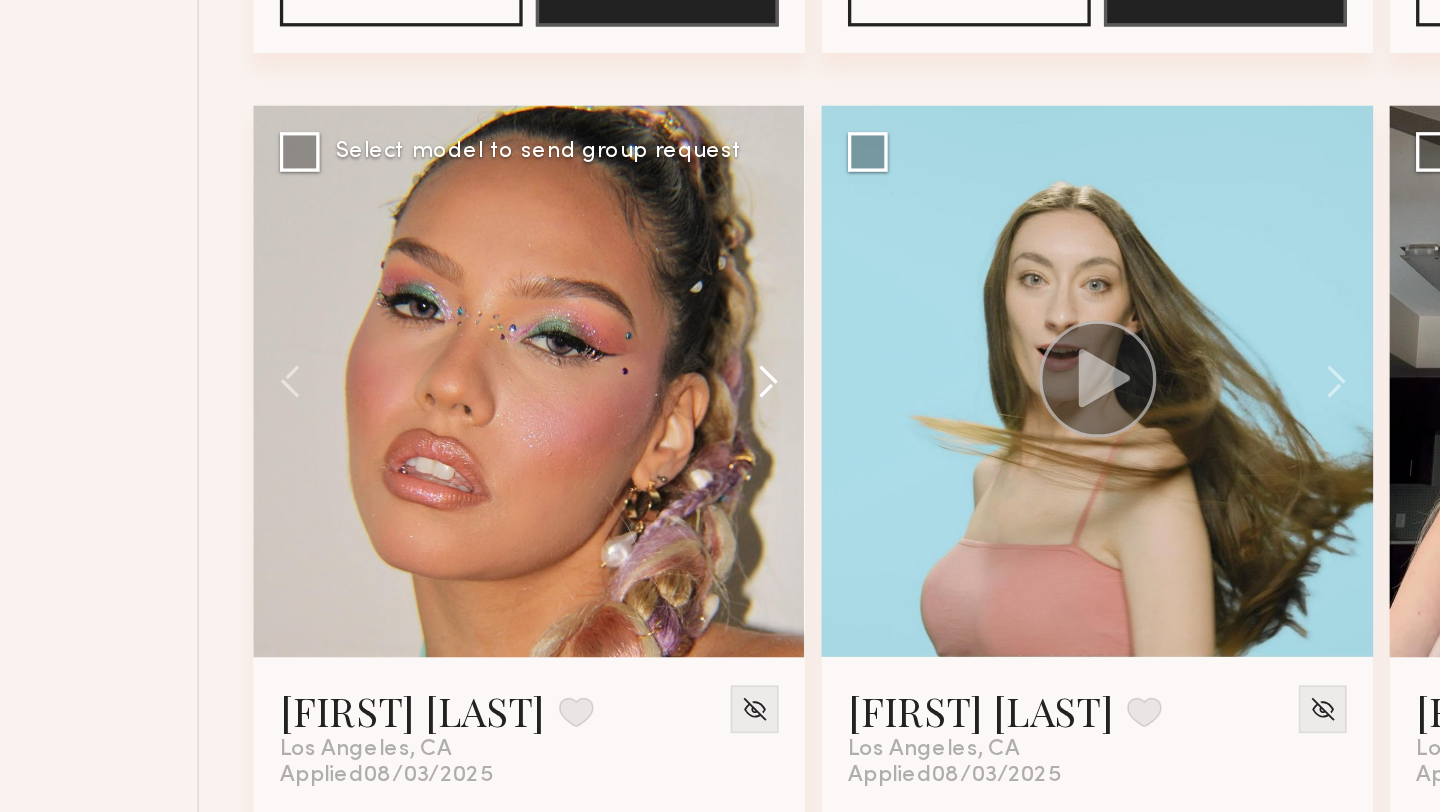 click 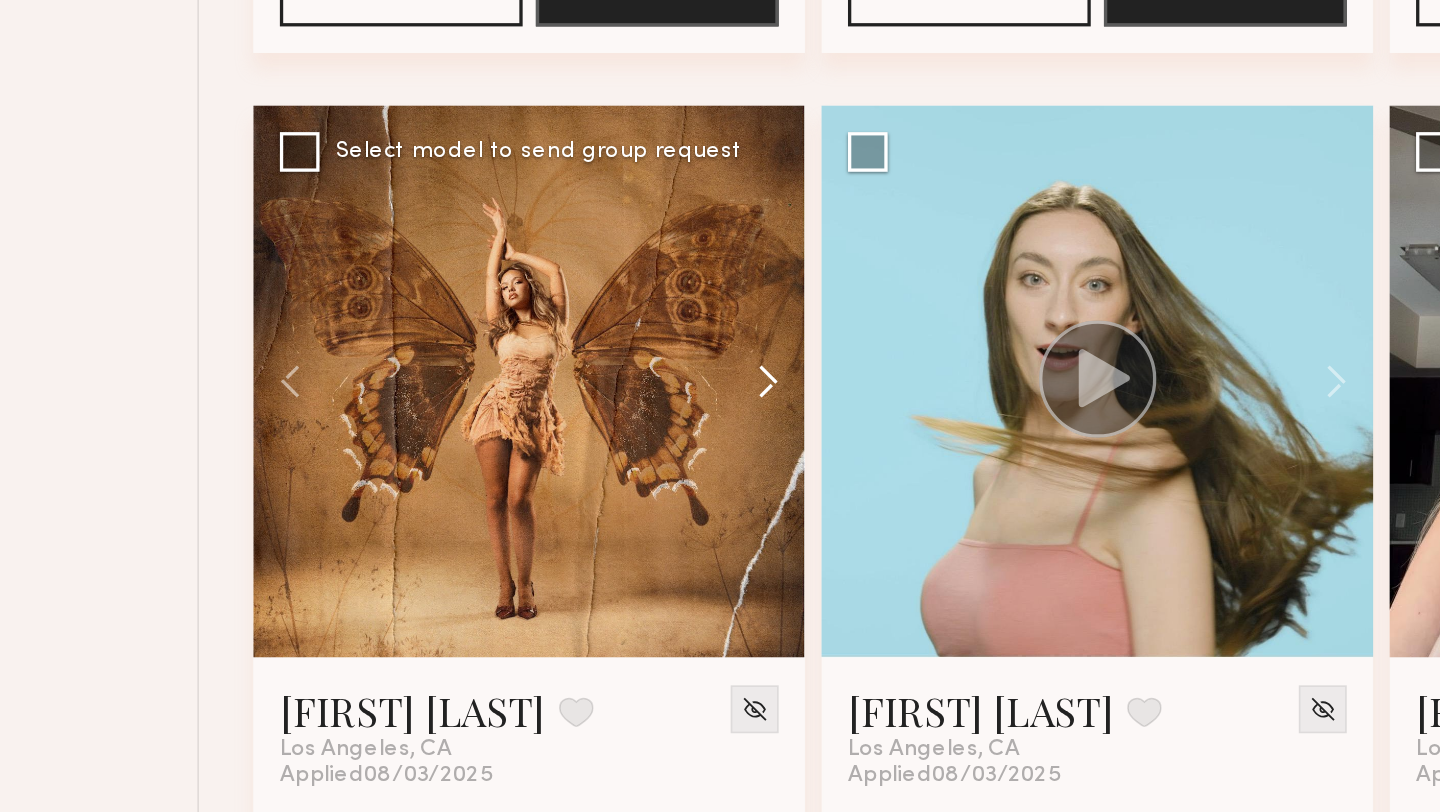 click 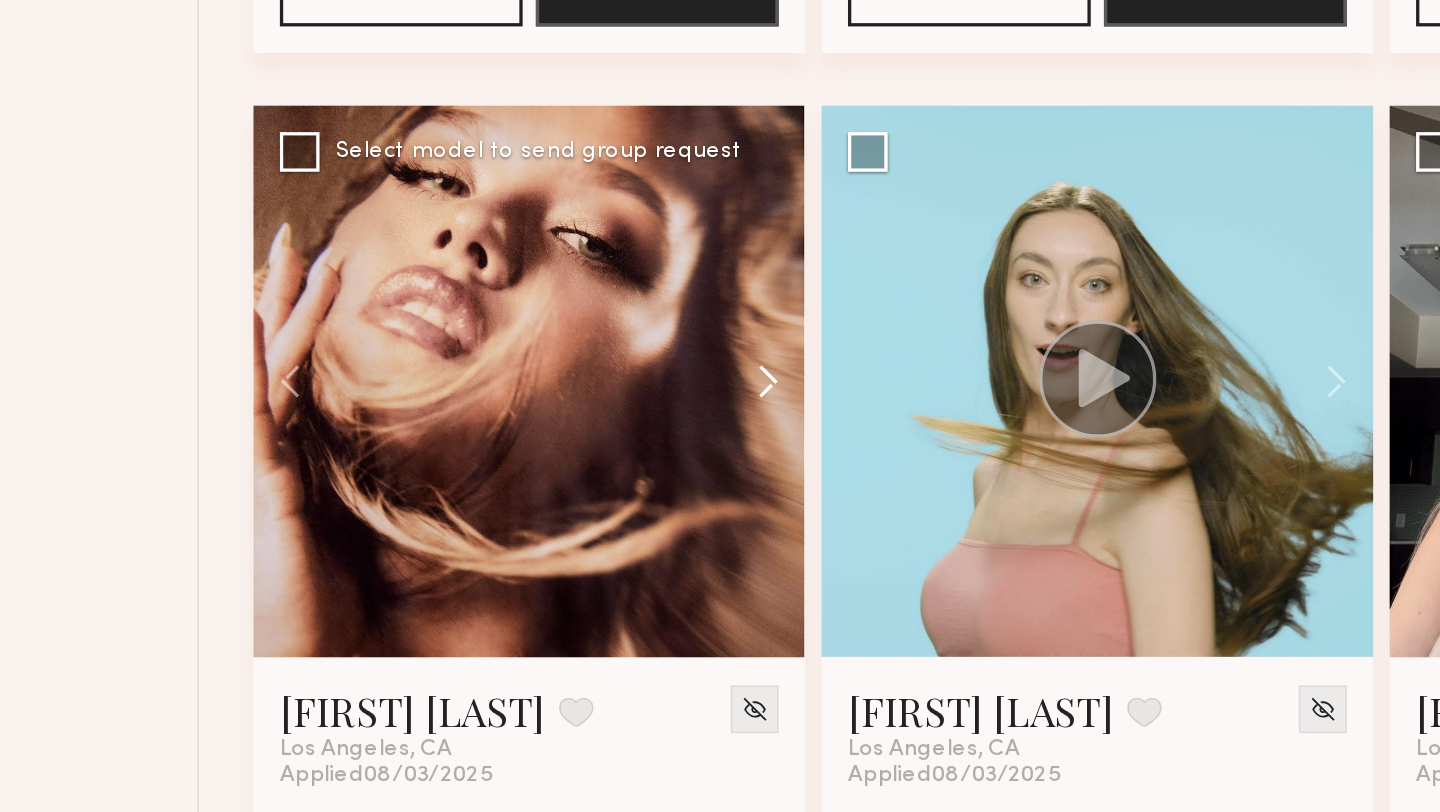 click 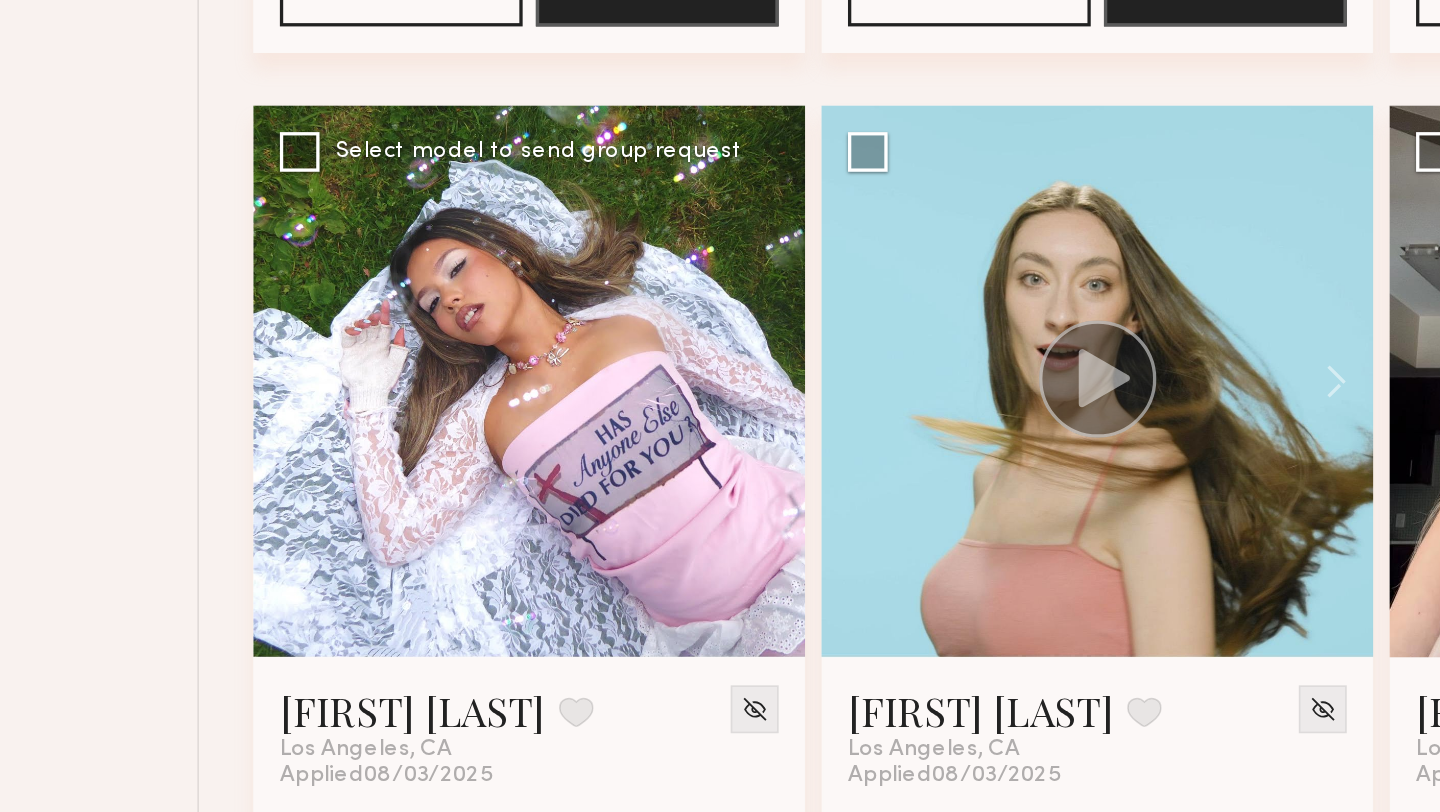 click 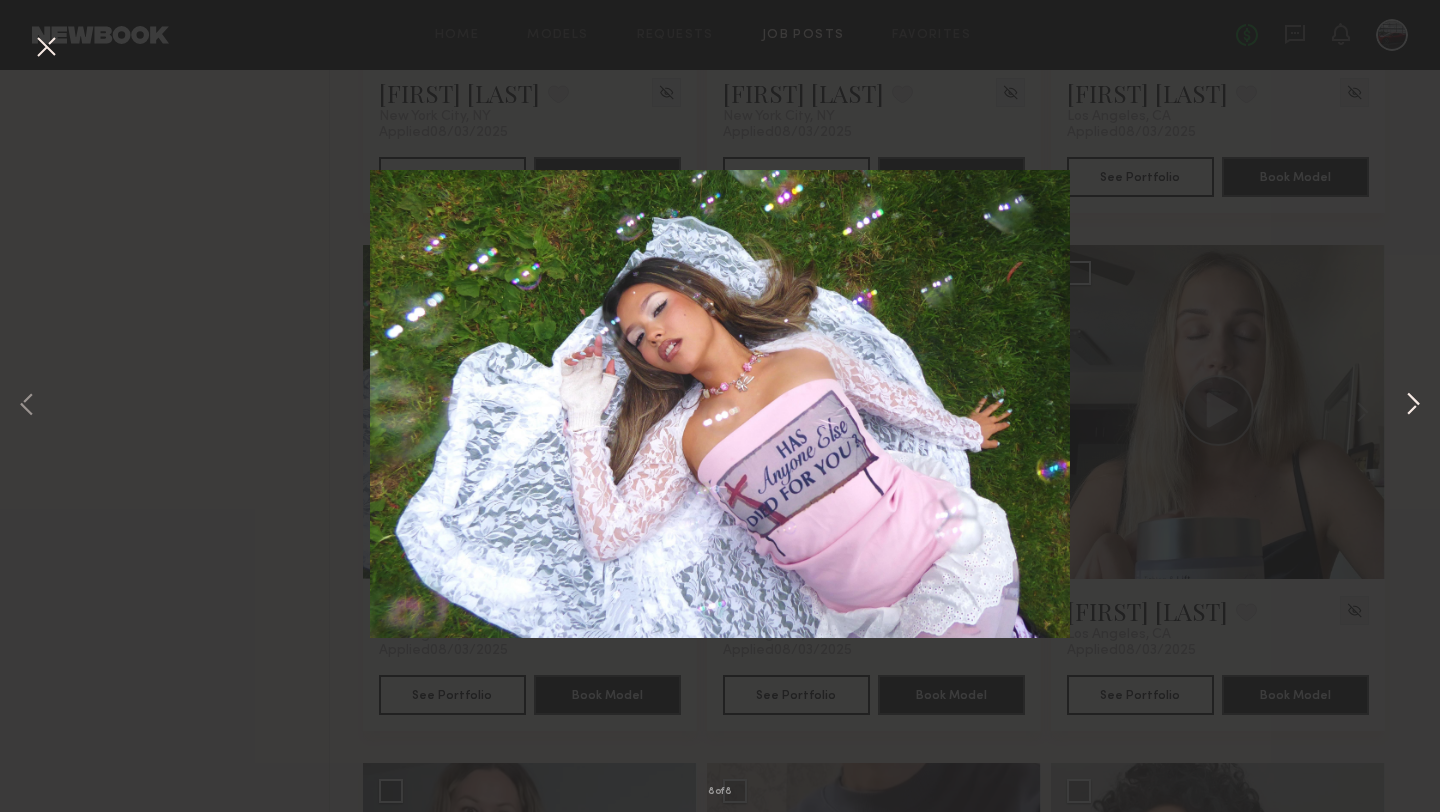 click at bounding box center (1413, 406) 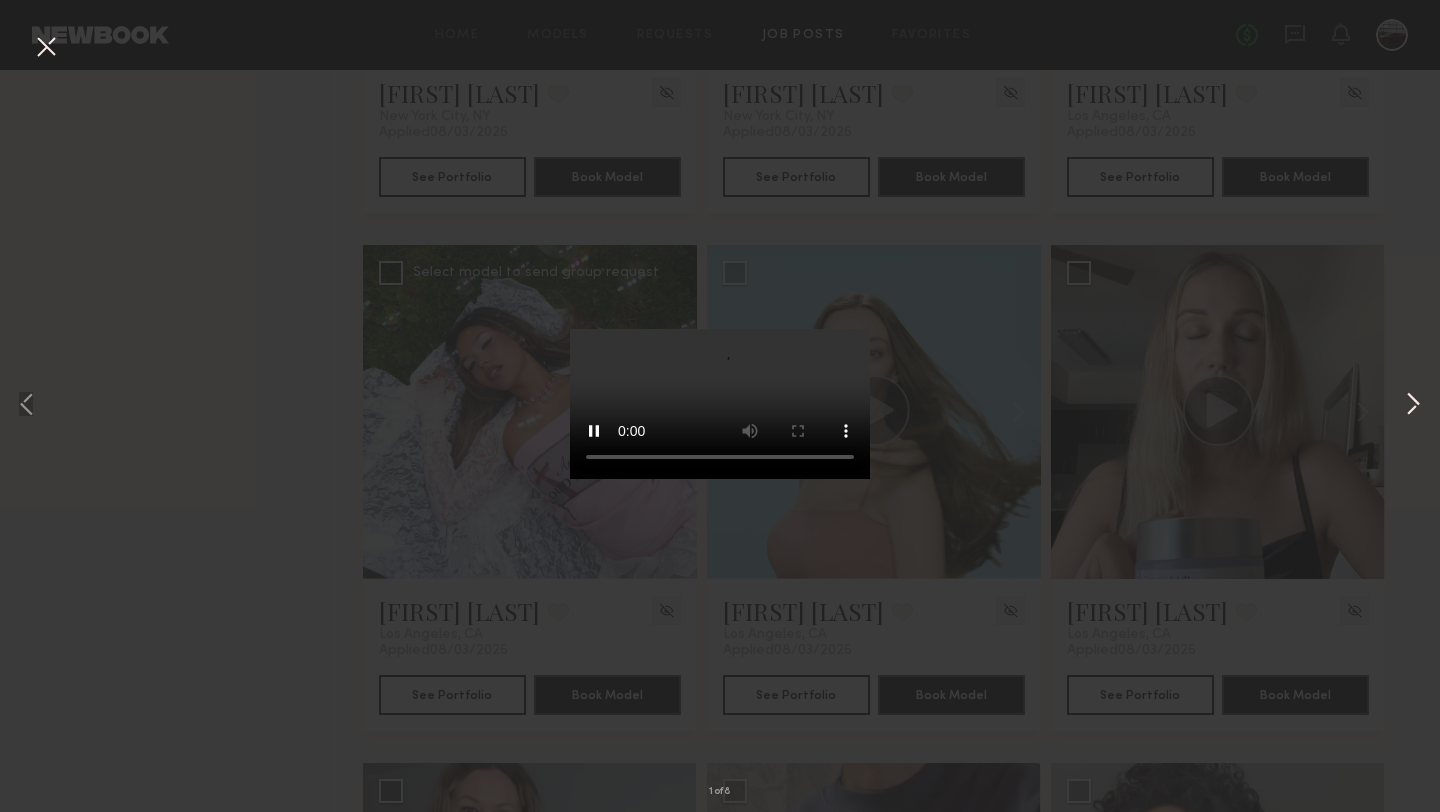 click at bounding box center [1413, 406] 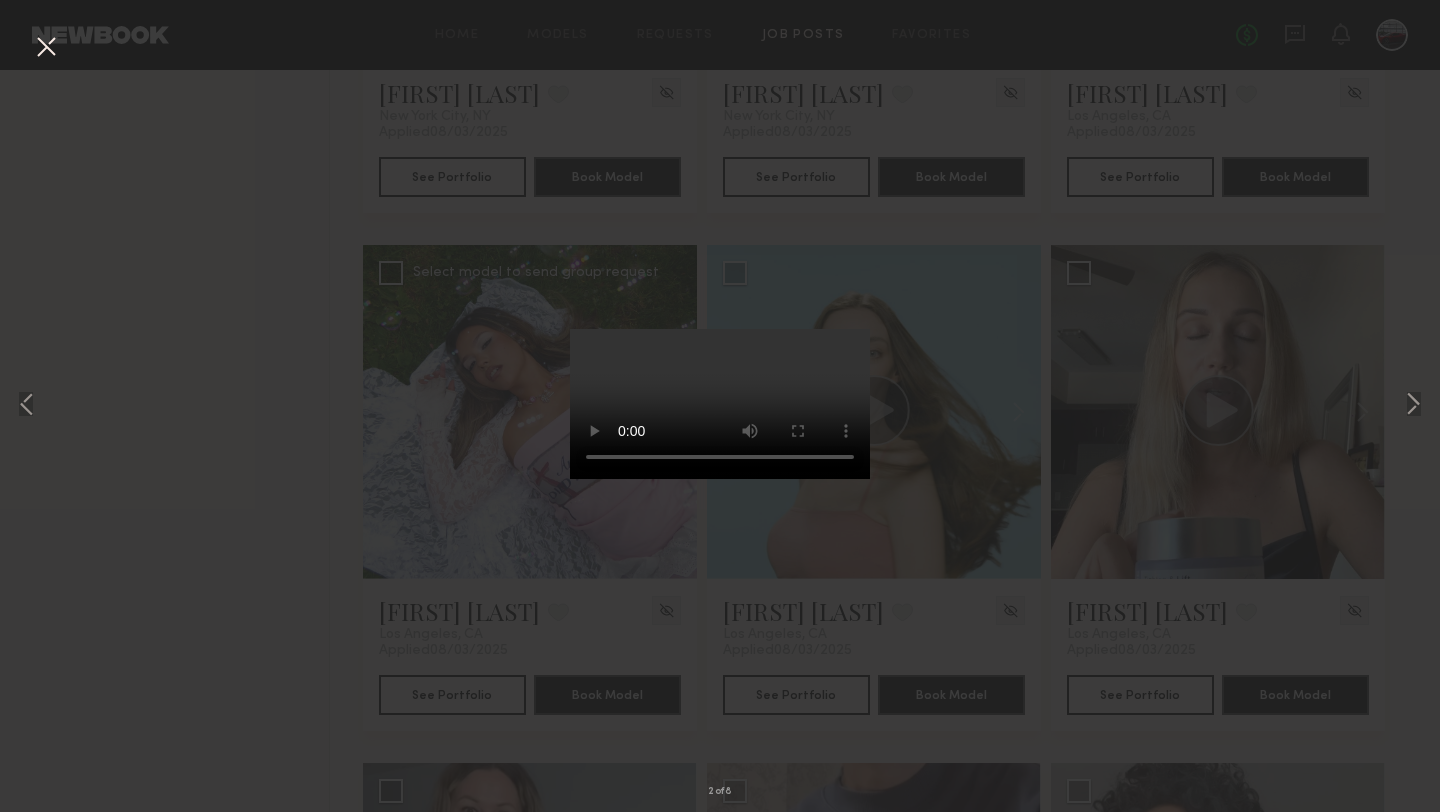 click at bounding box center (46, 48) 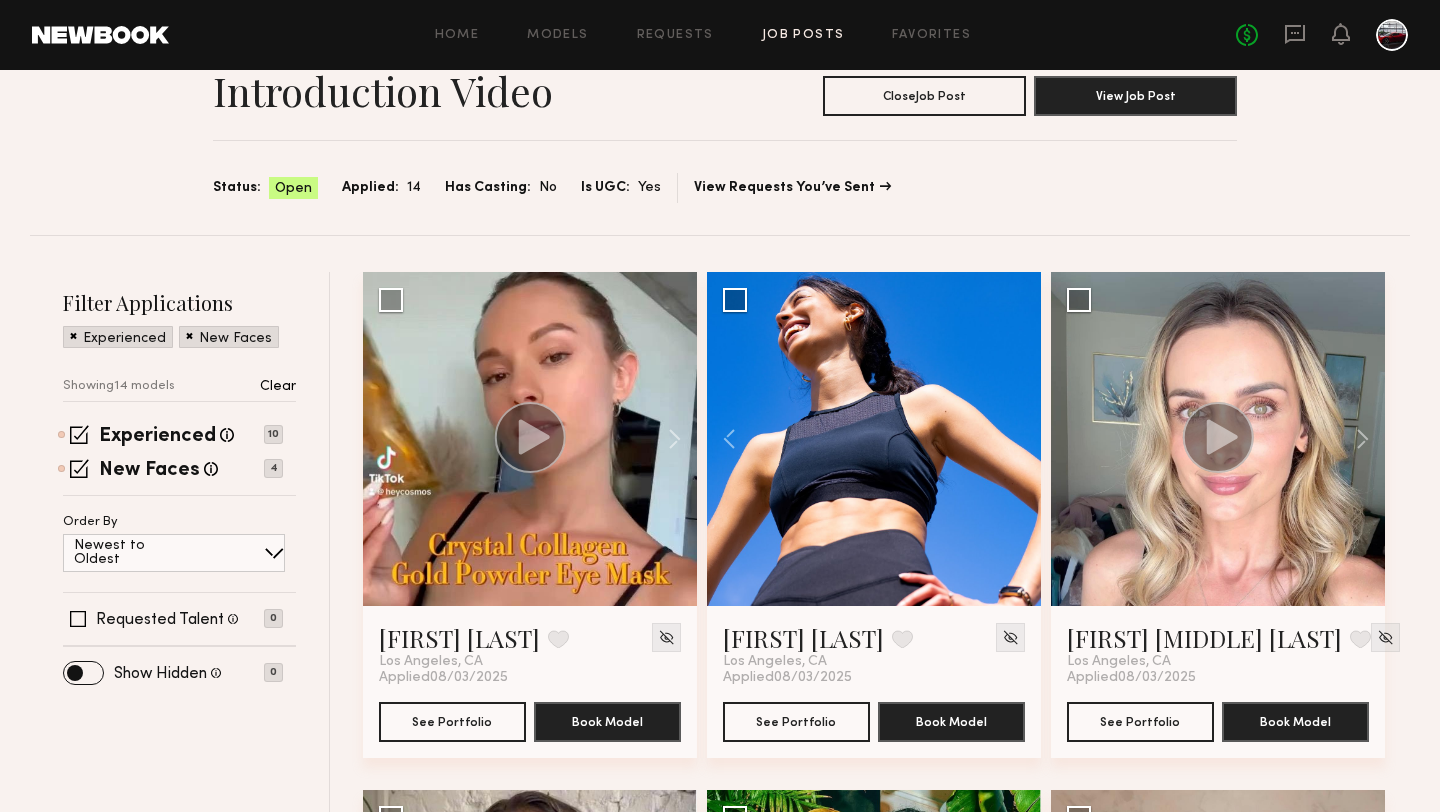 scroll, scrollTop: 0, scrollLeft: 0, axis: both 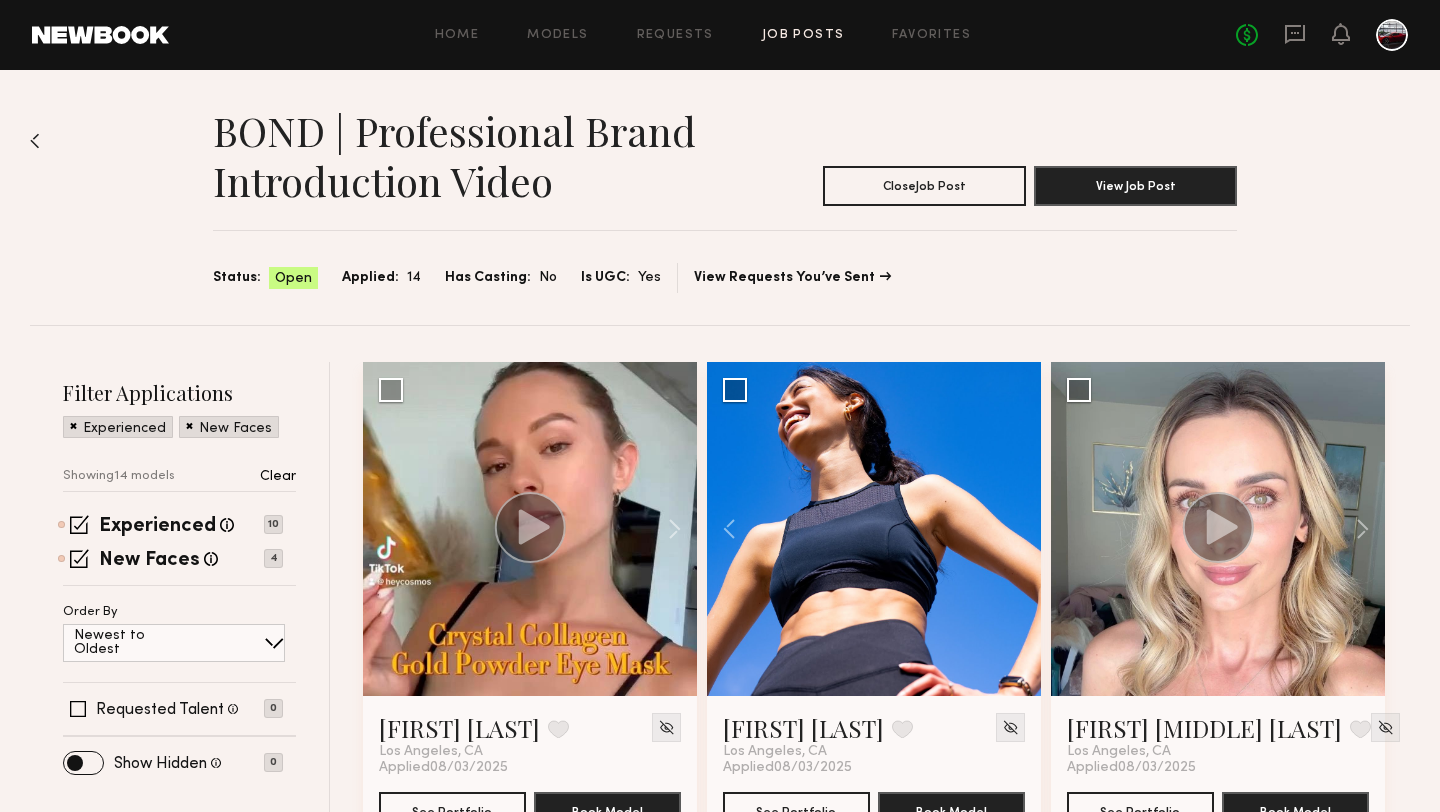 click on "Job Posts" 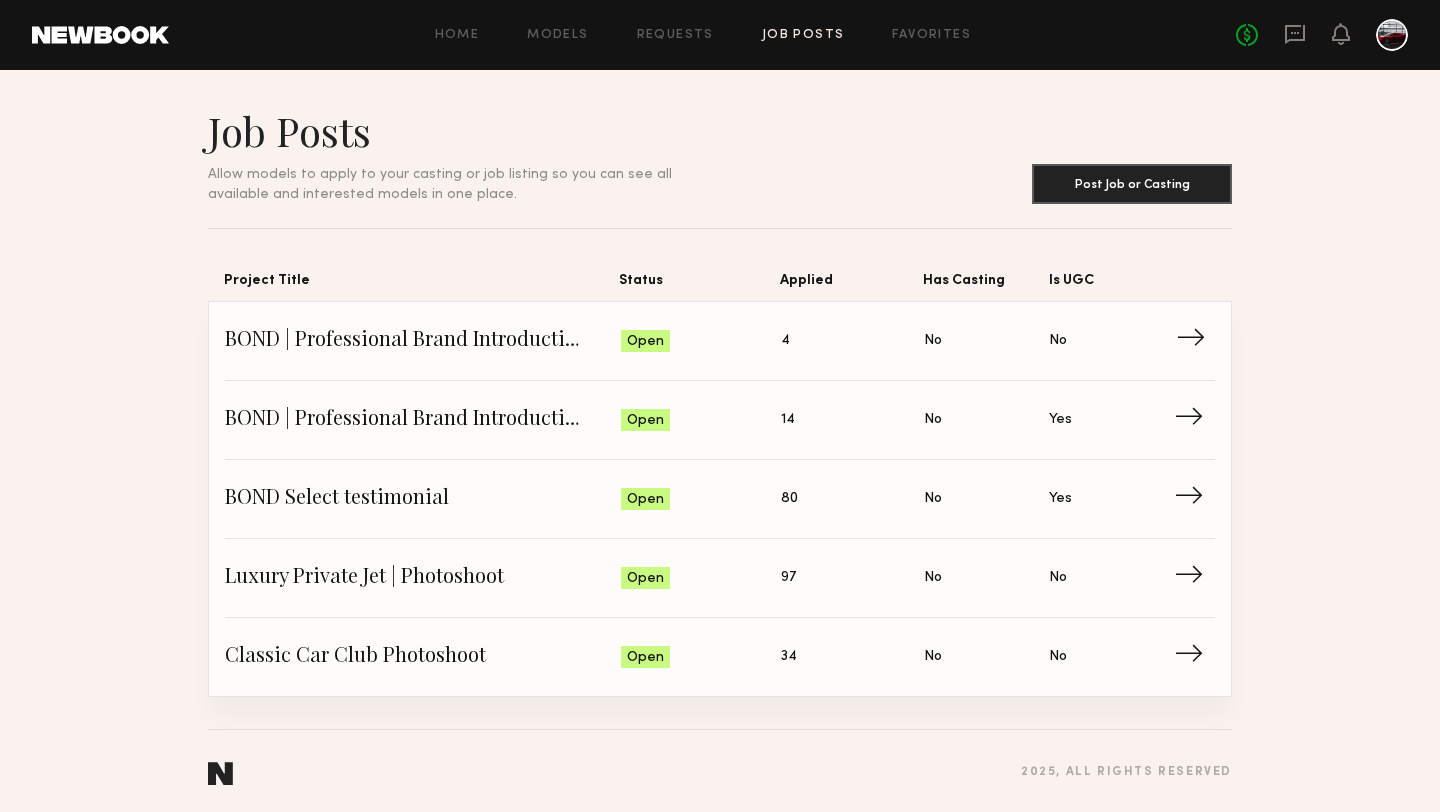 click on "BOND | Professional Brand Introduction Video" 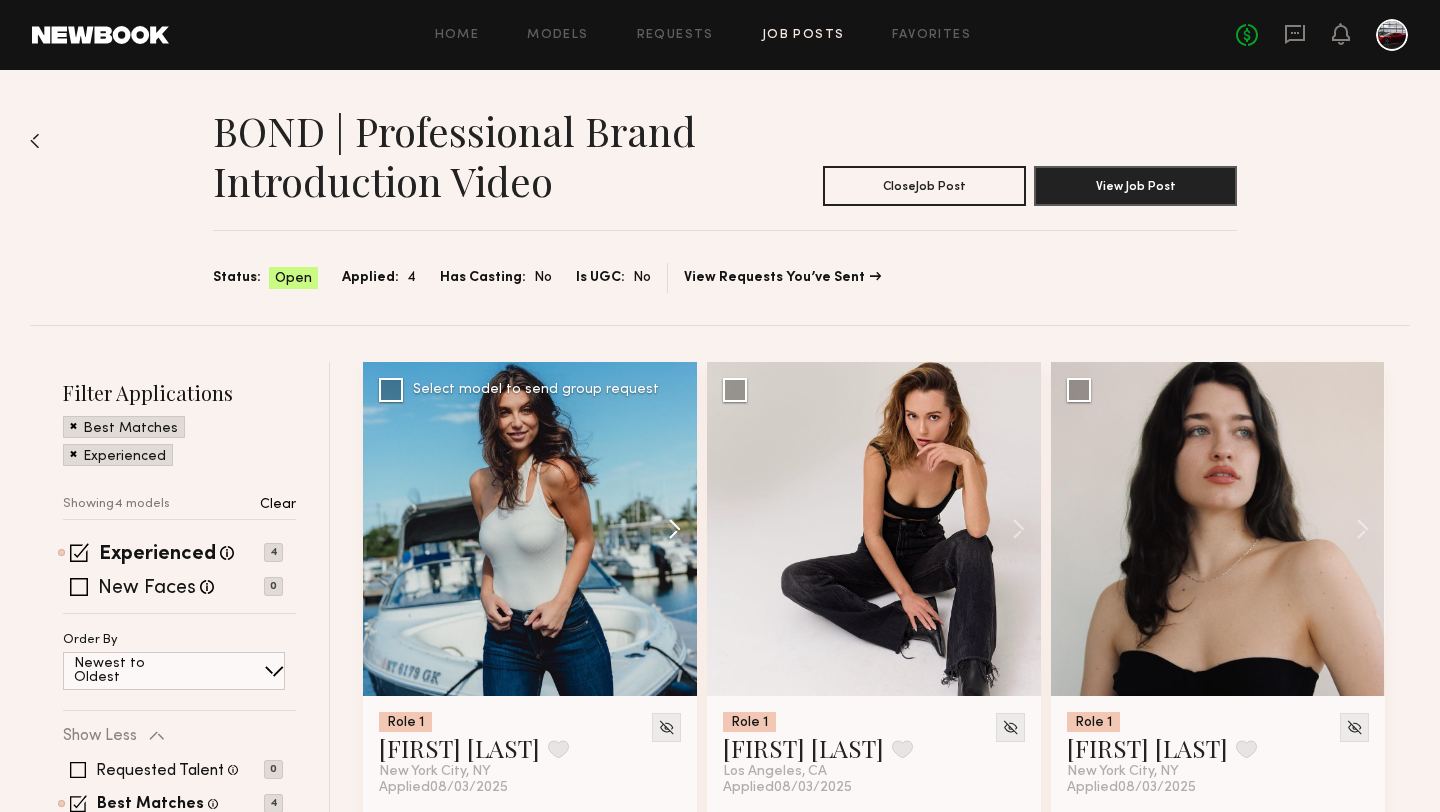 click 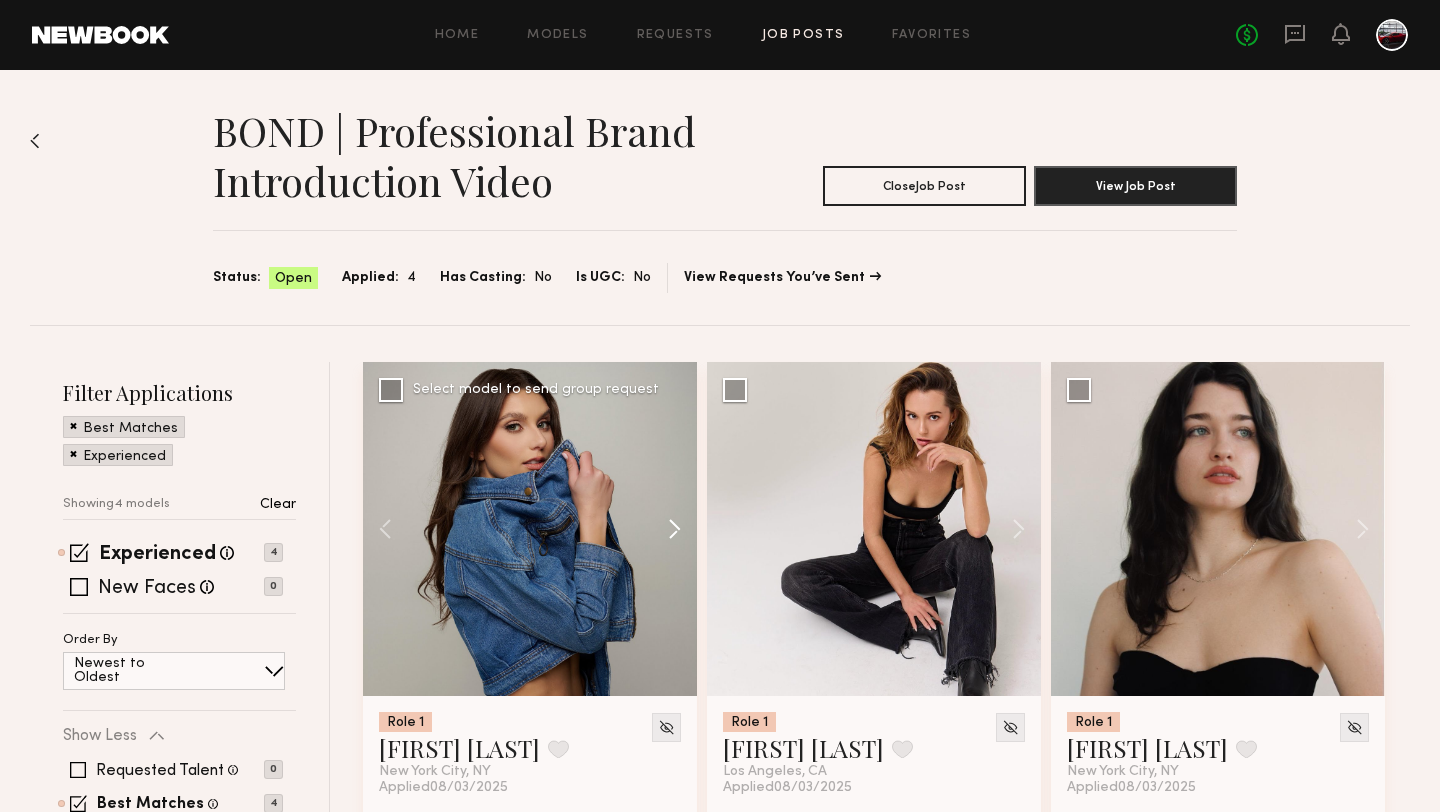 click 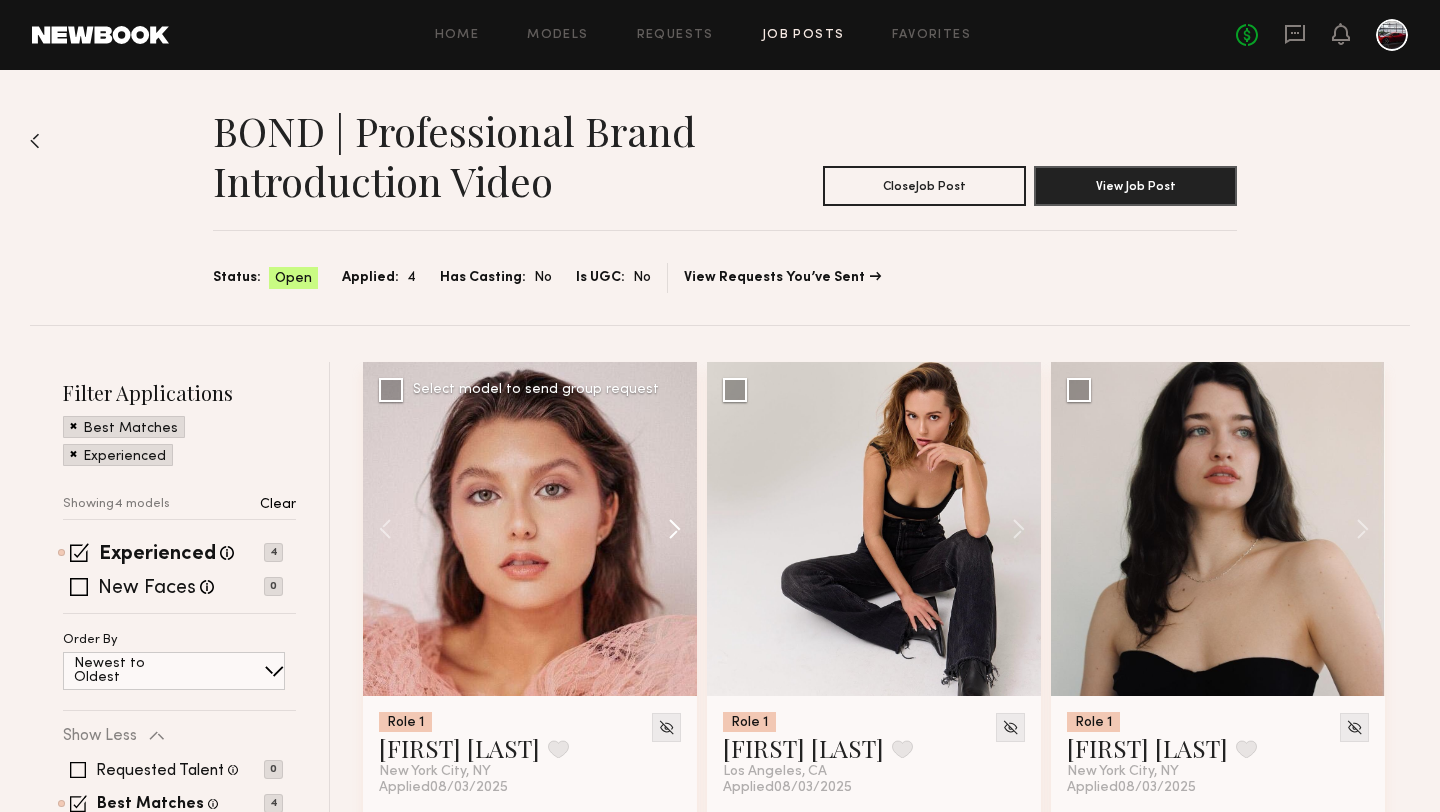 click 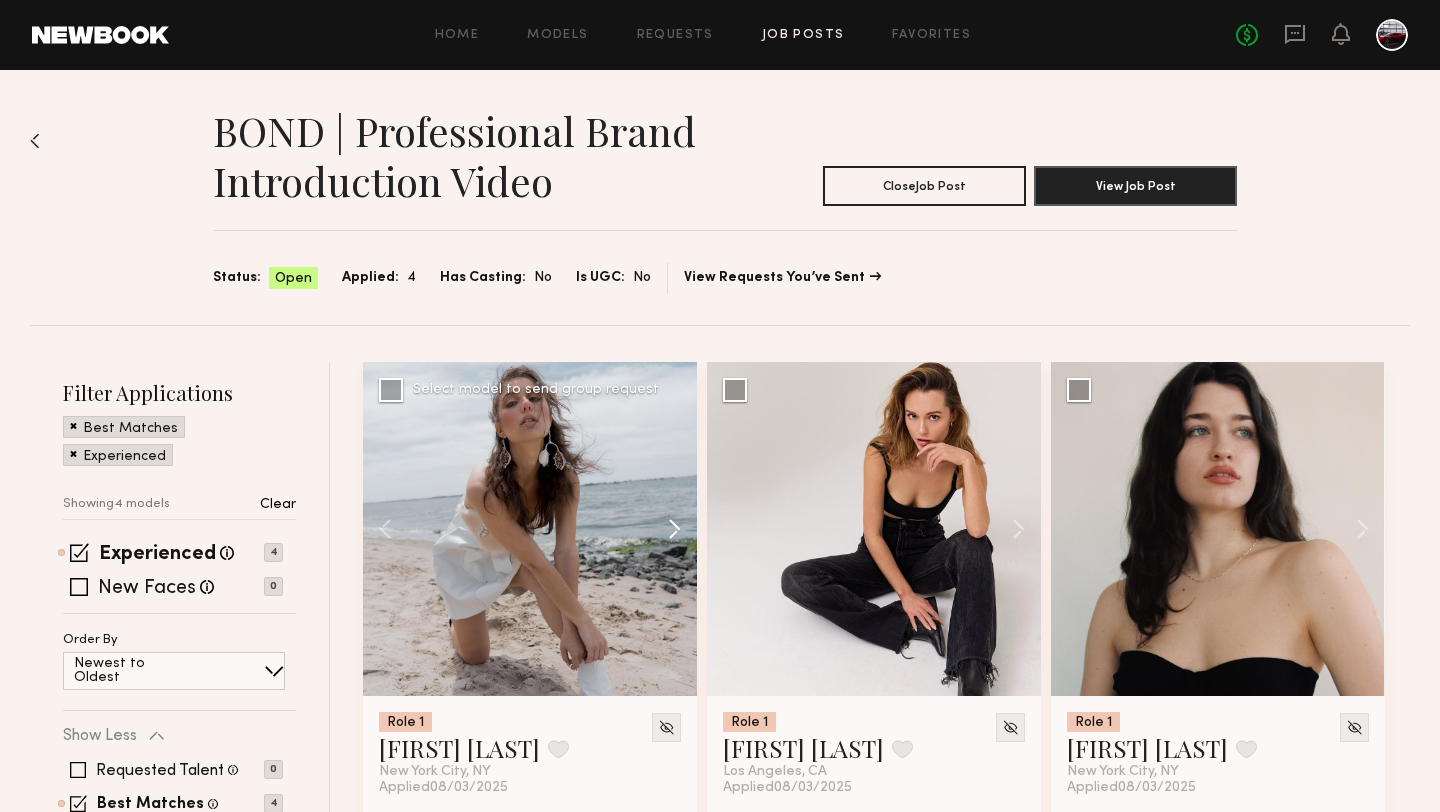 click 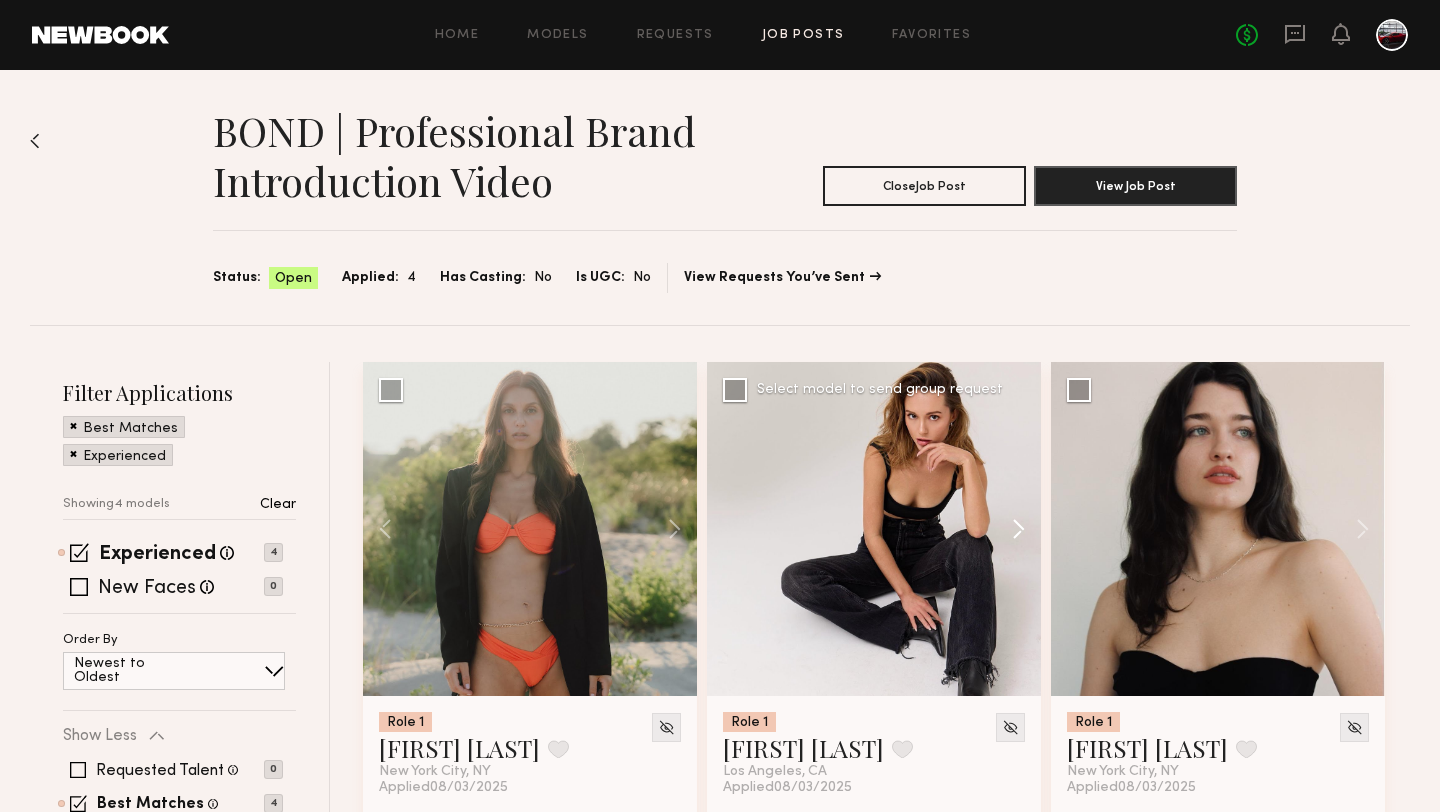 click 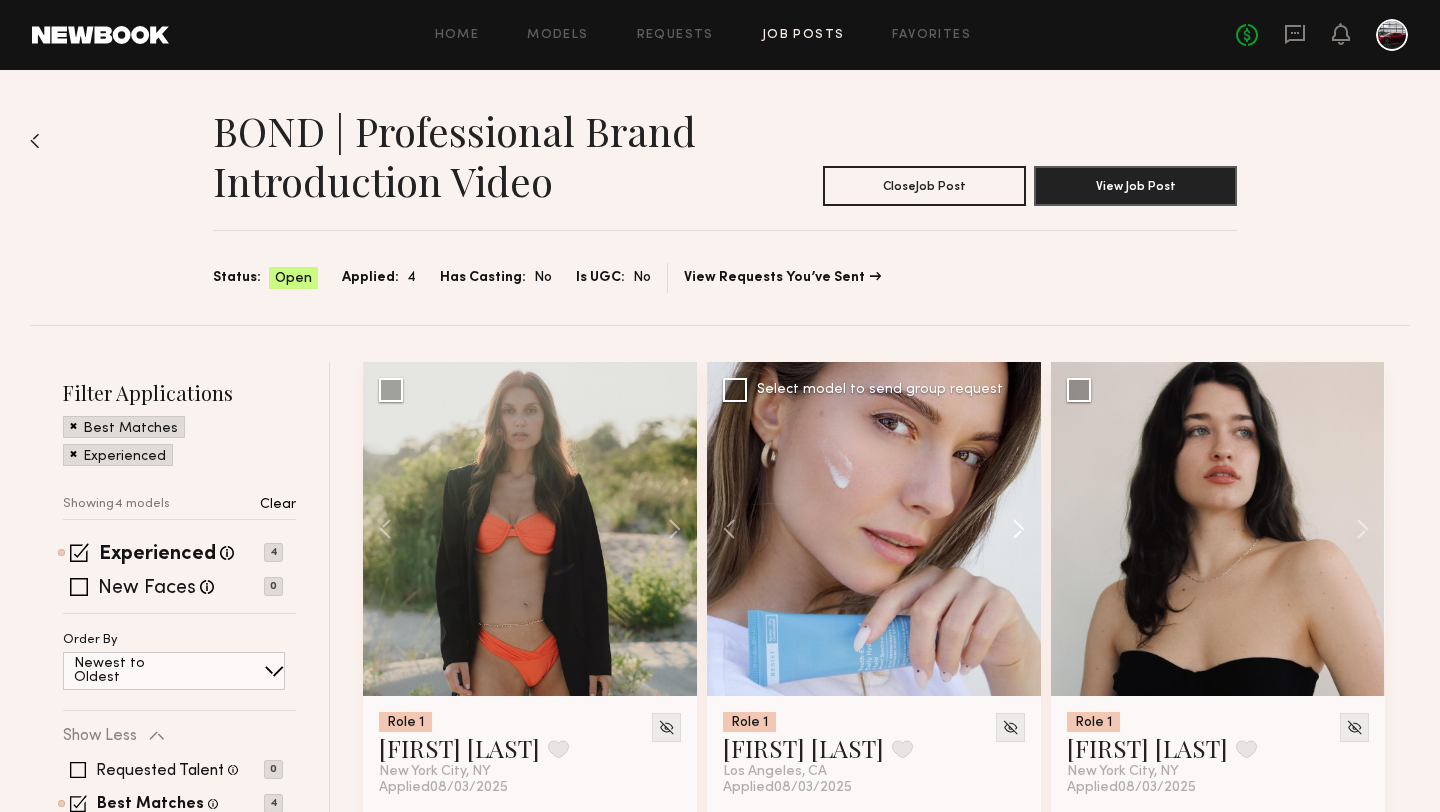 click 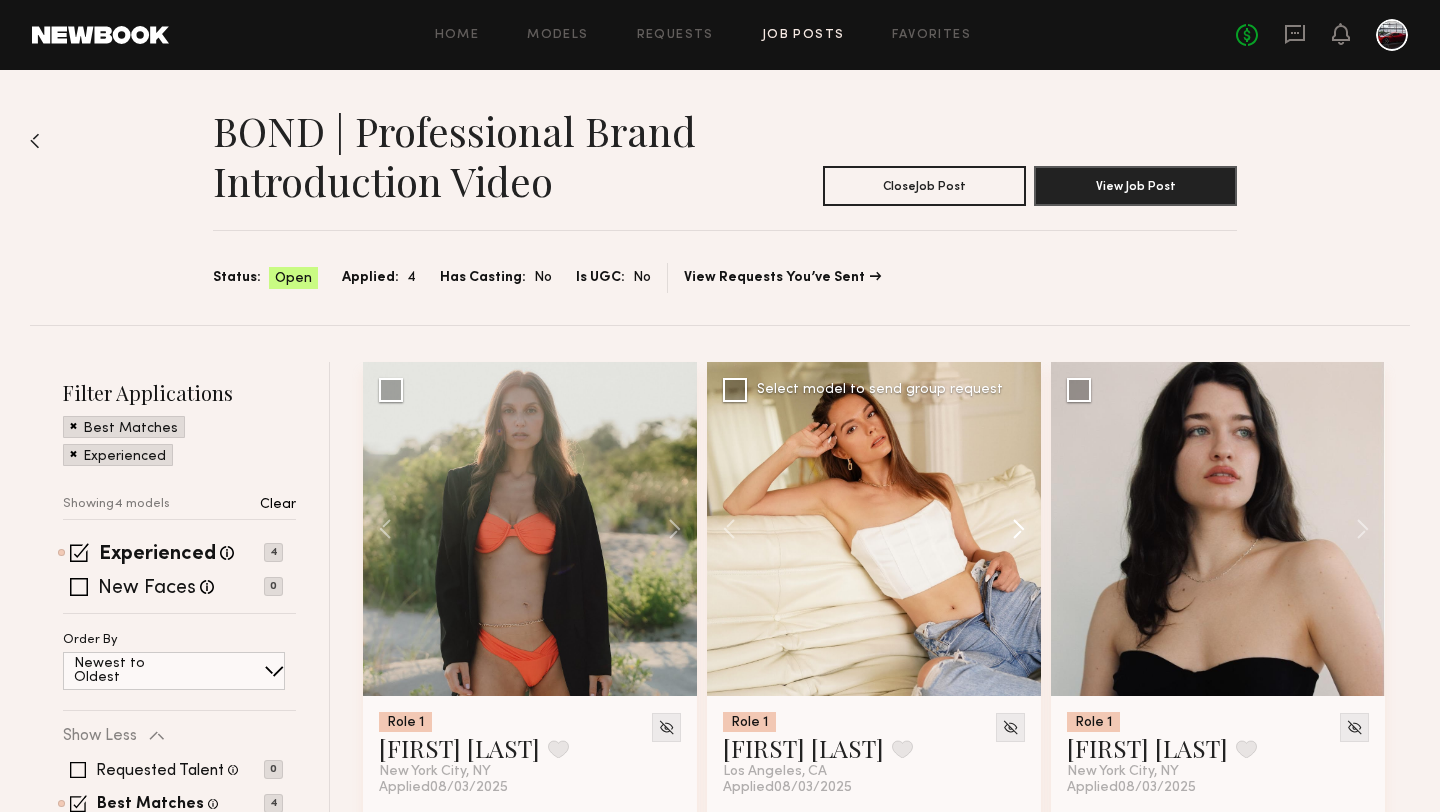 click 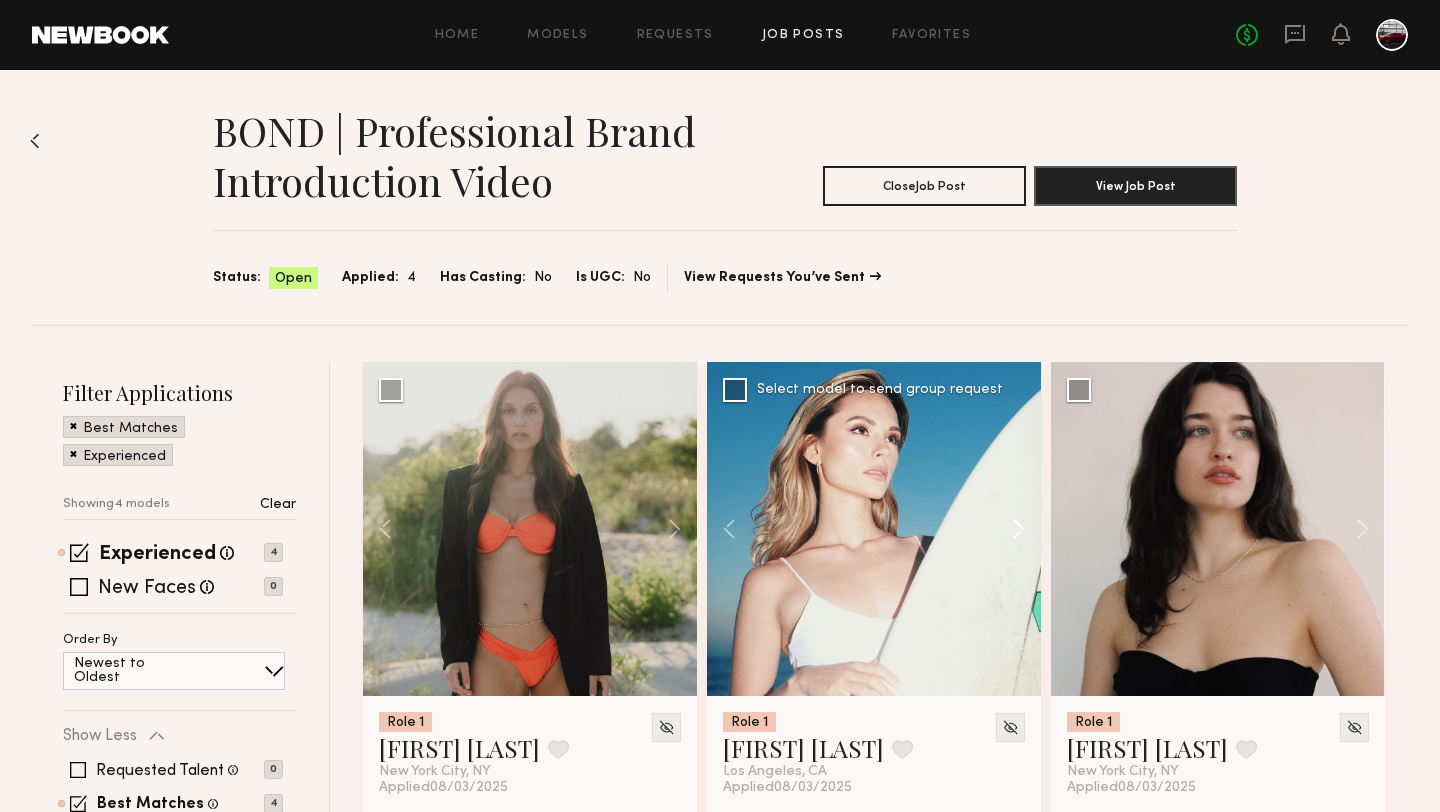 click 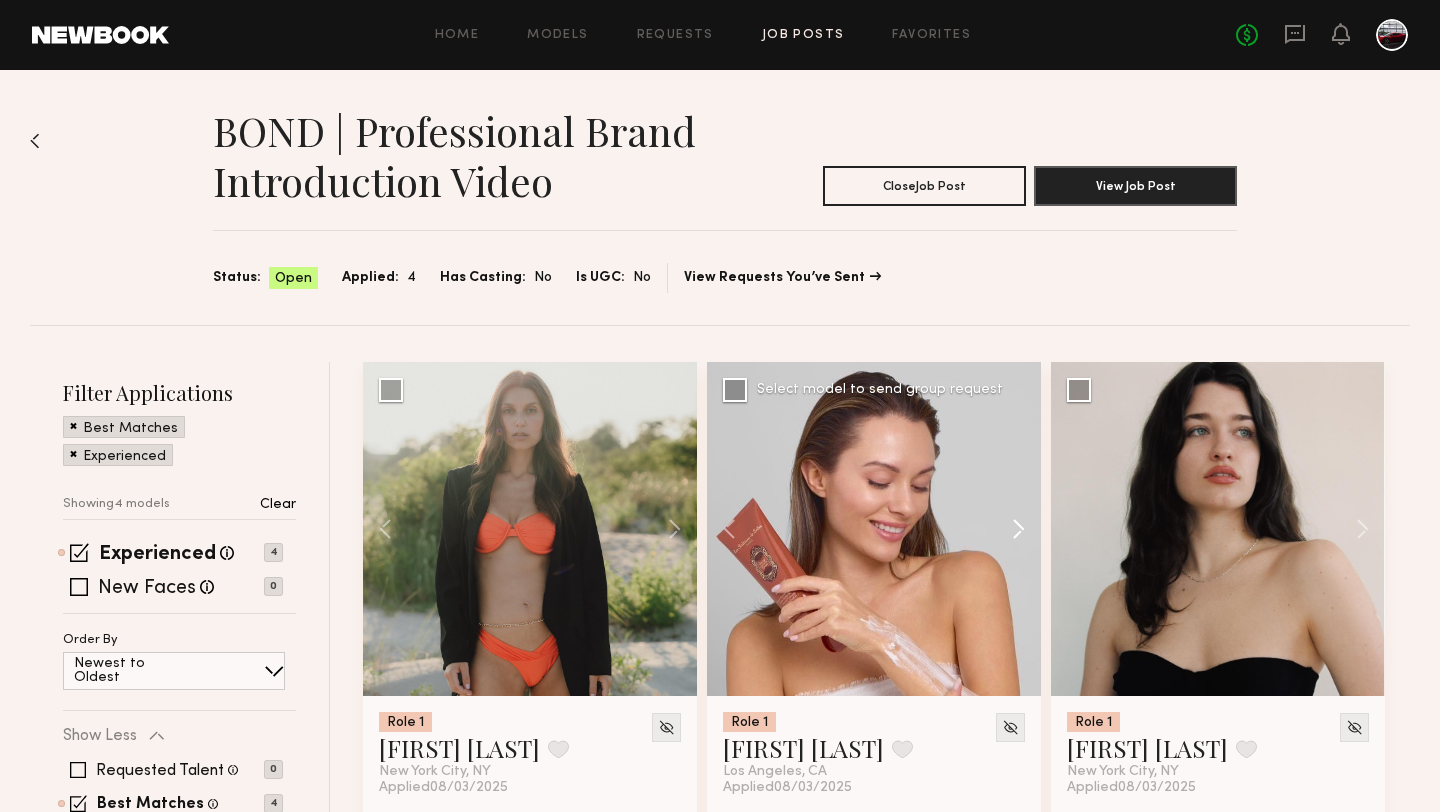 click 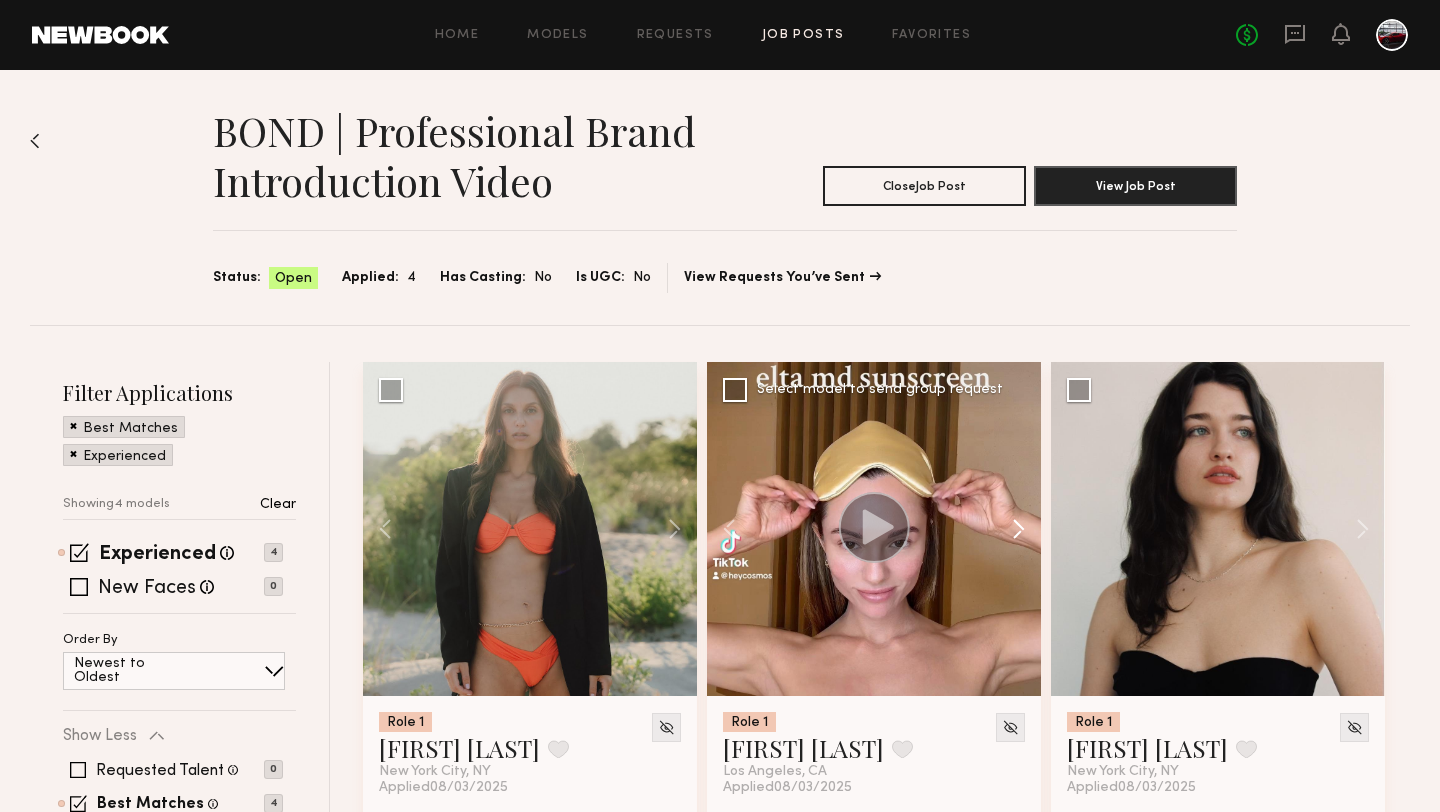 click 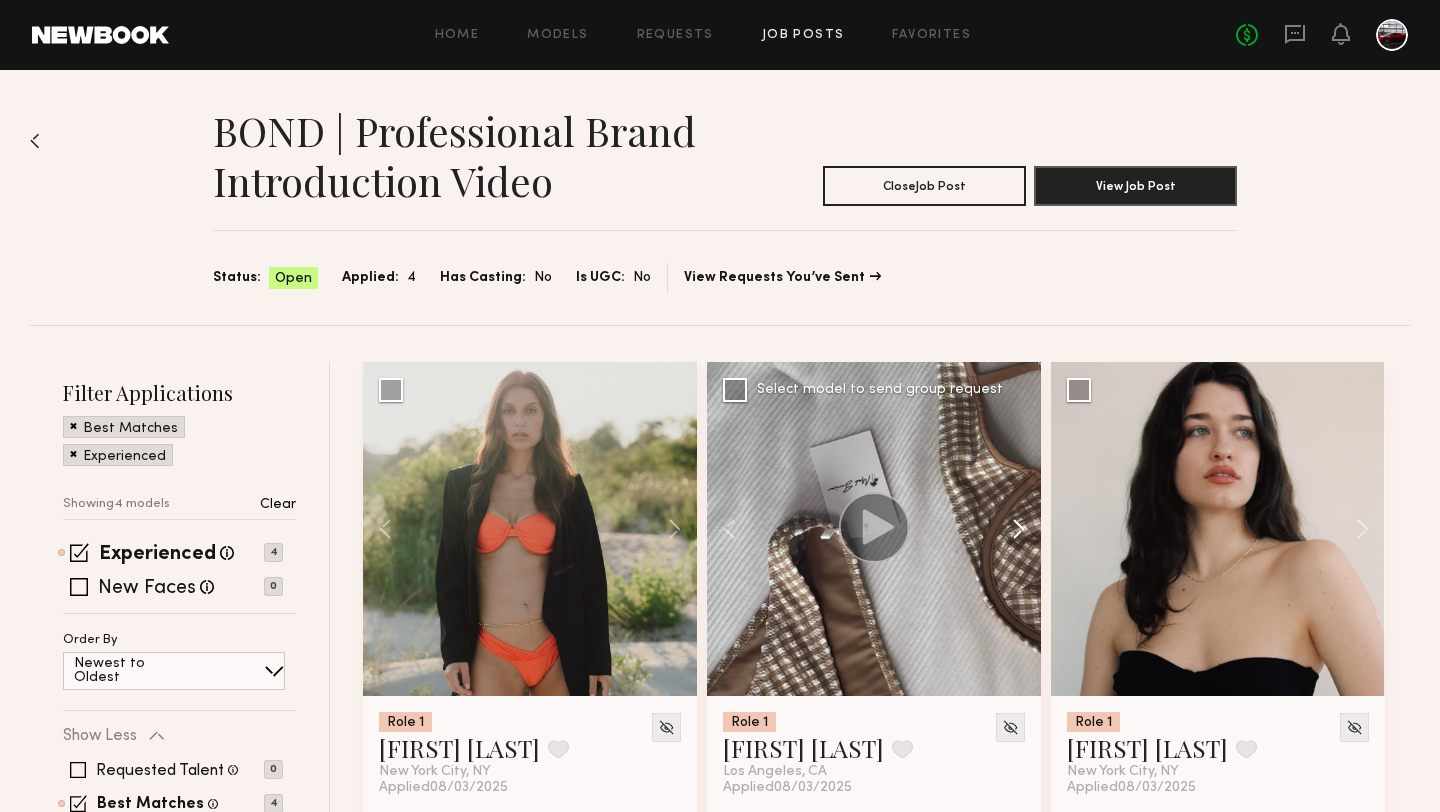 click 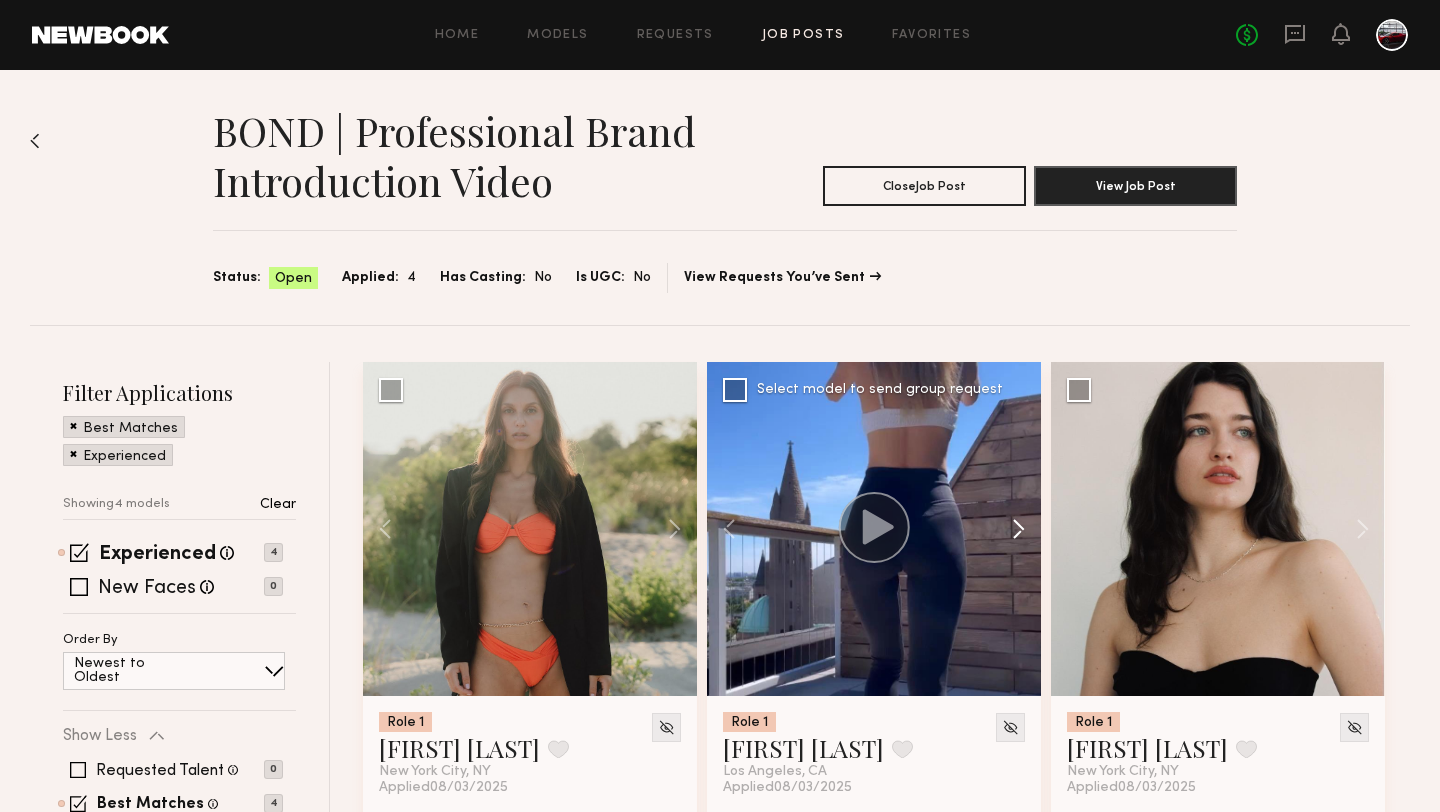 click 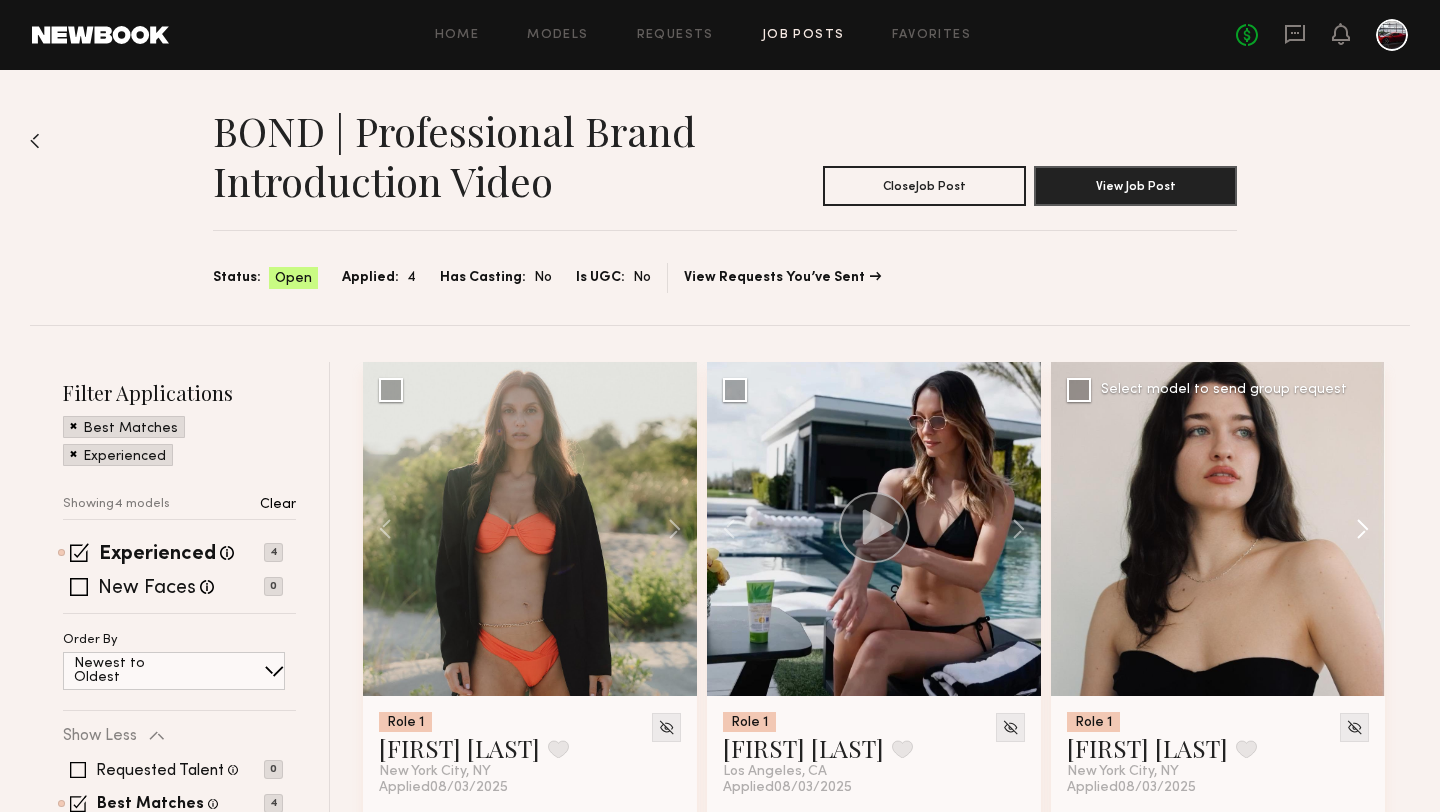 click 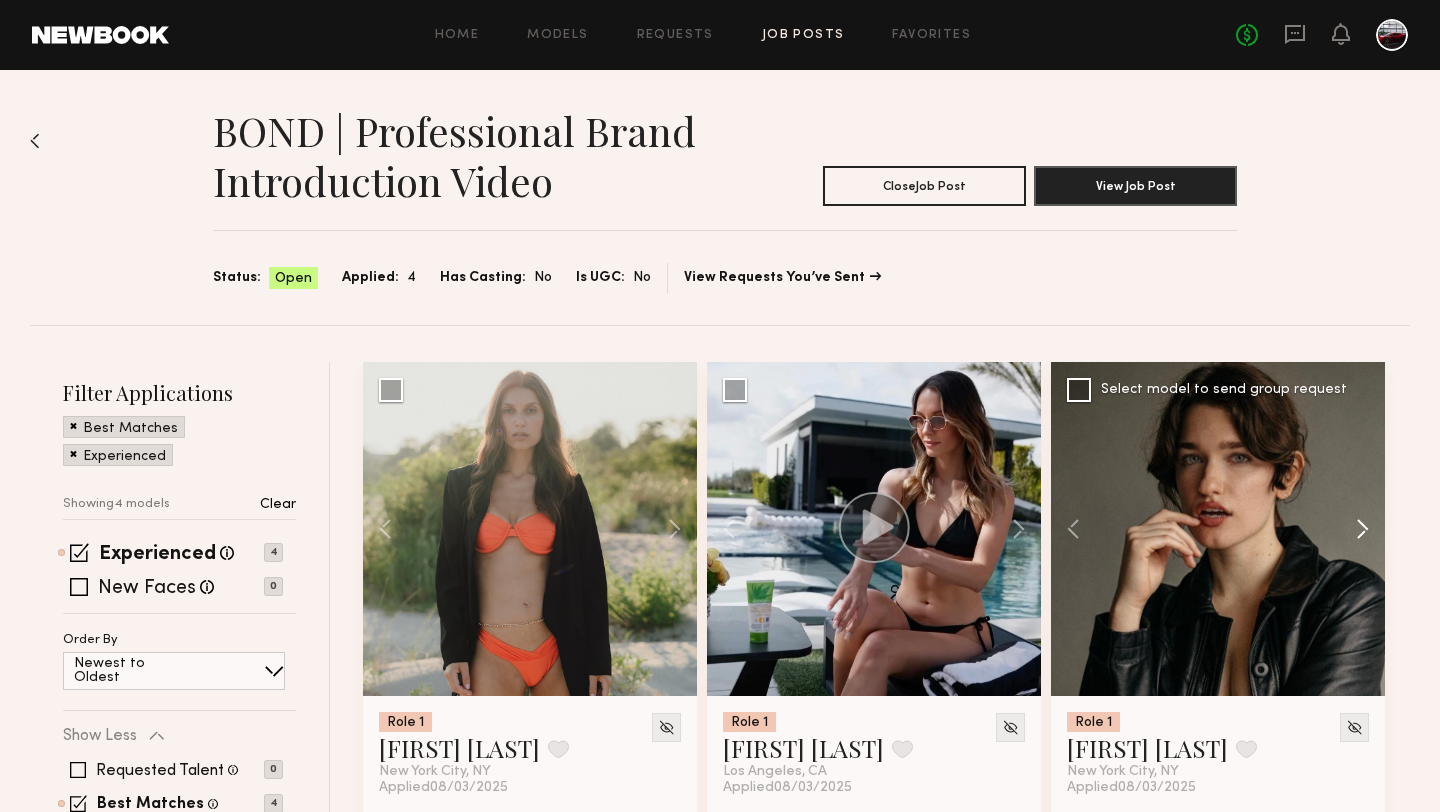 click 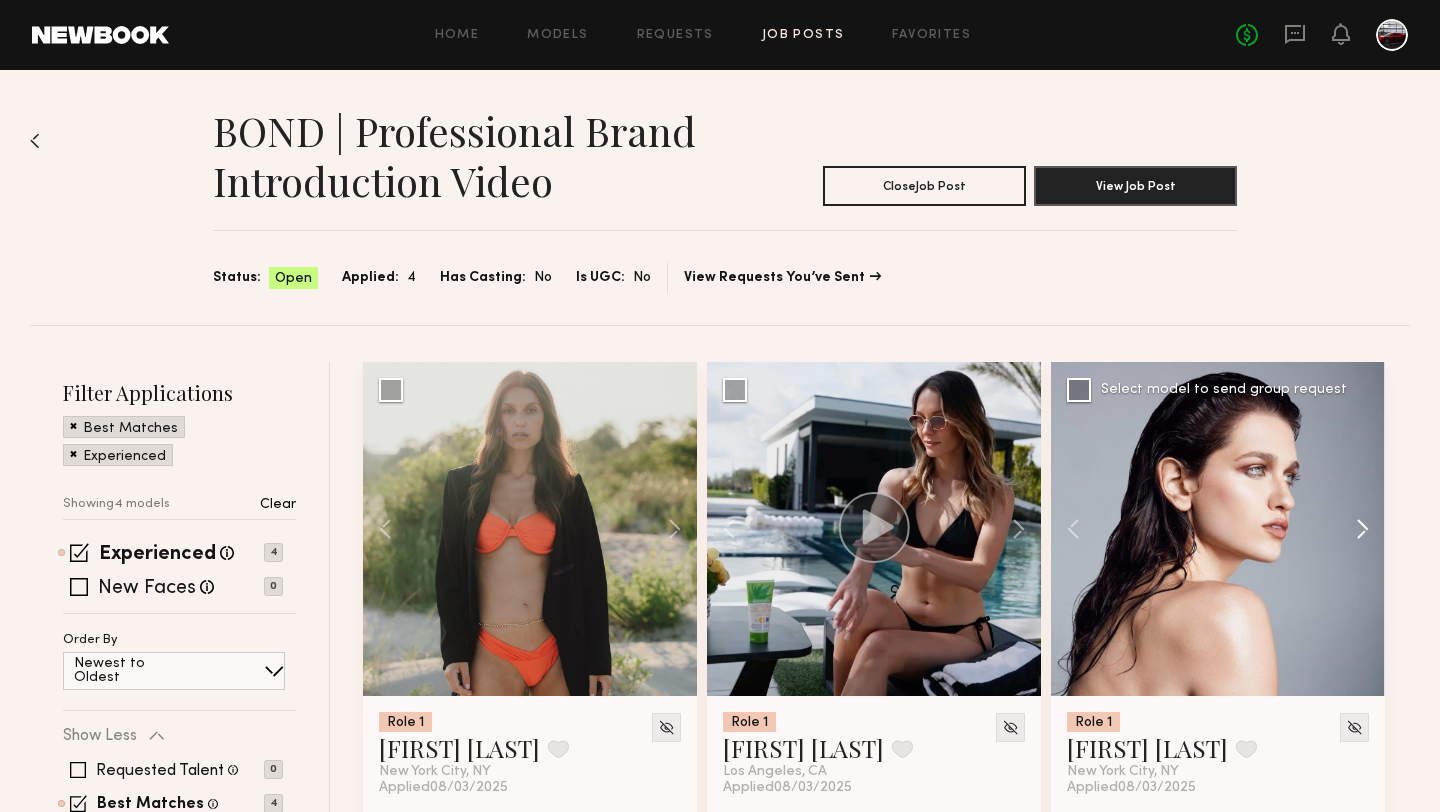 click 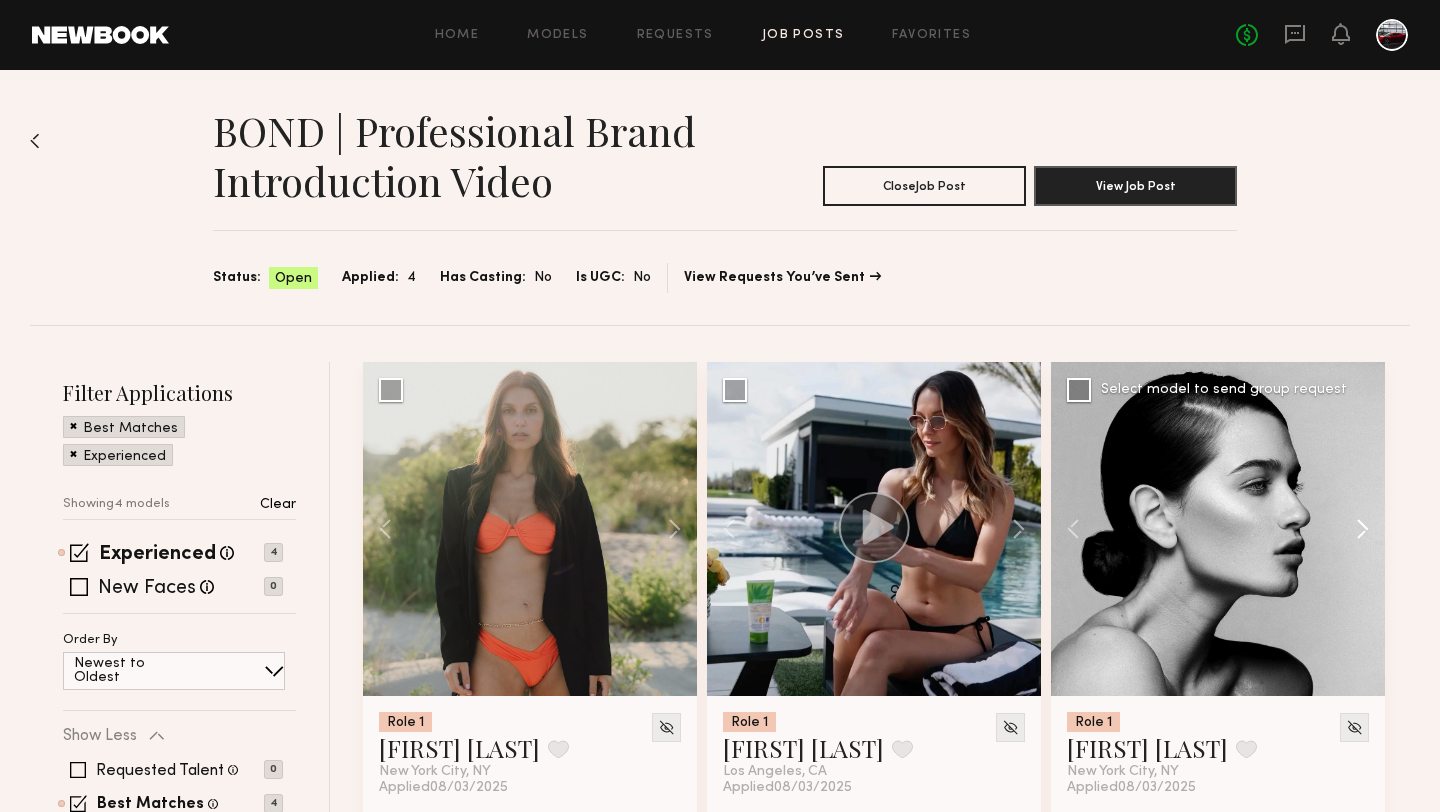 click 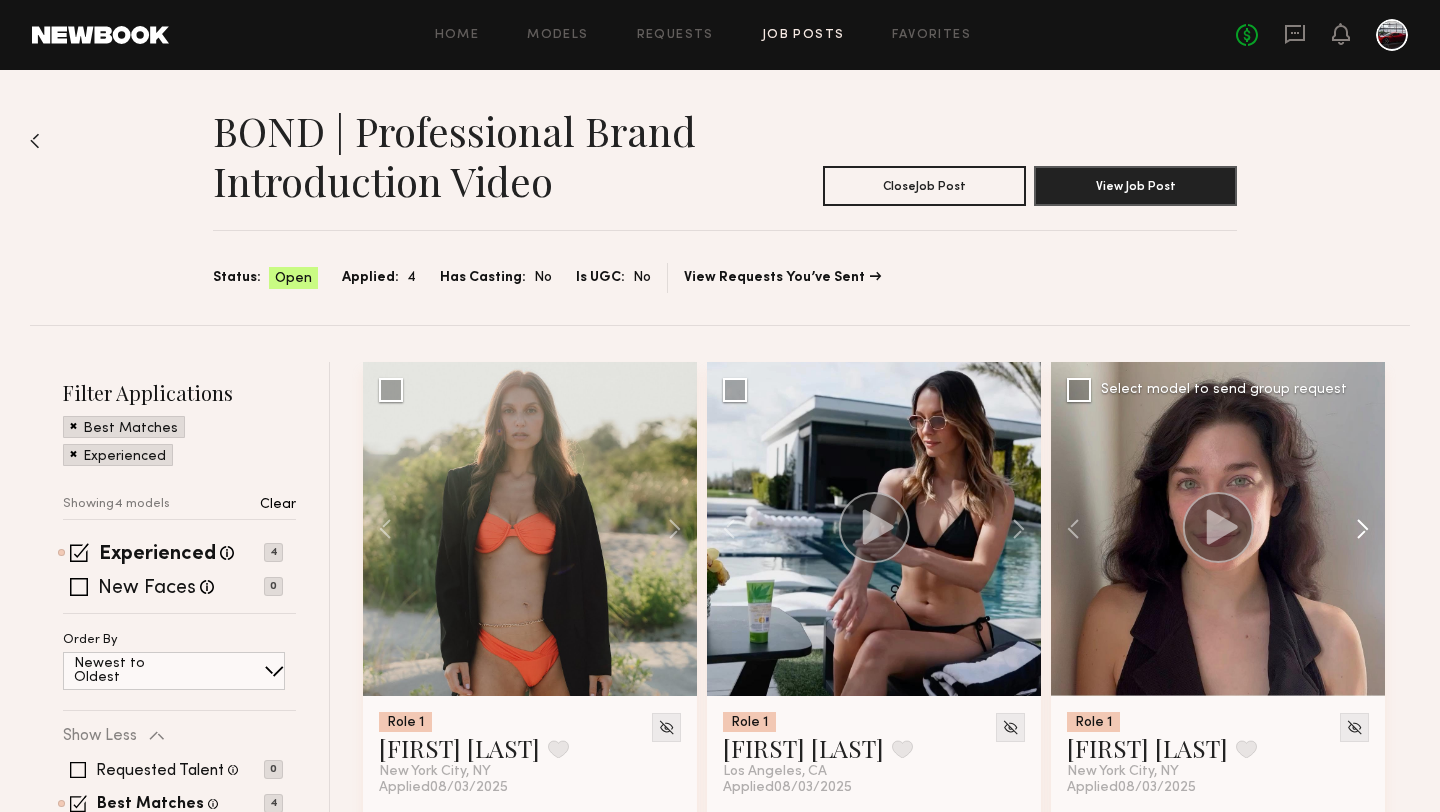 click 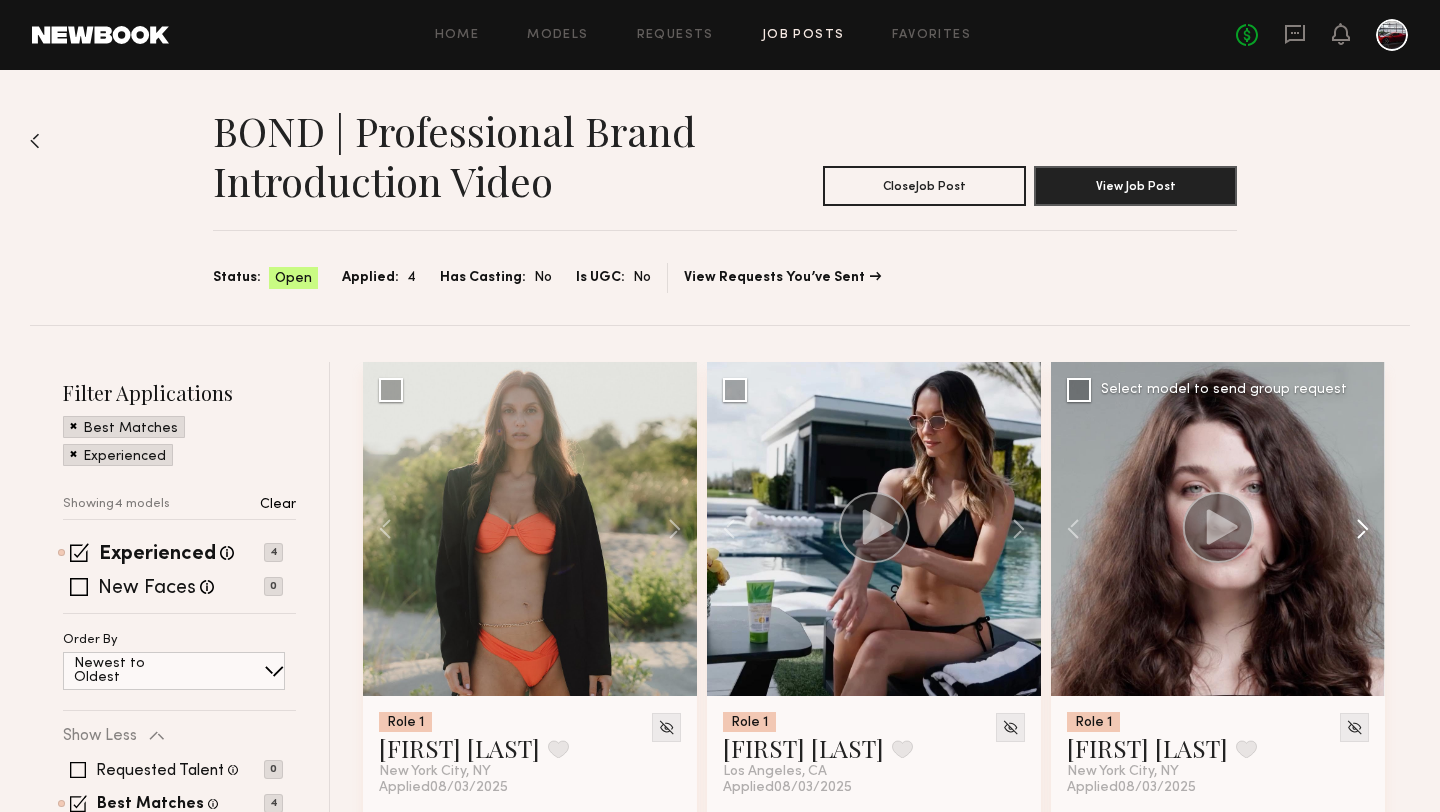 click 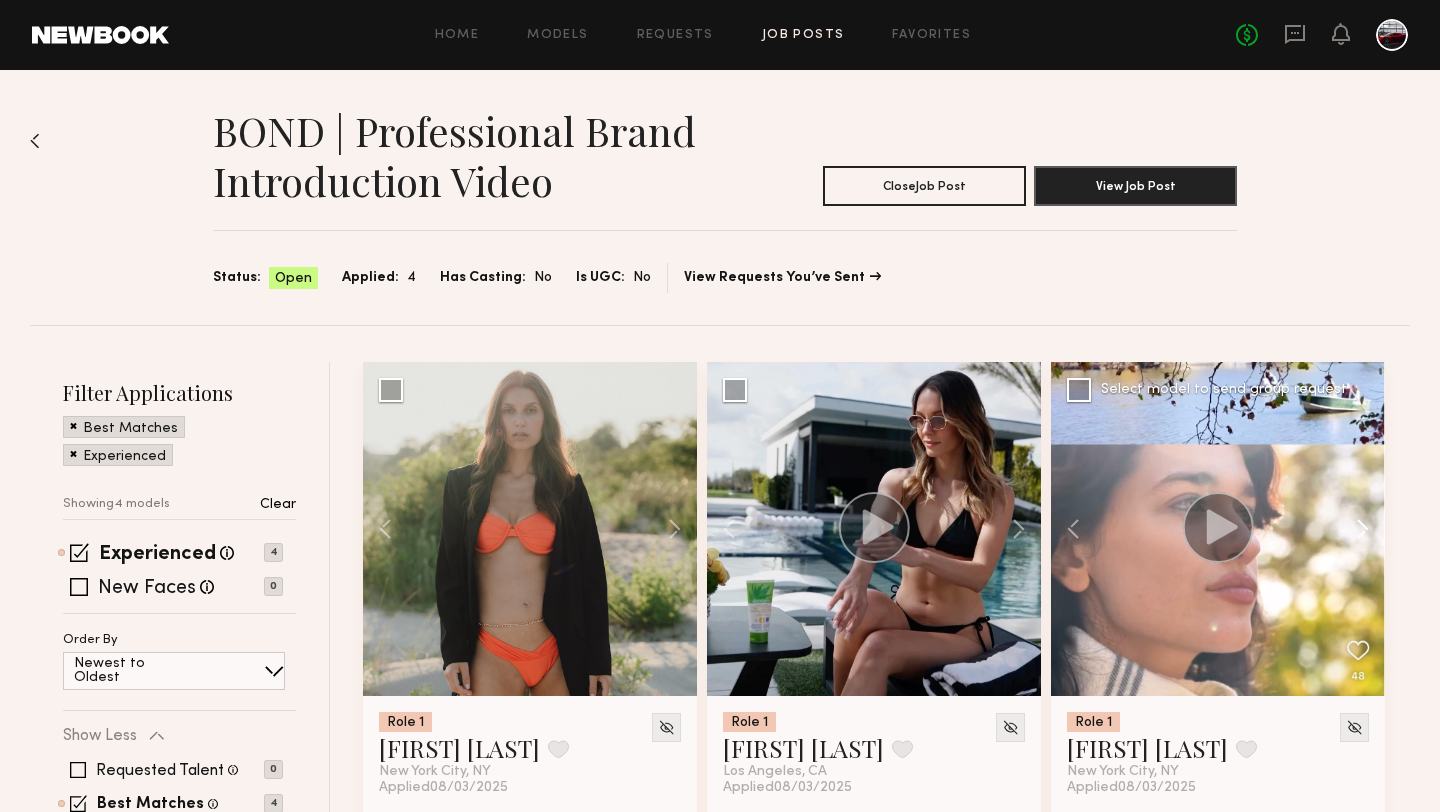 click 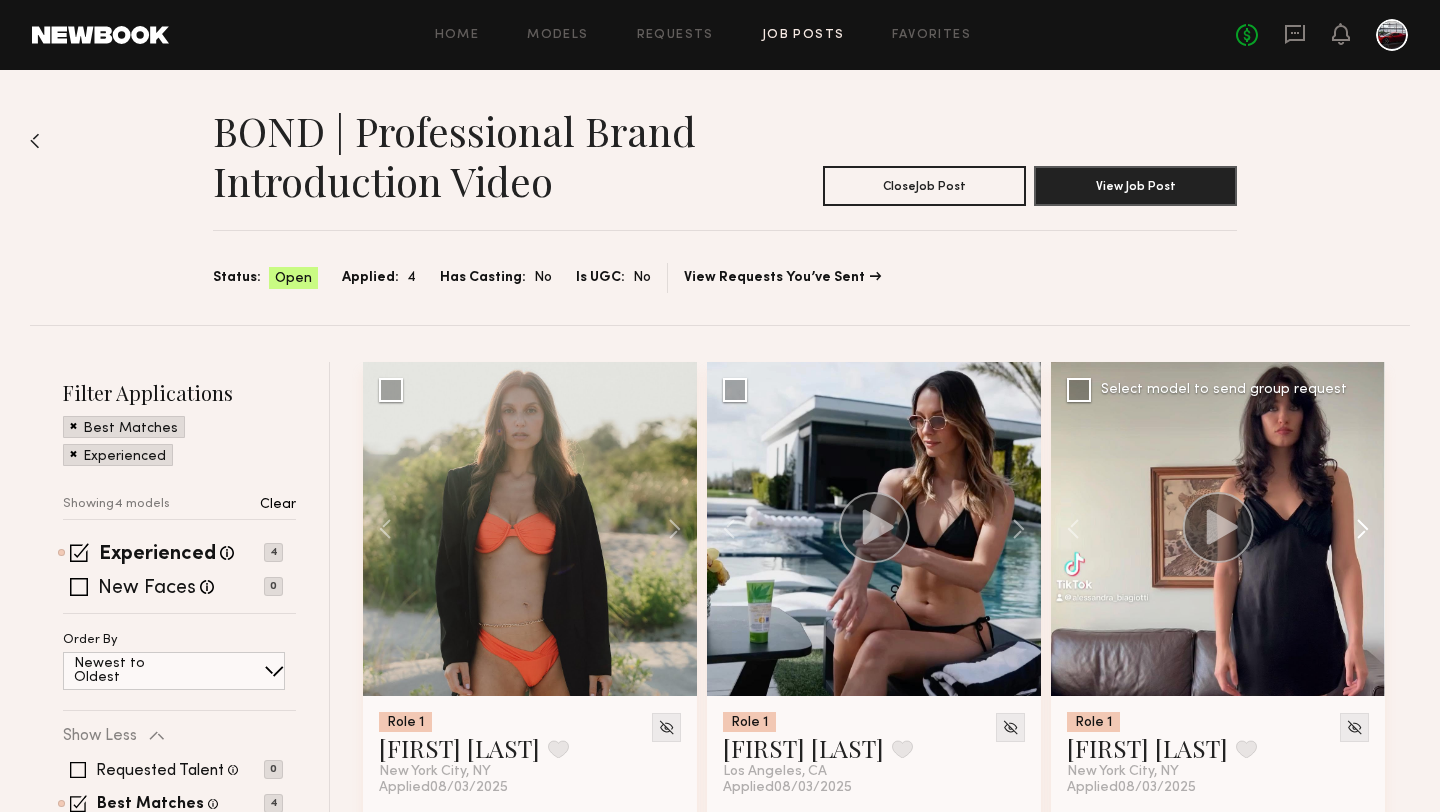 click 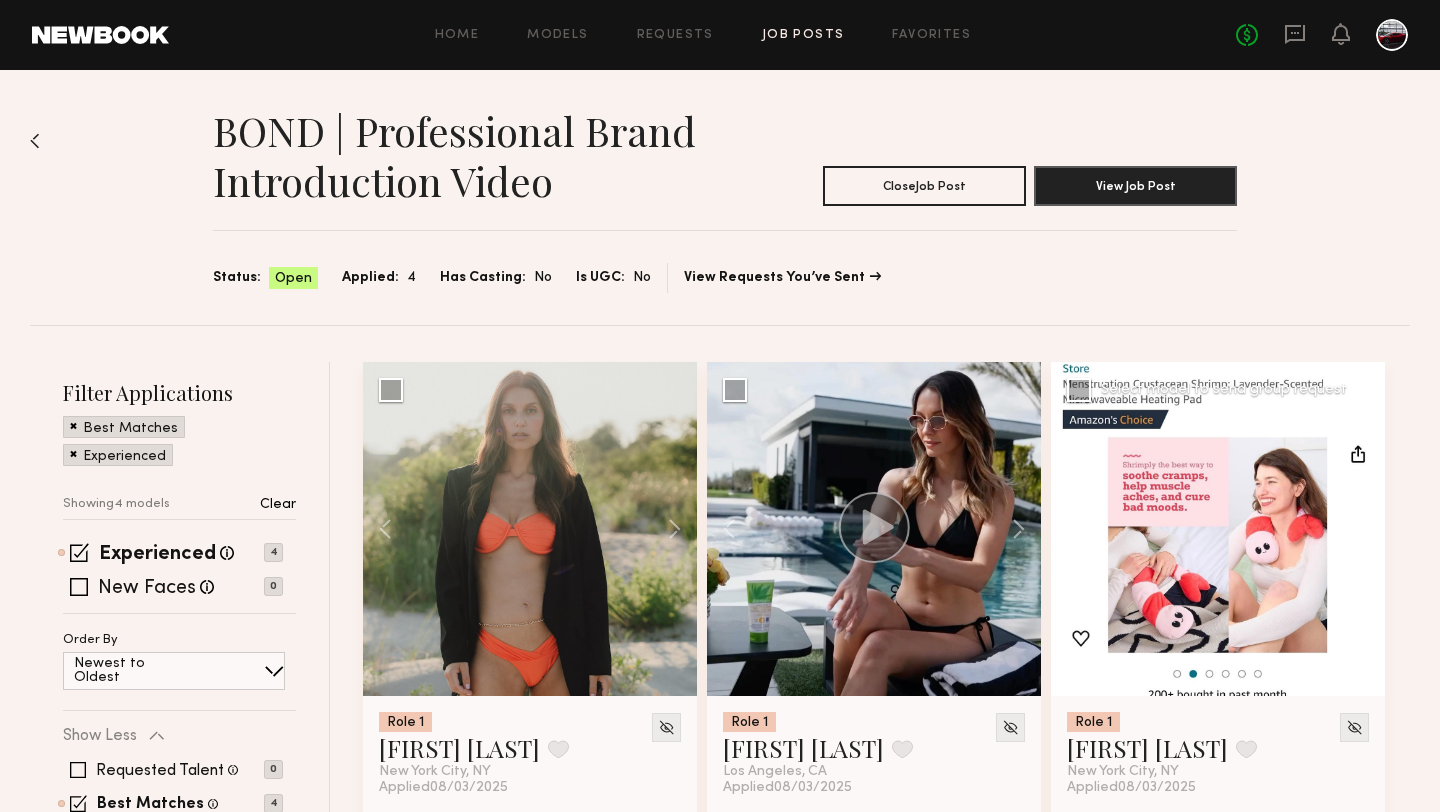 click 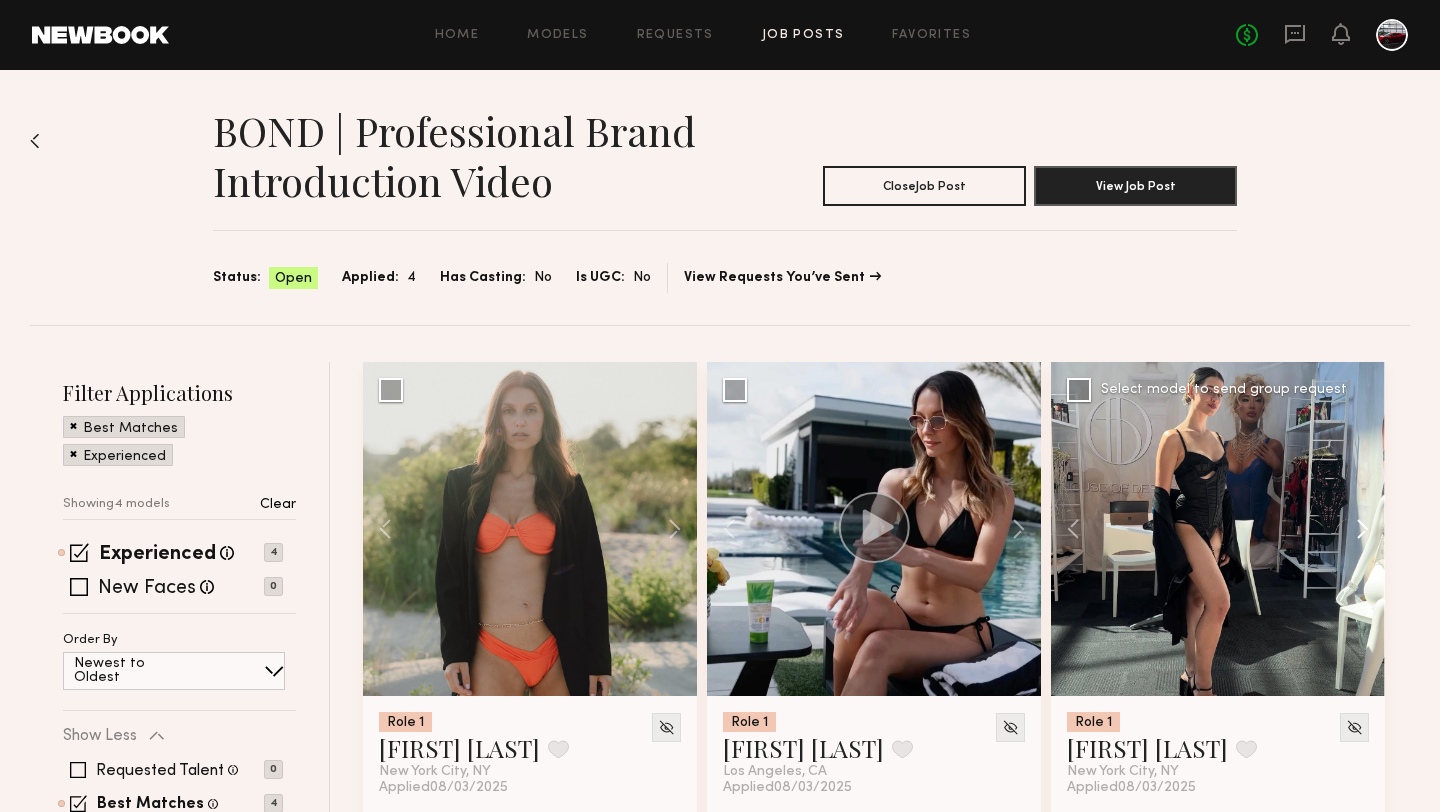 click 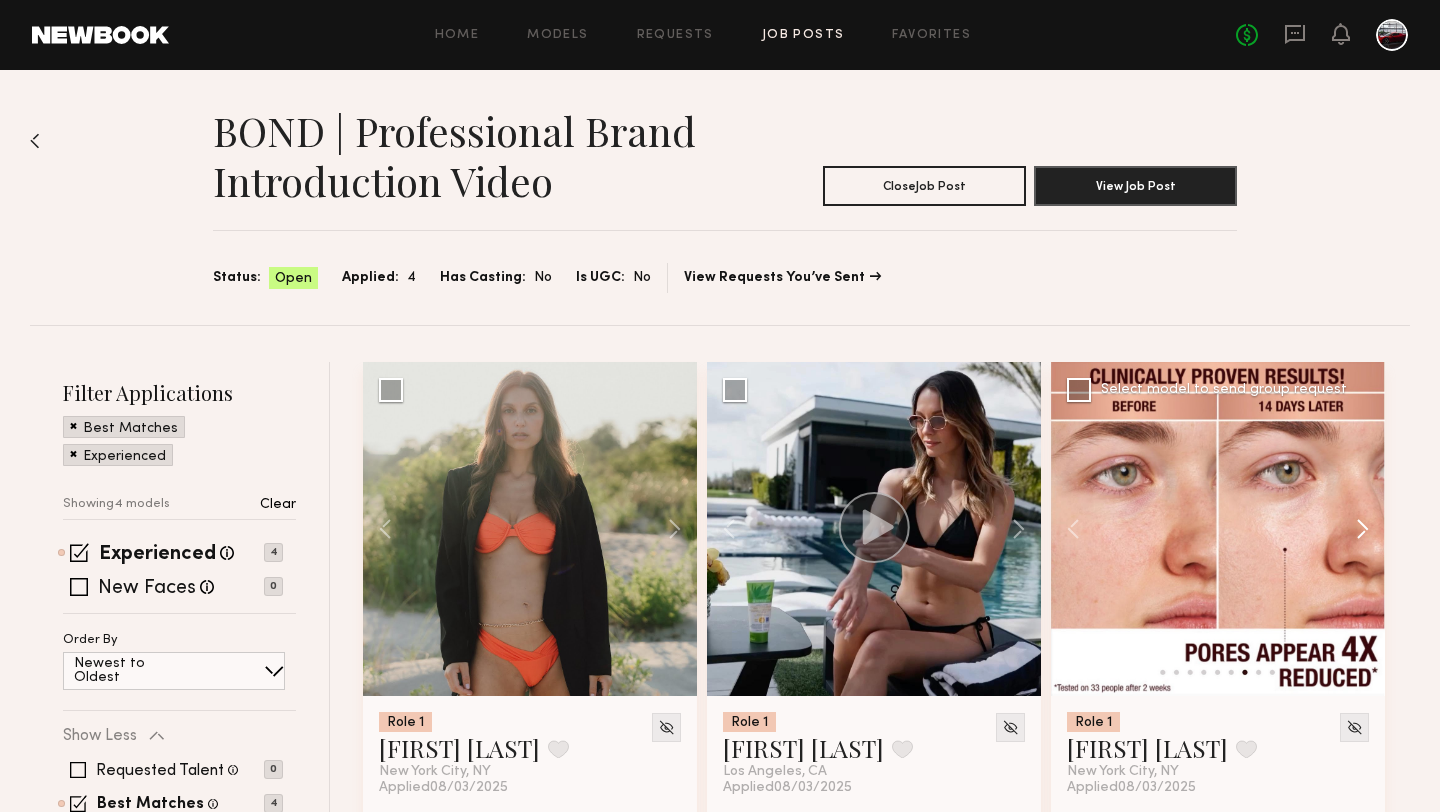 click 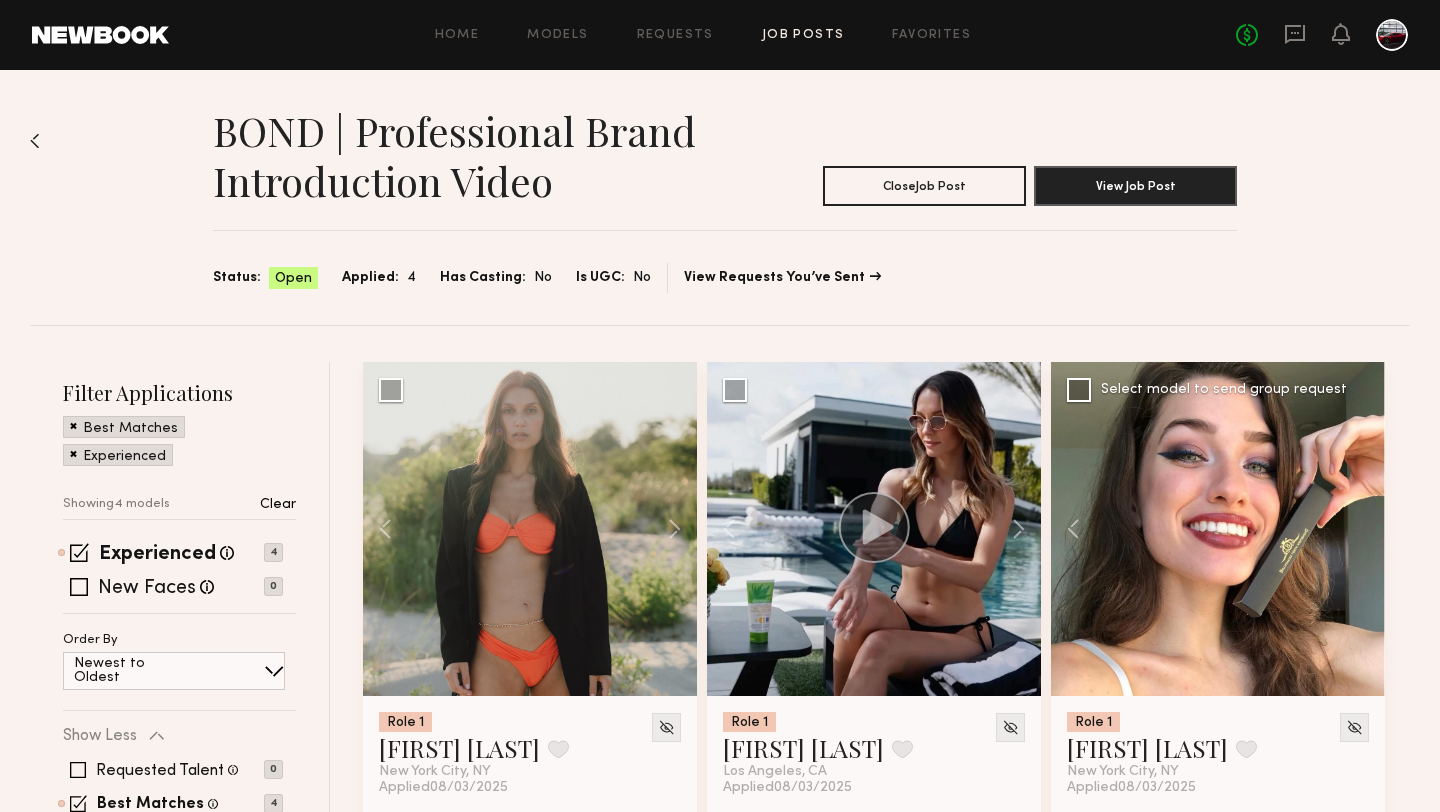 click 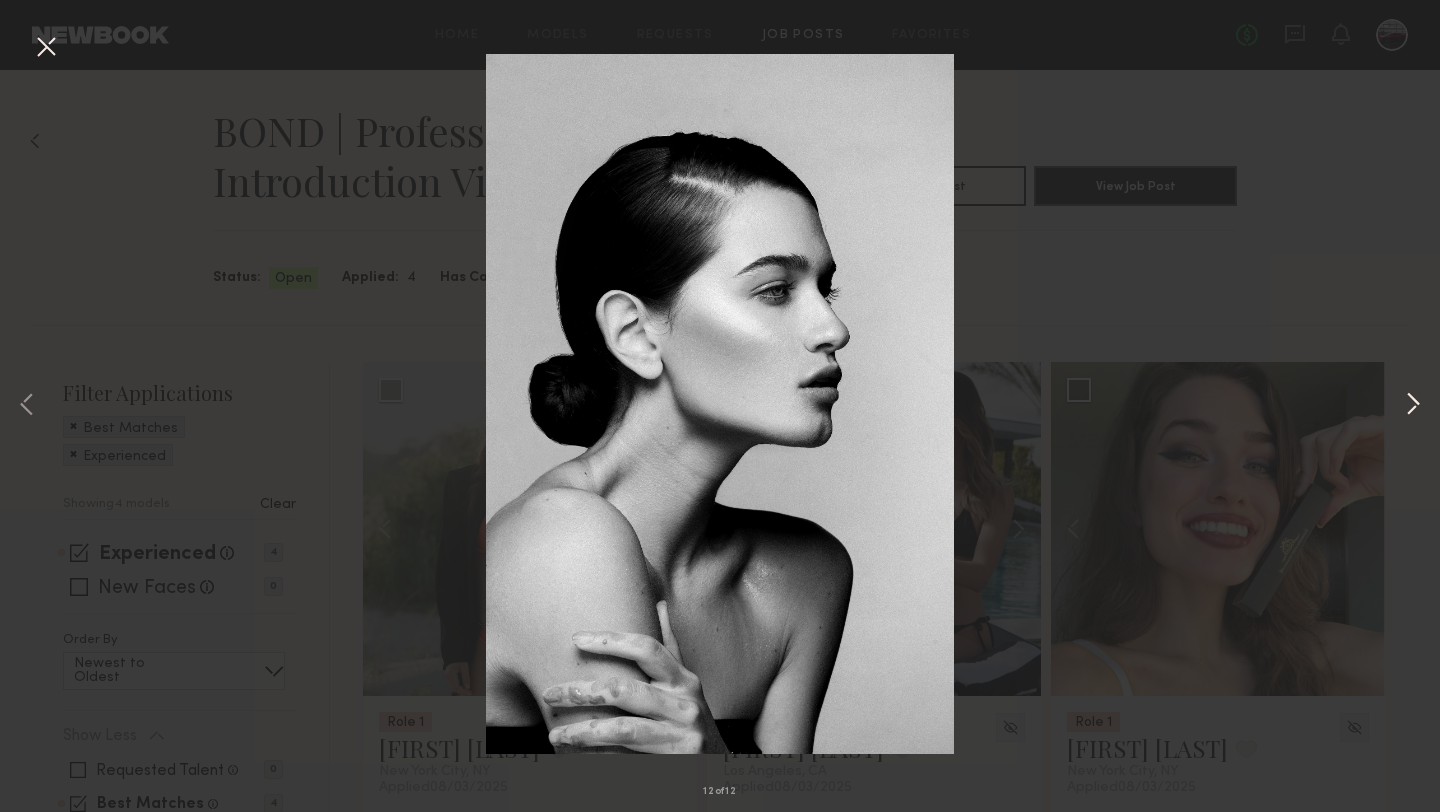click at bounding box center [1413, 406] 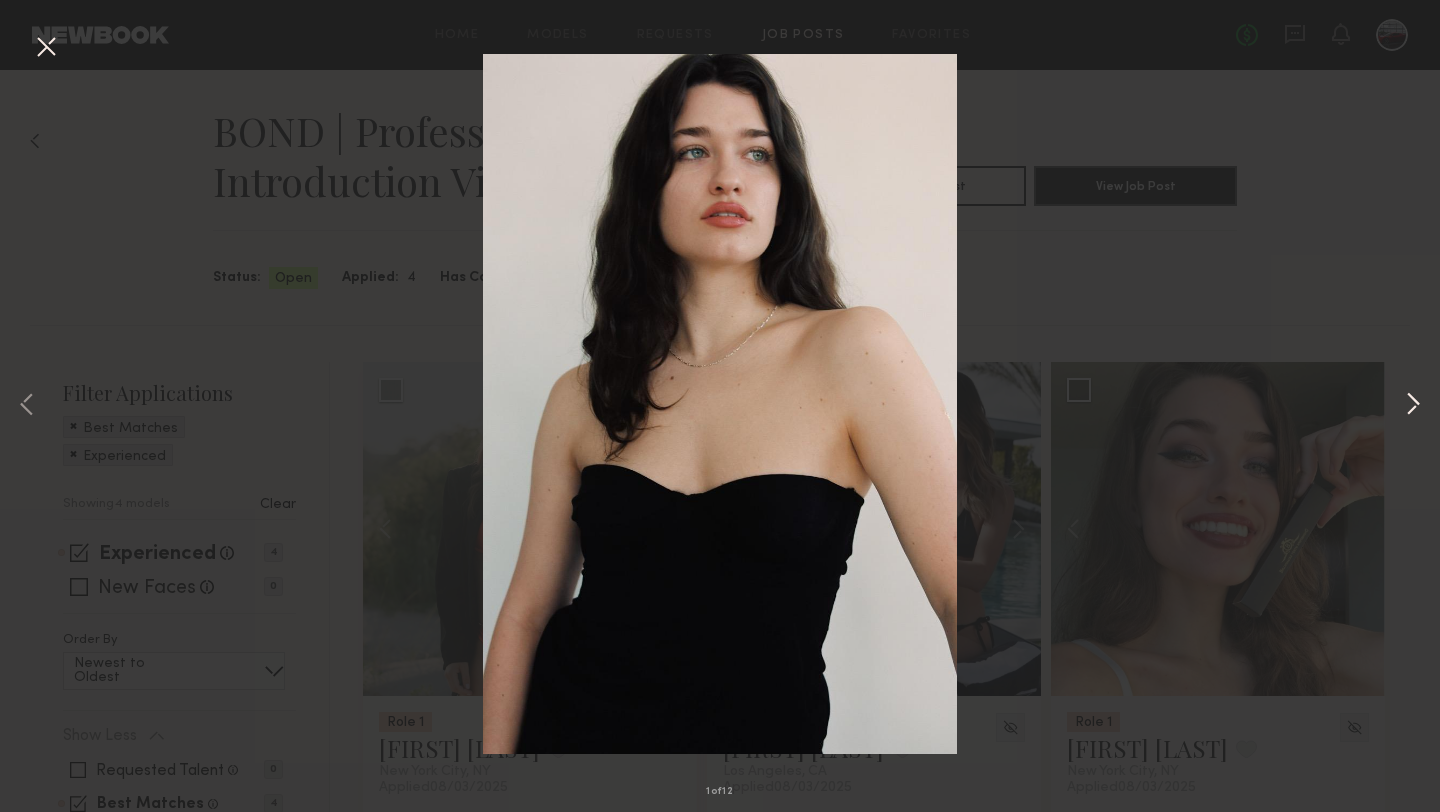 click at bounding box center (1413, 406) 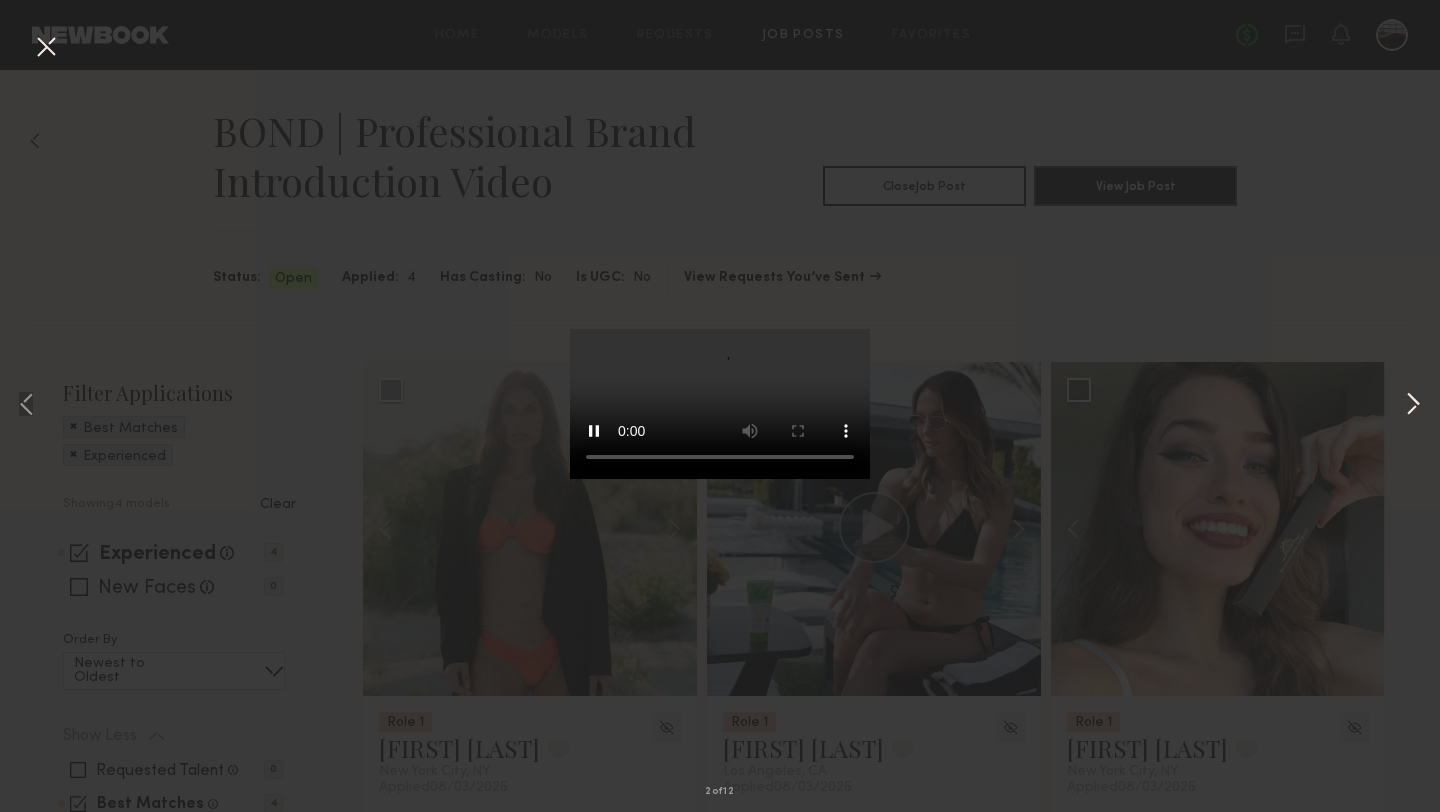 click at bounding box center [1413, 406] 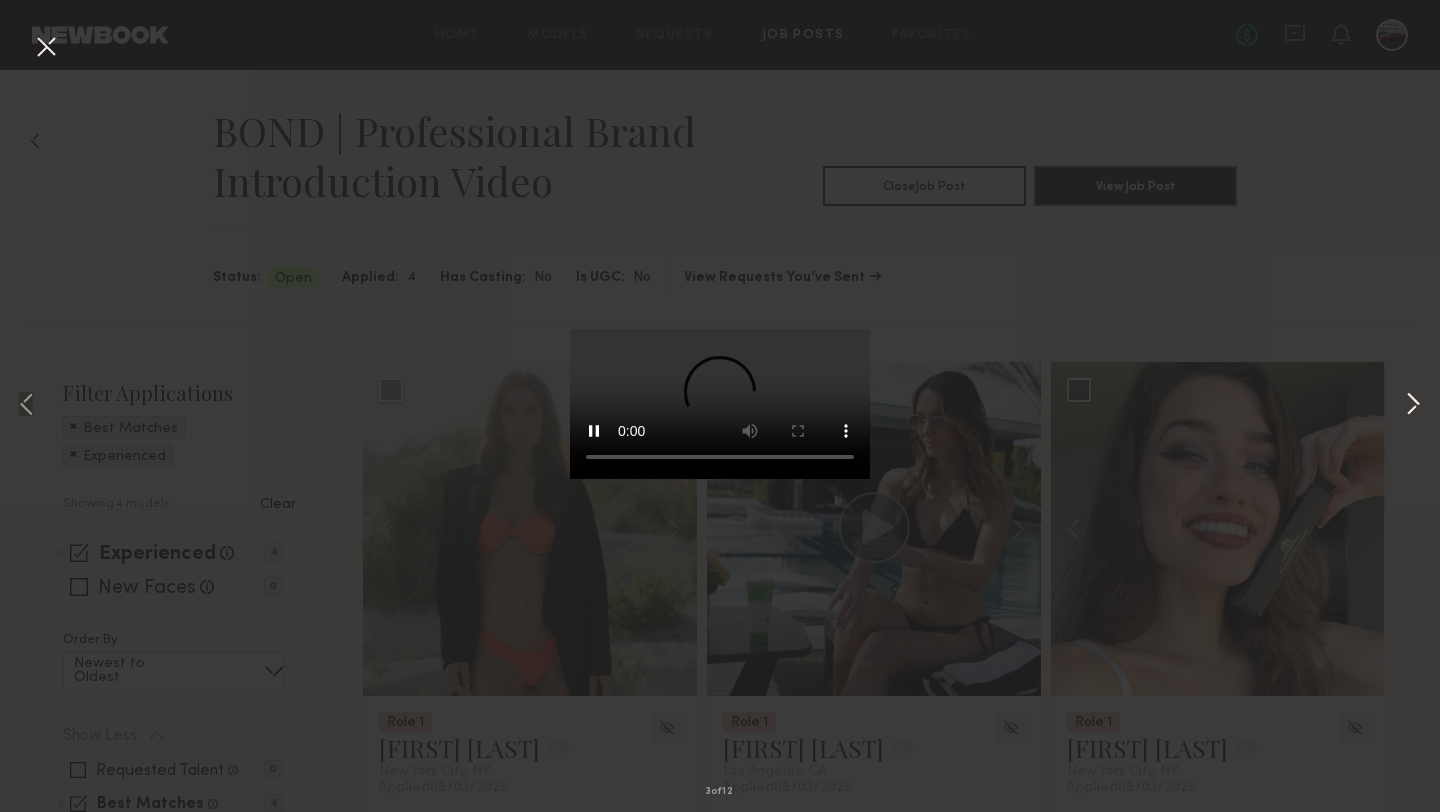 click at bounding box center (1413, 406) 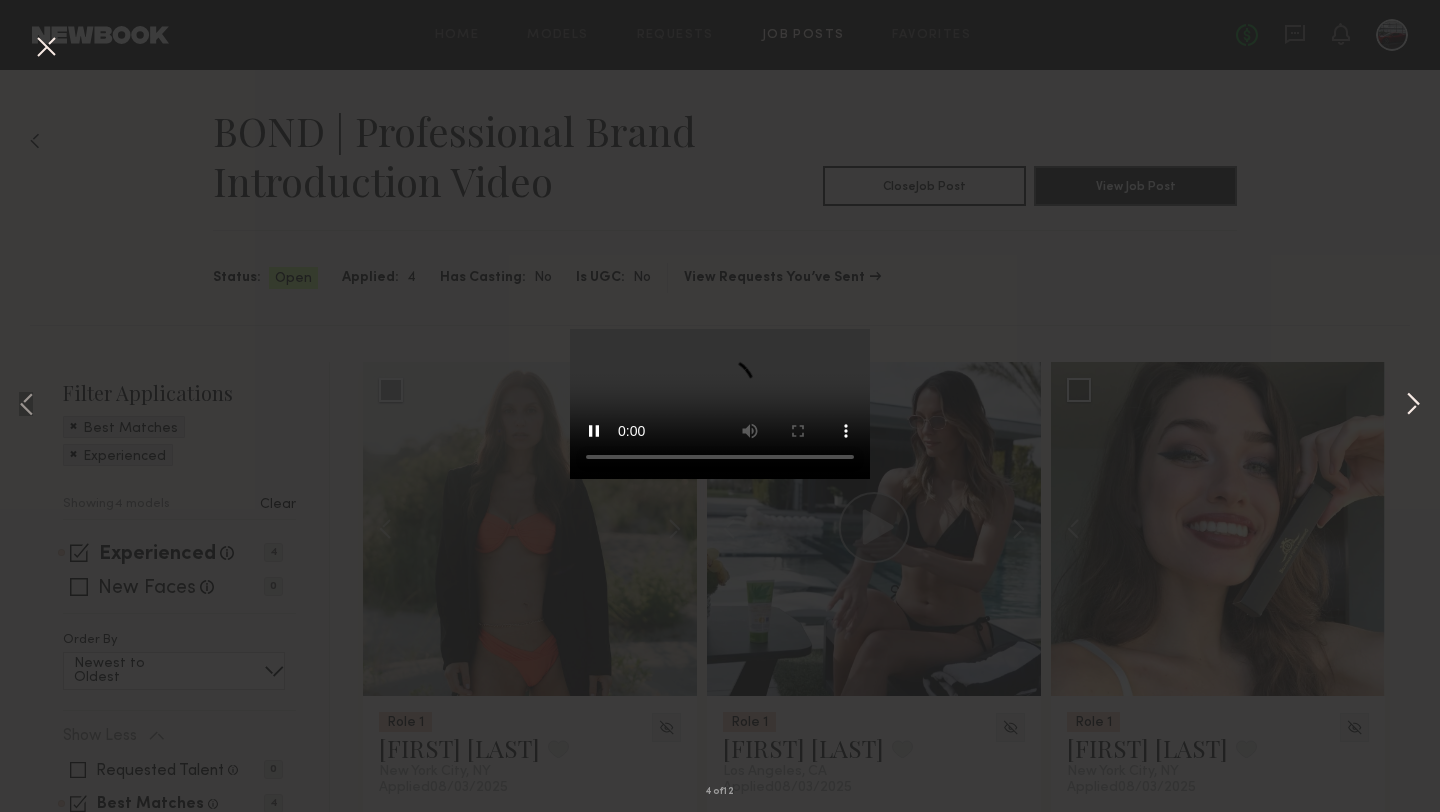 click at bounding box center [1413, 406] 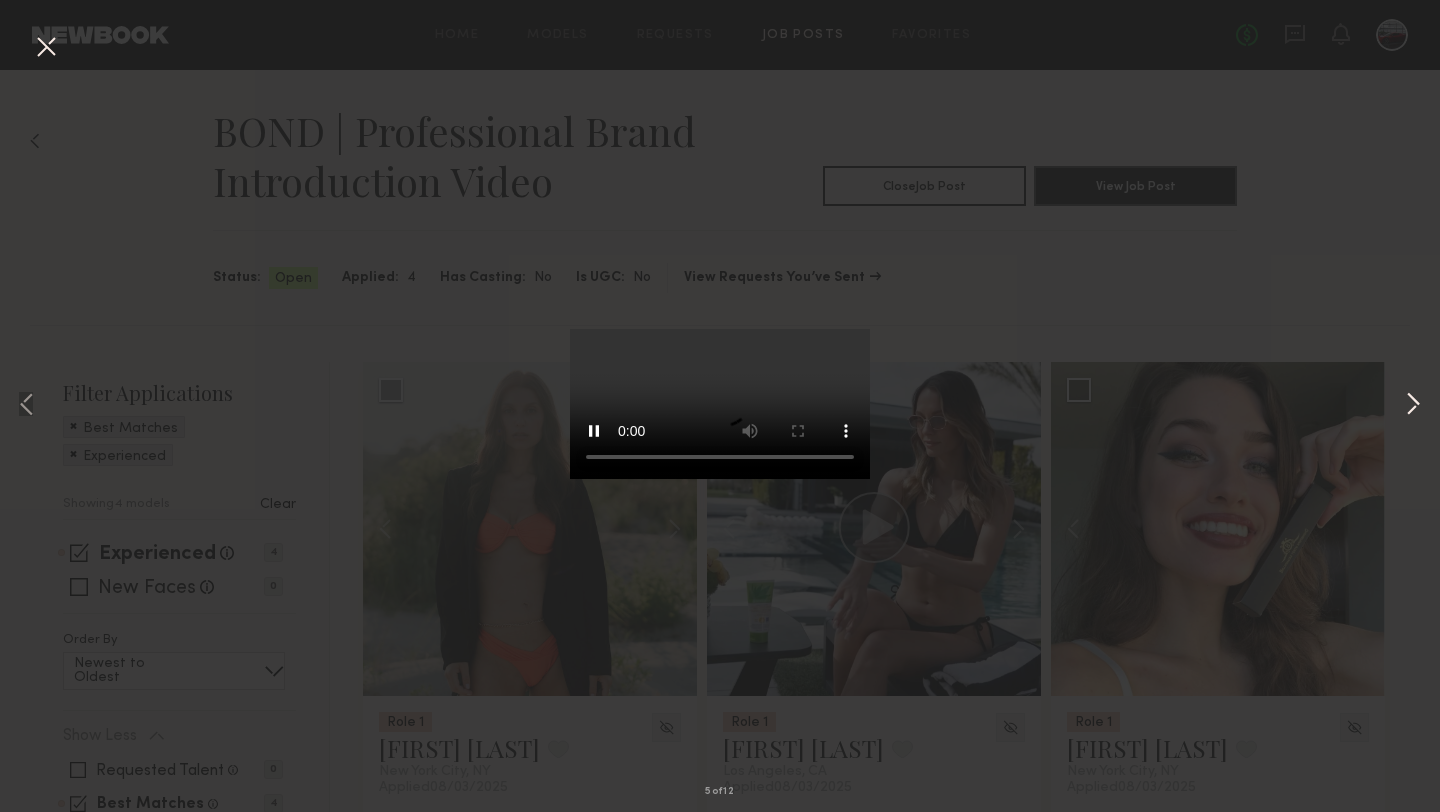 click at bounding box center (1413, 406) 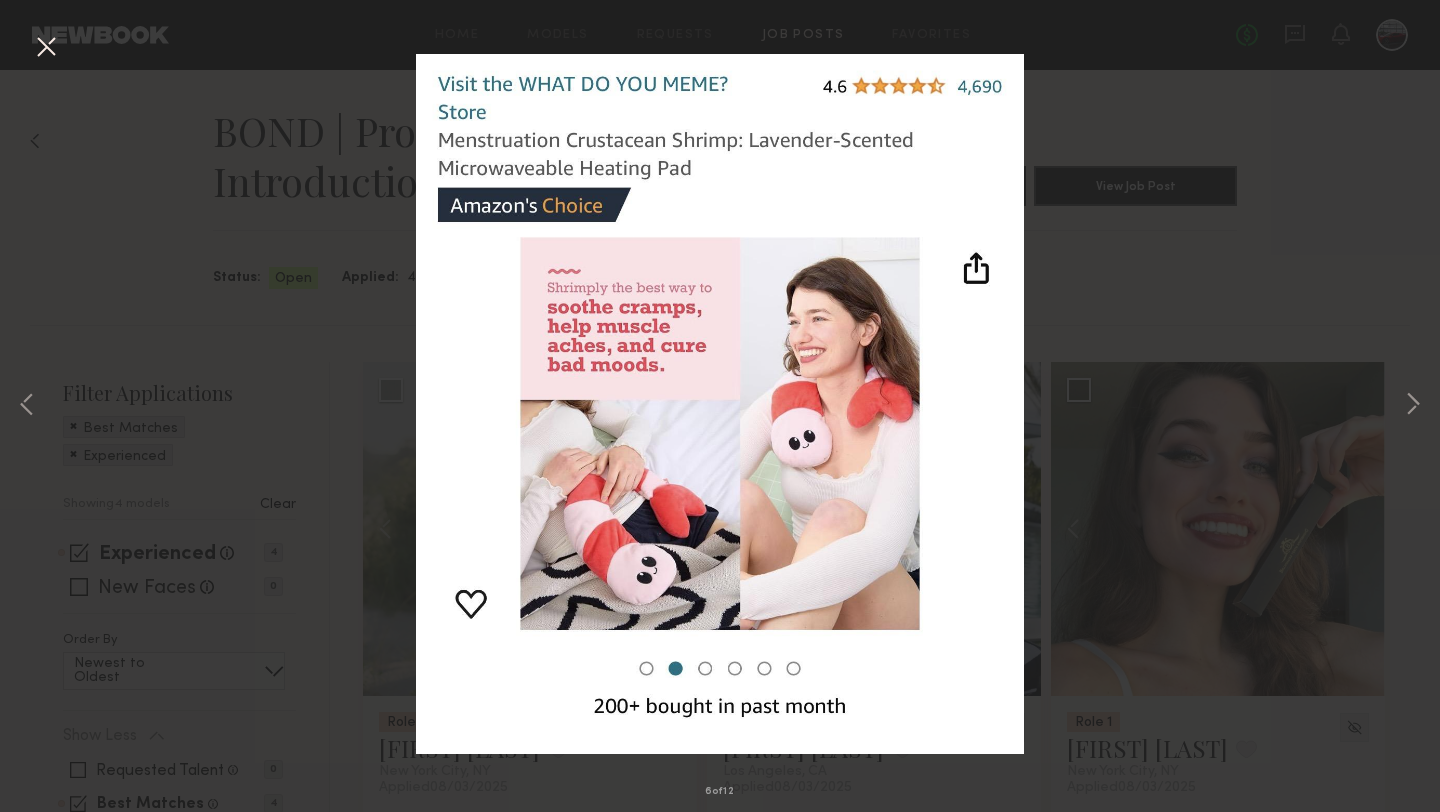 click on "6  of  12" at bounding box center (720, 406) 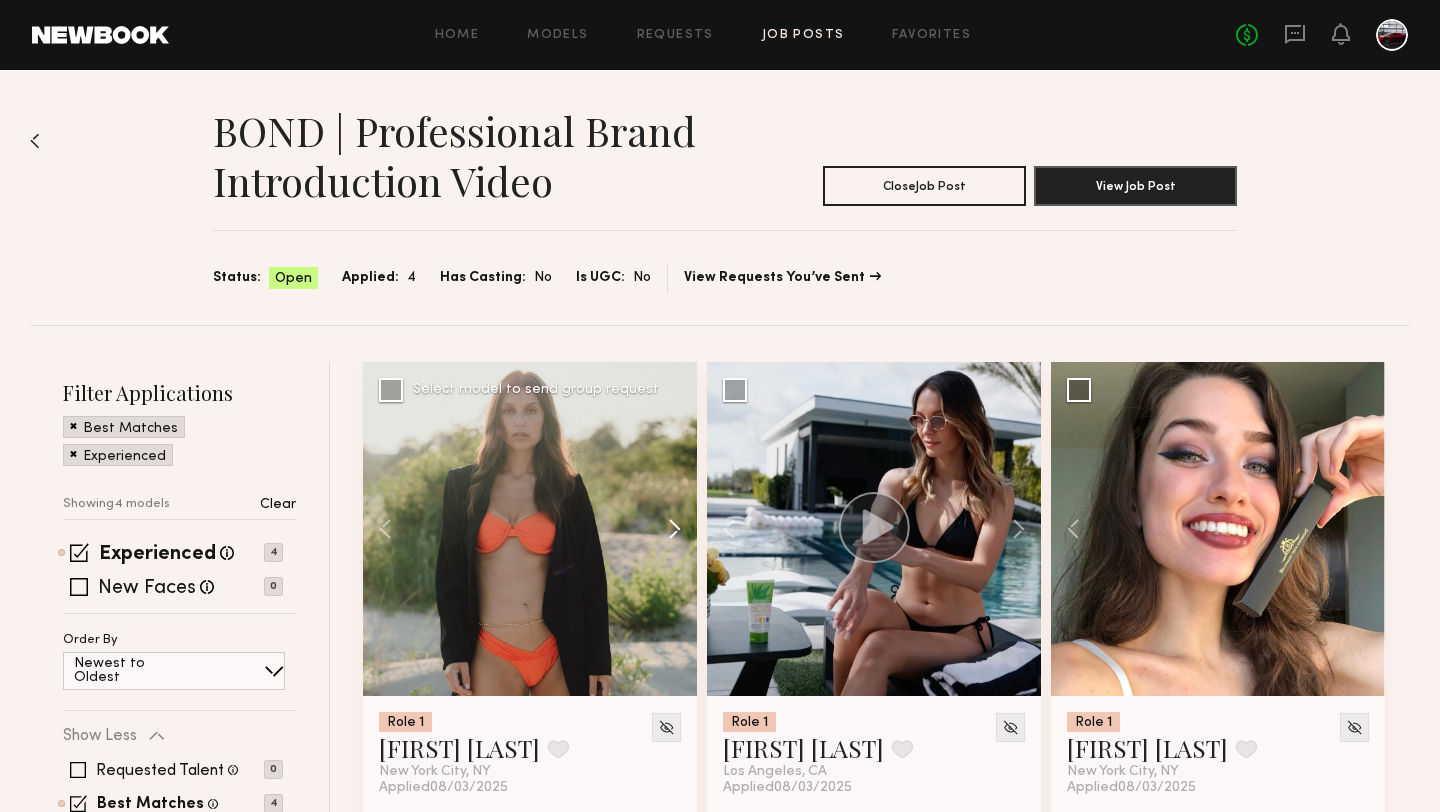 click 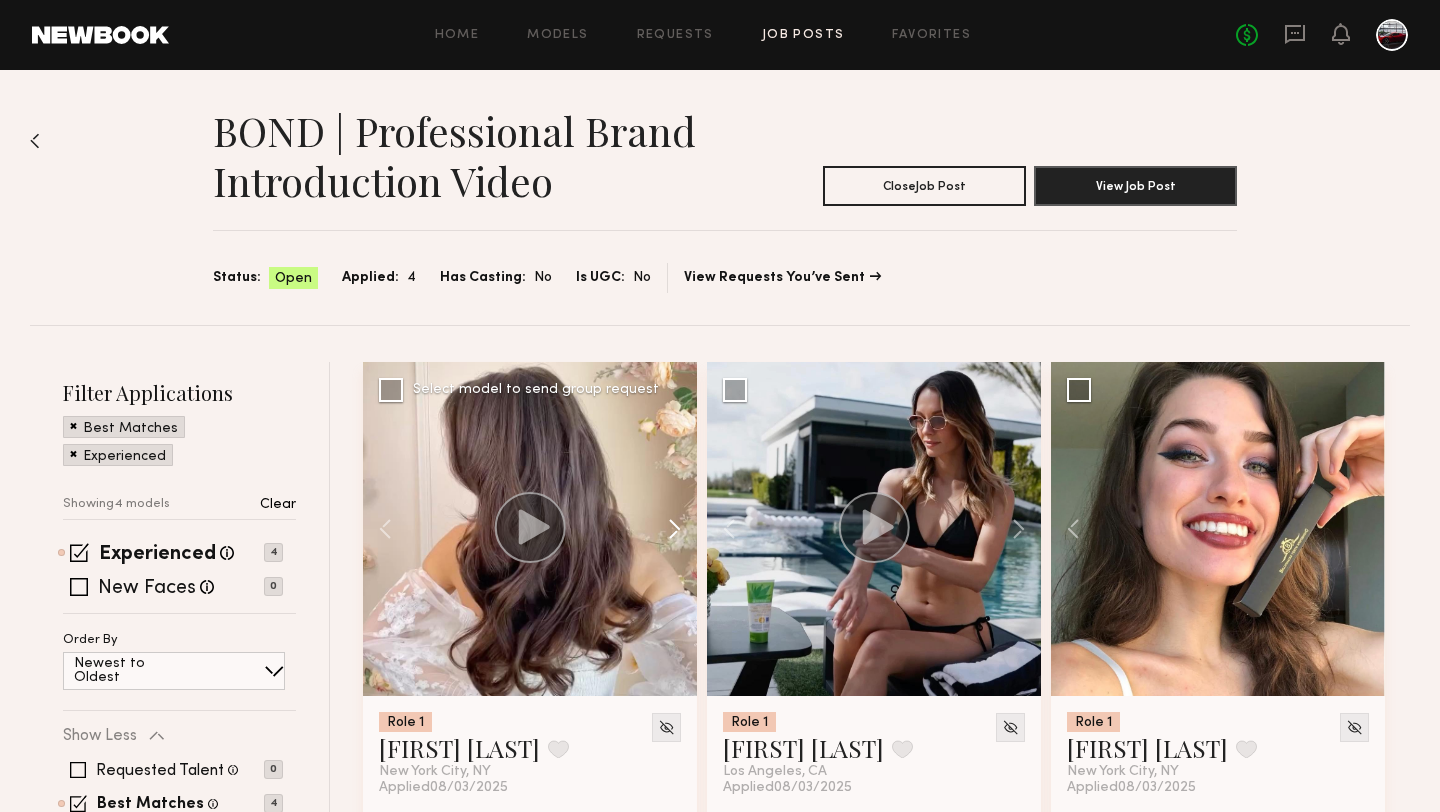 click 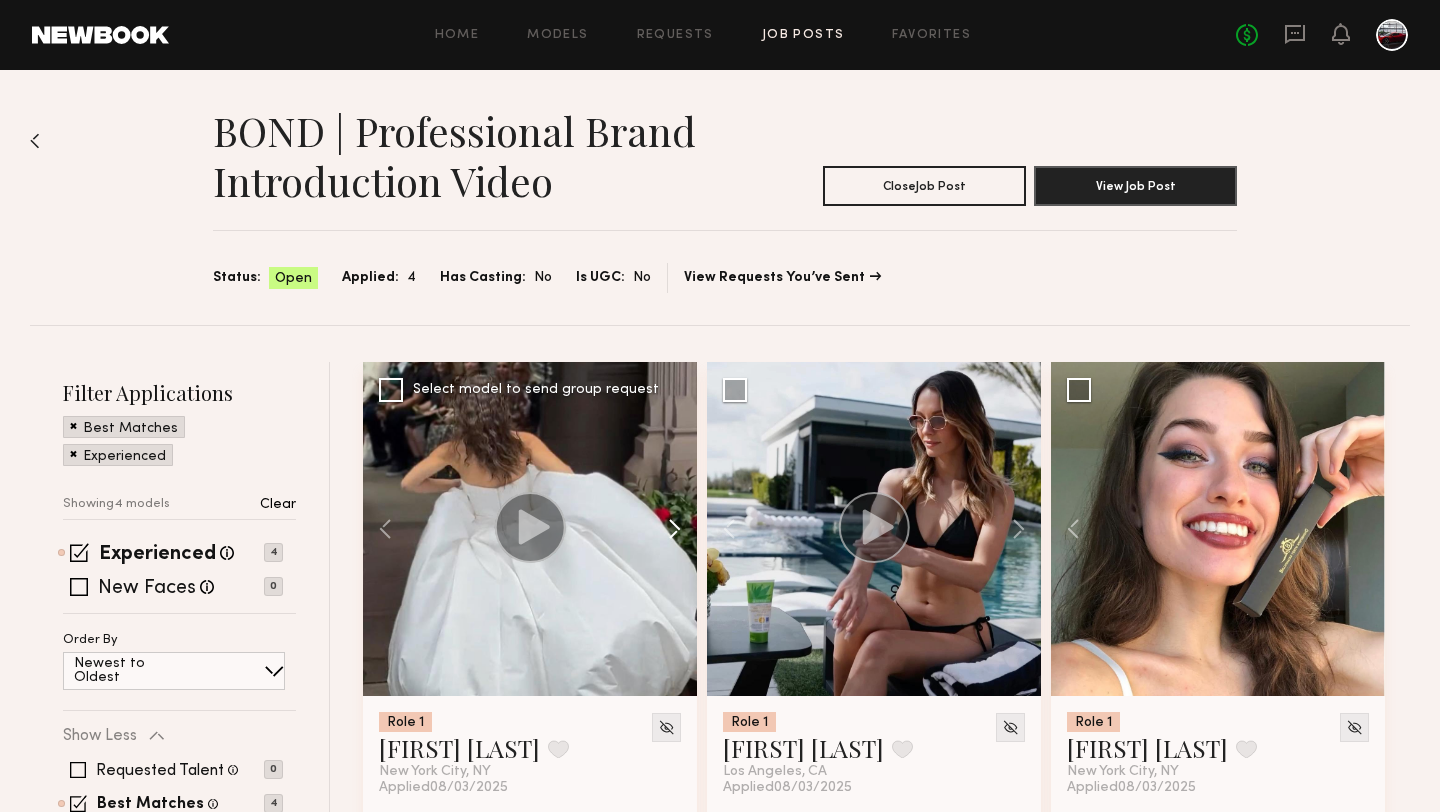 click 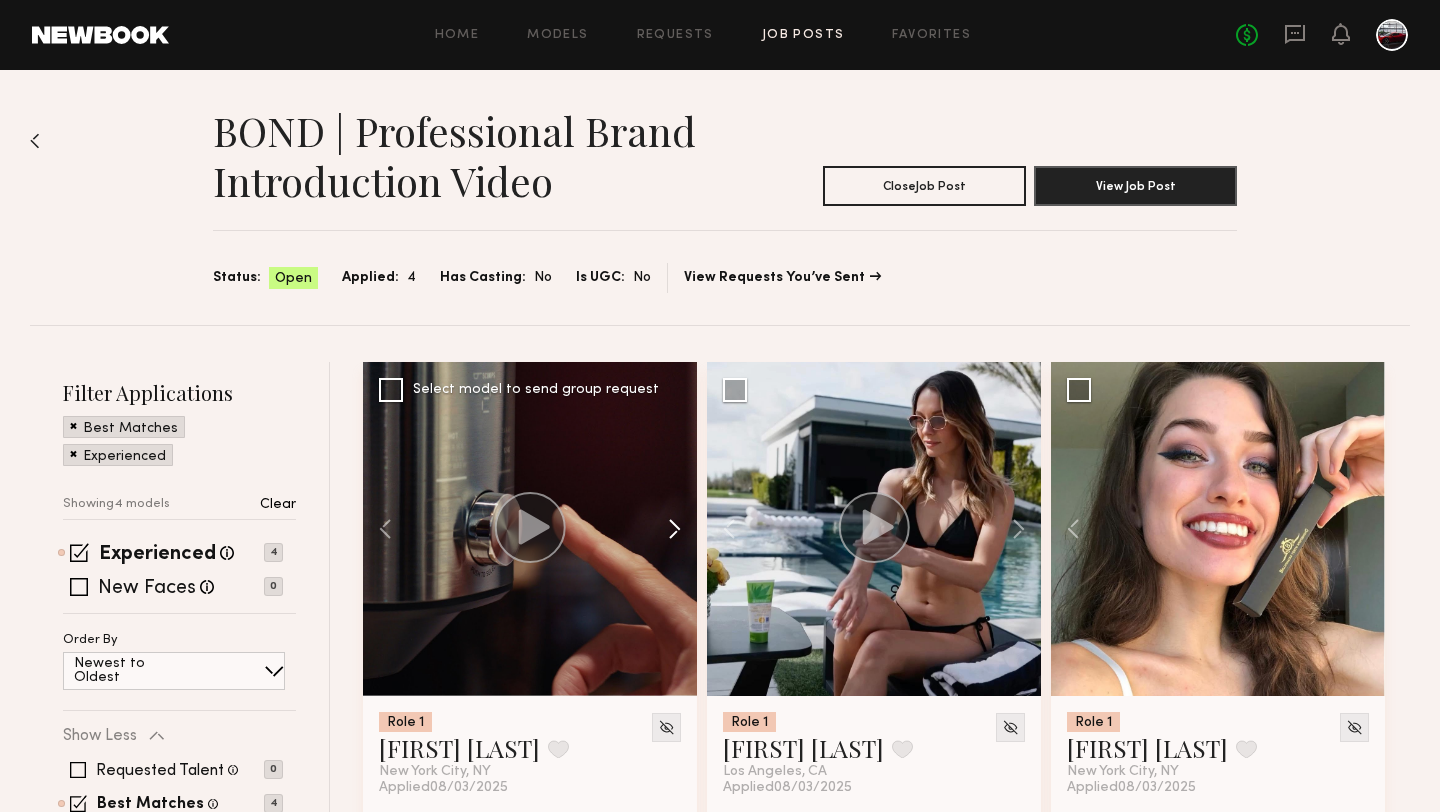 click 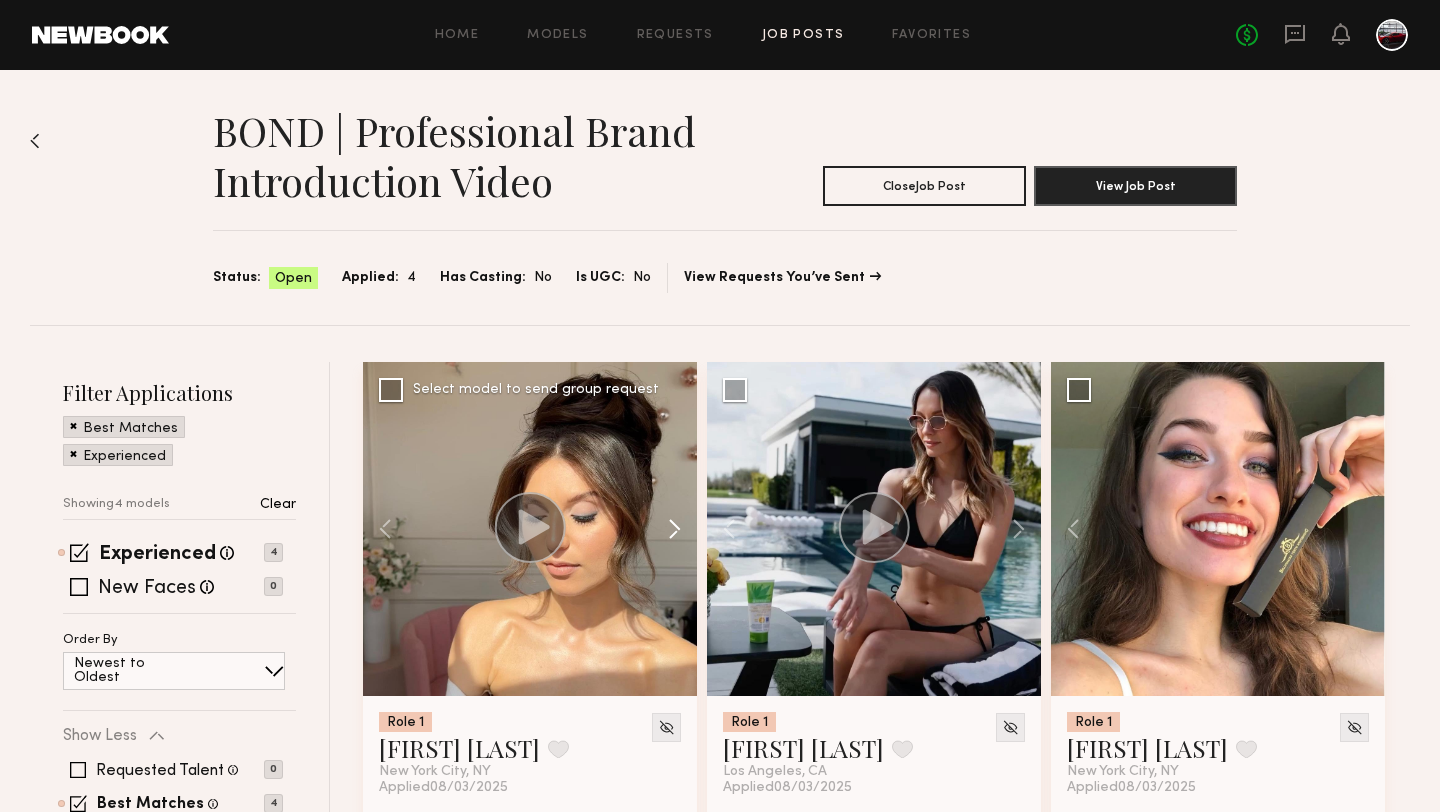click 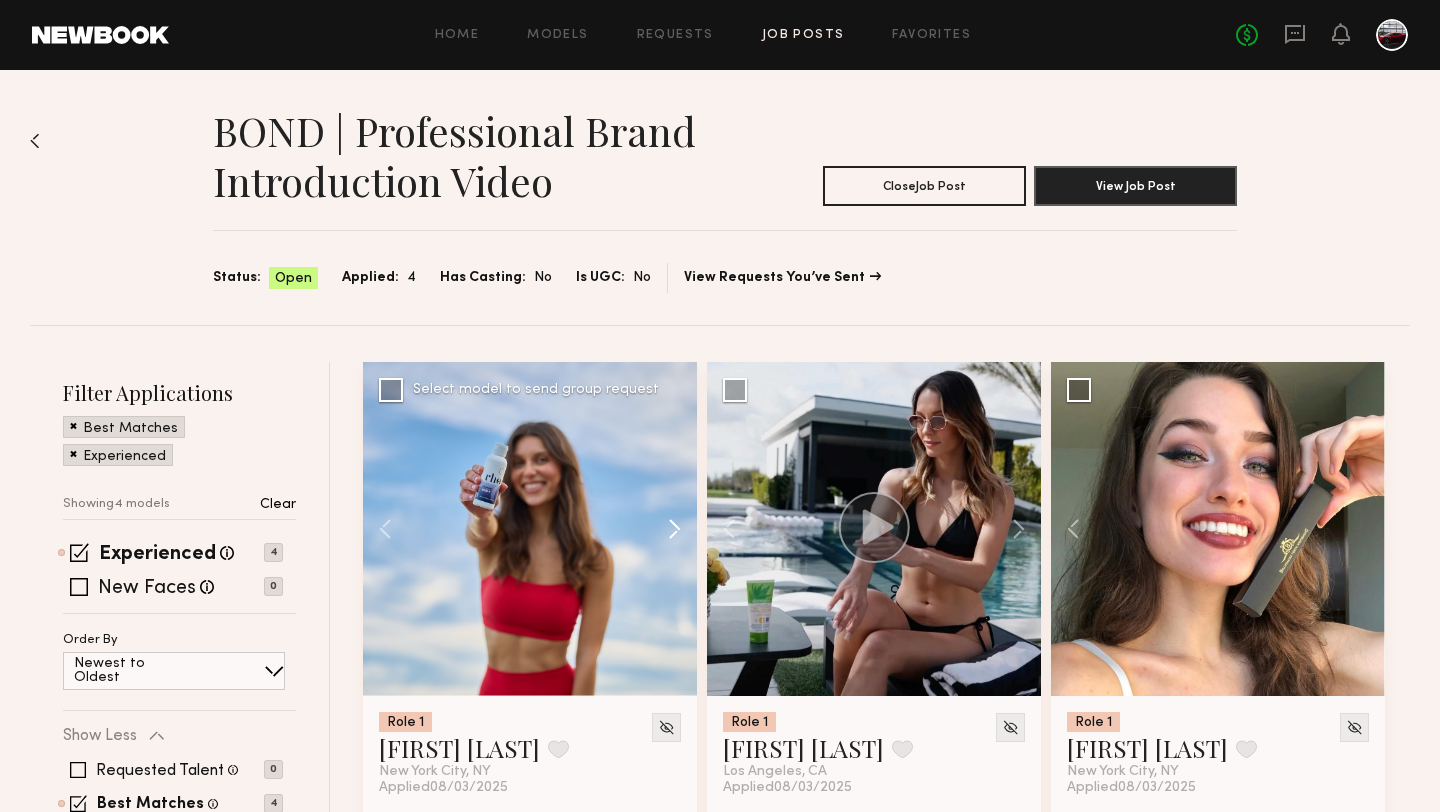 click 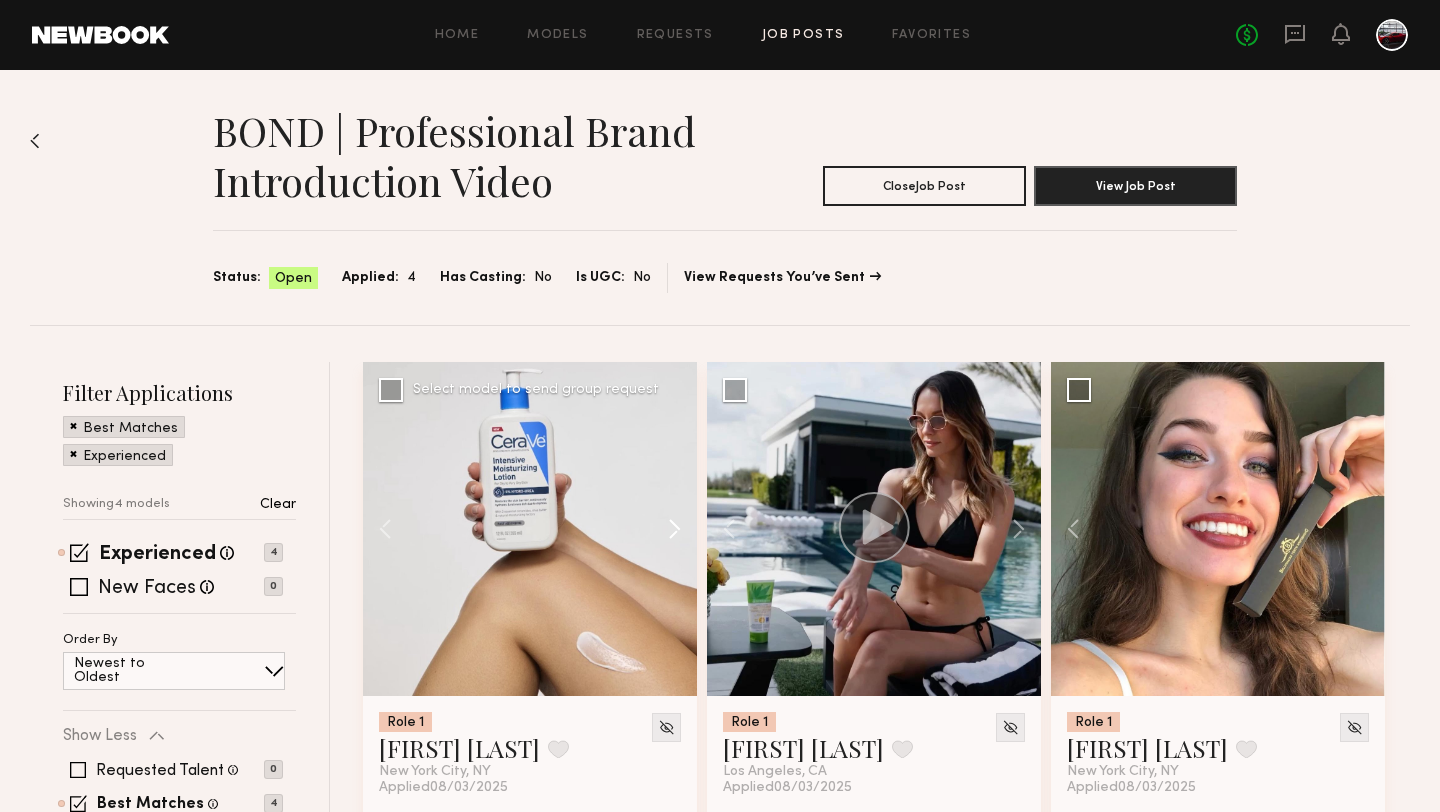 click 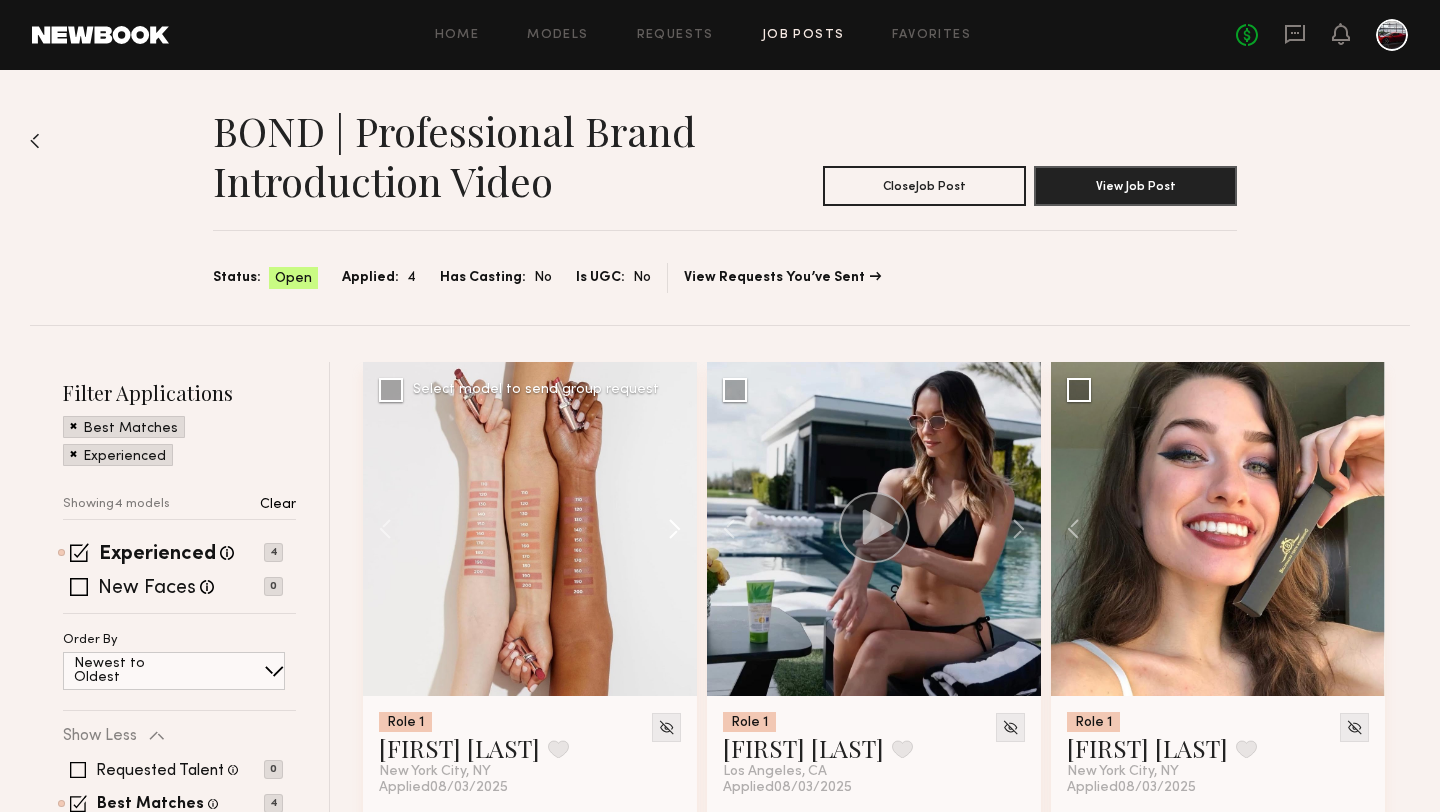 click 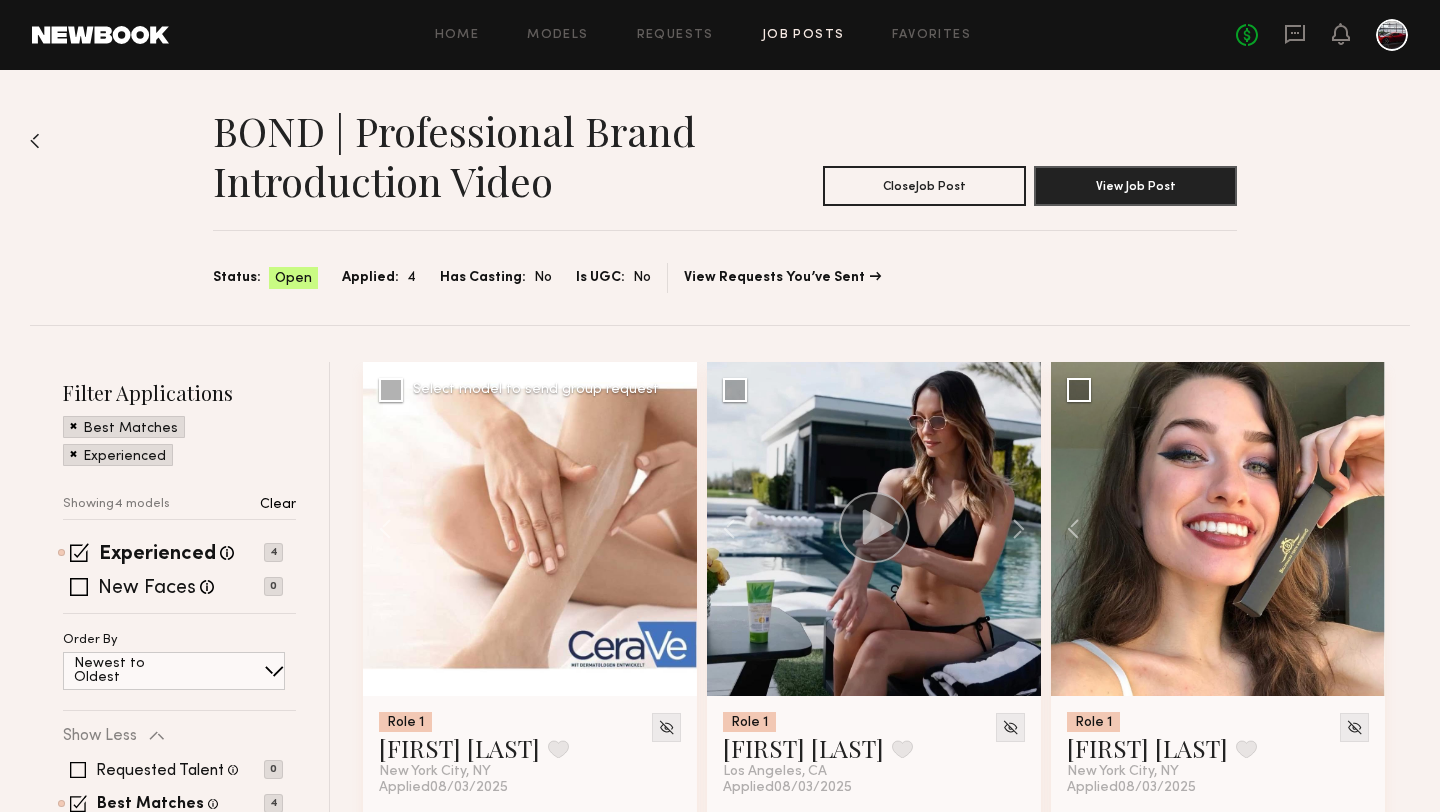 click 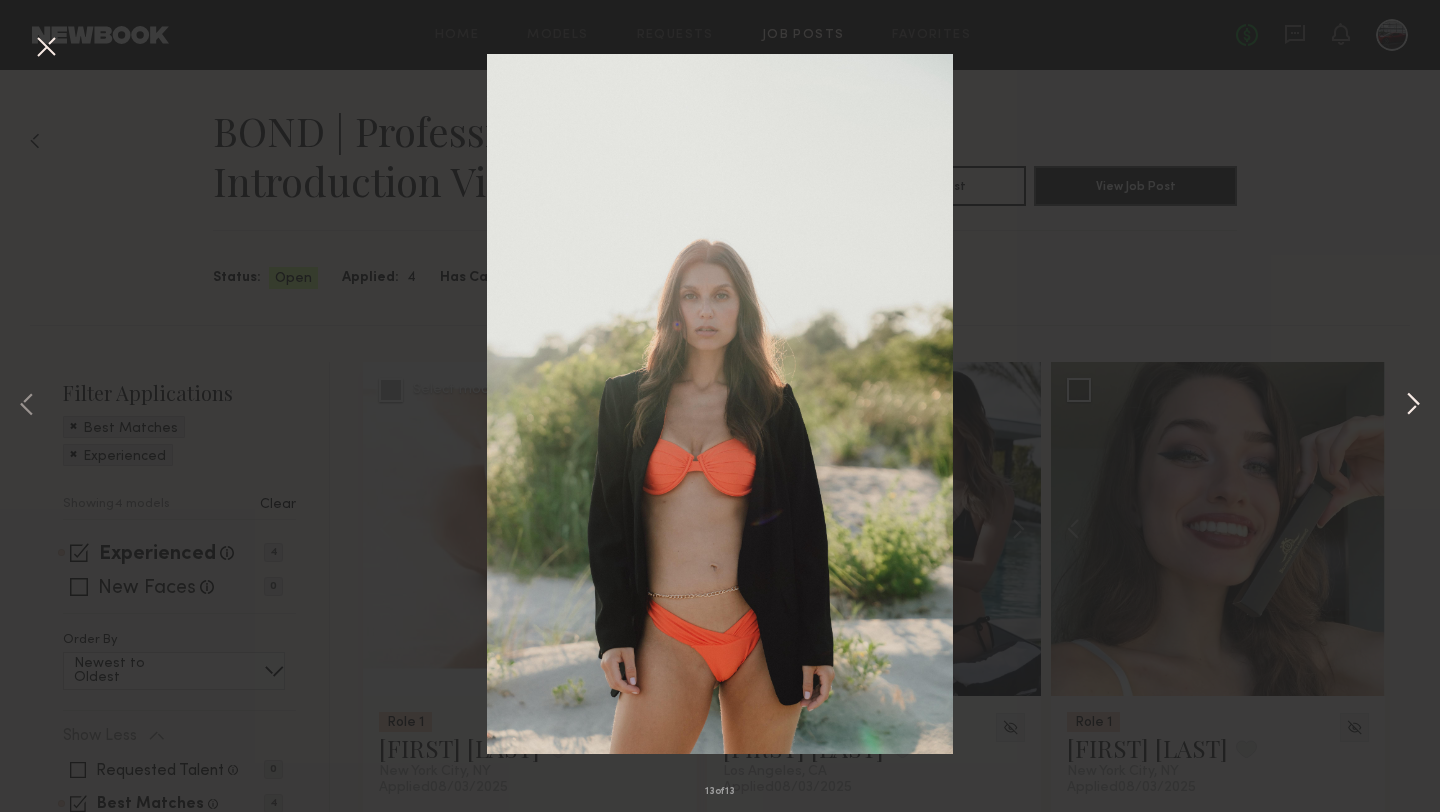 click at bounding box center [1413, 406] 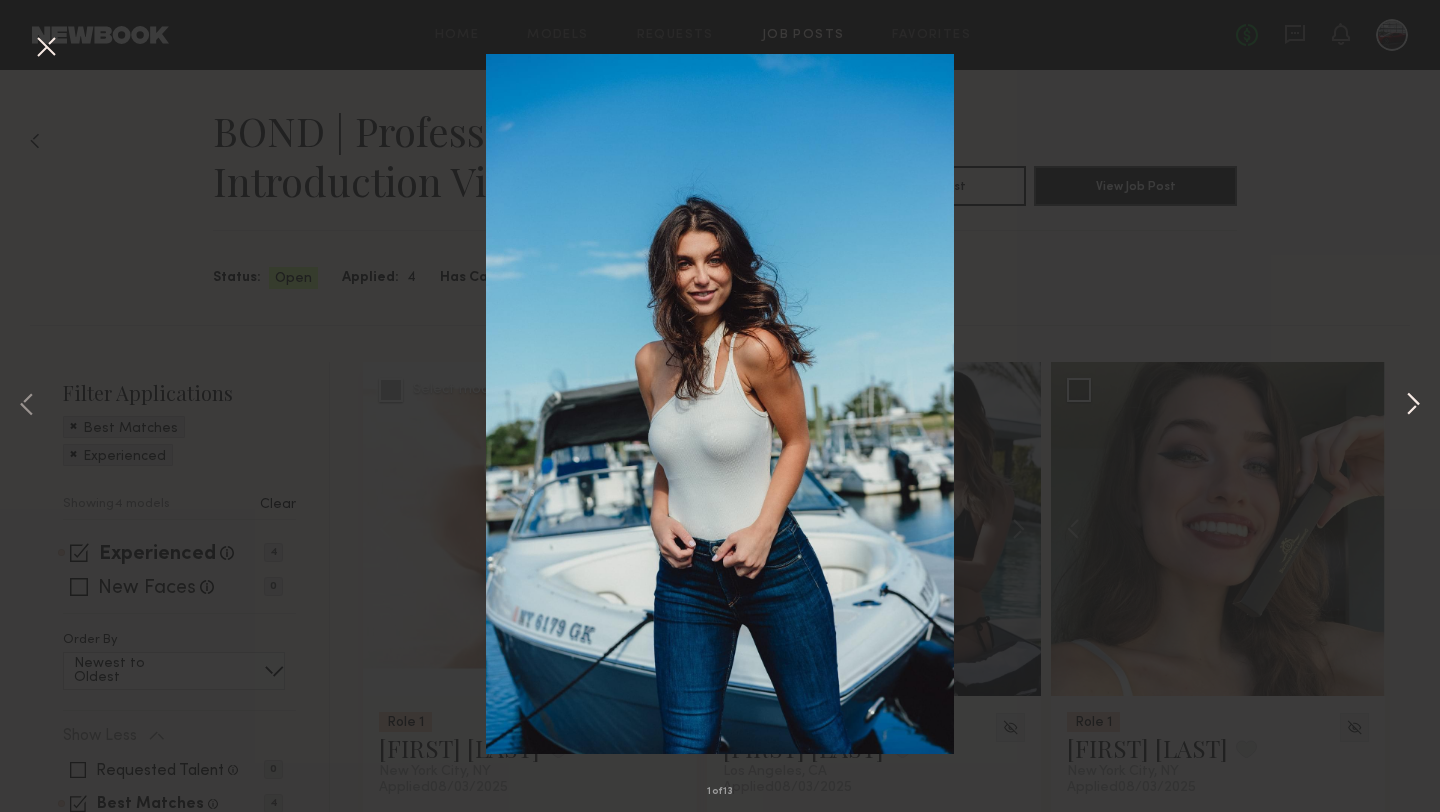 click at bounding box center (1413, 406) 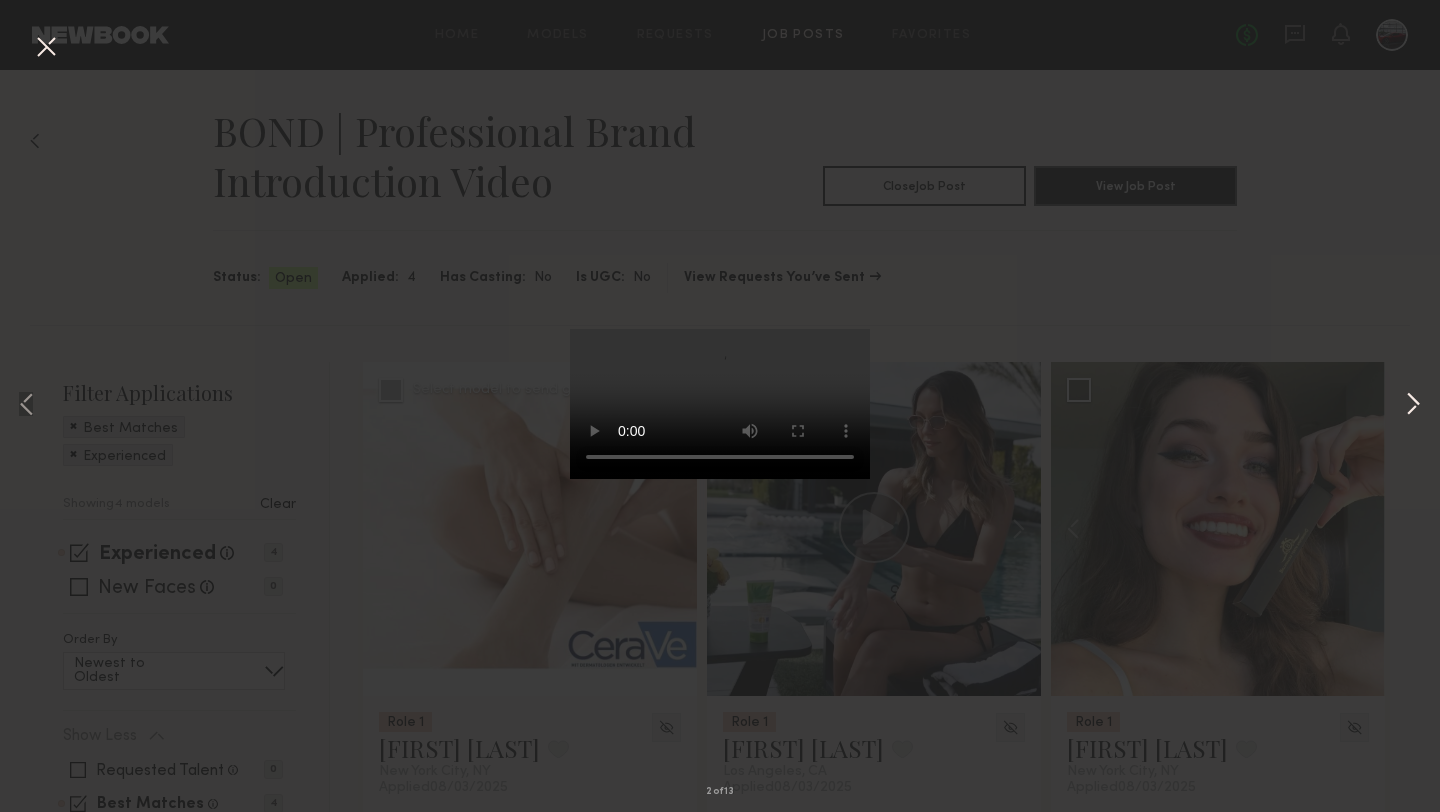 click at bounding box center [1413, 406] 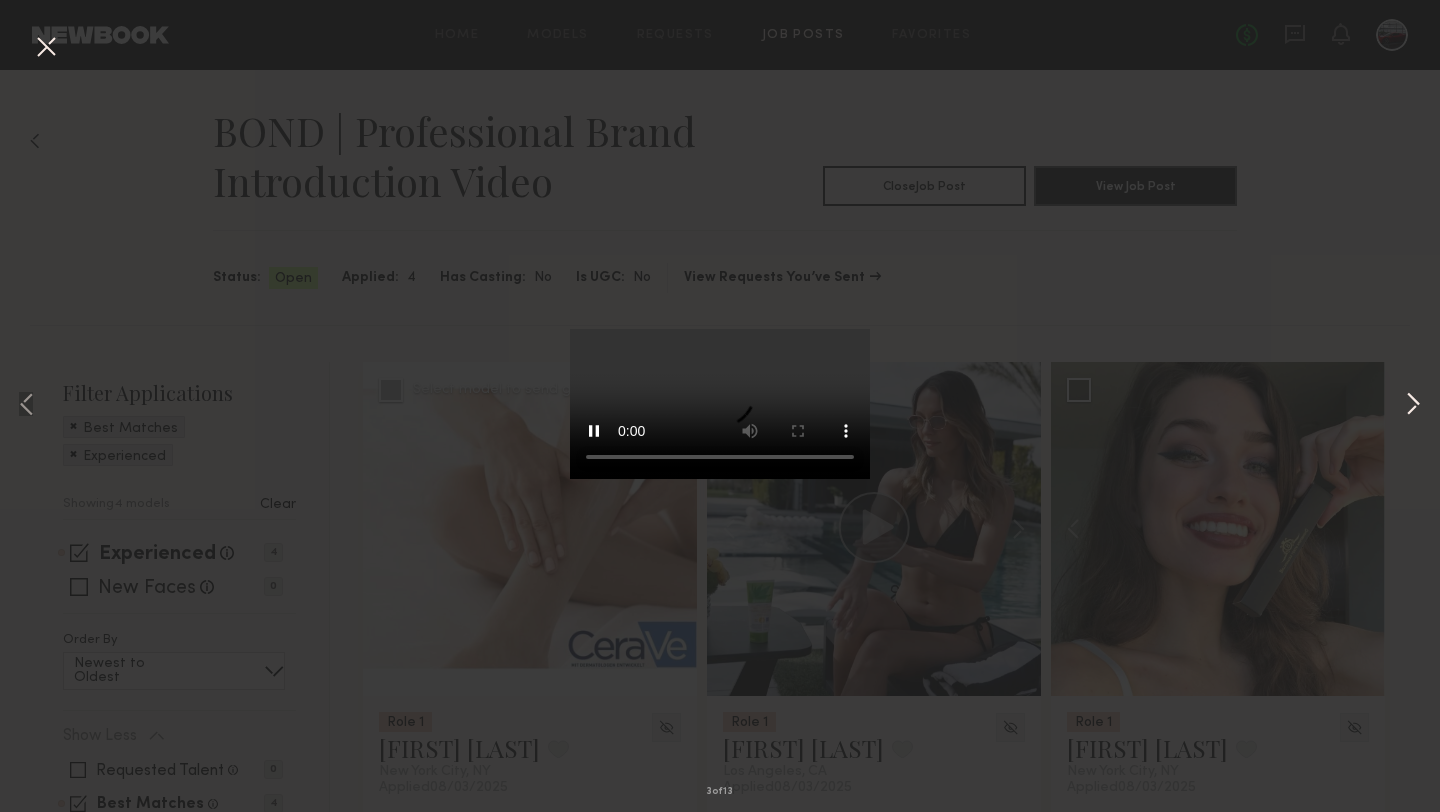click at bounding box center [1413, 406] 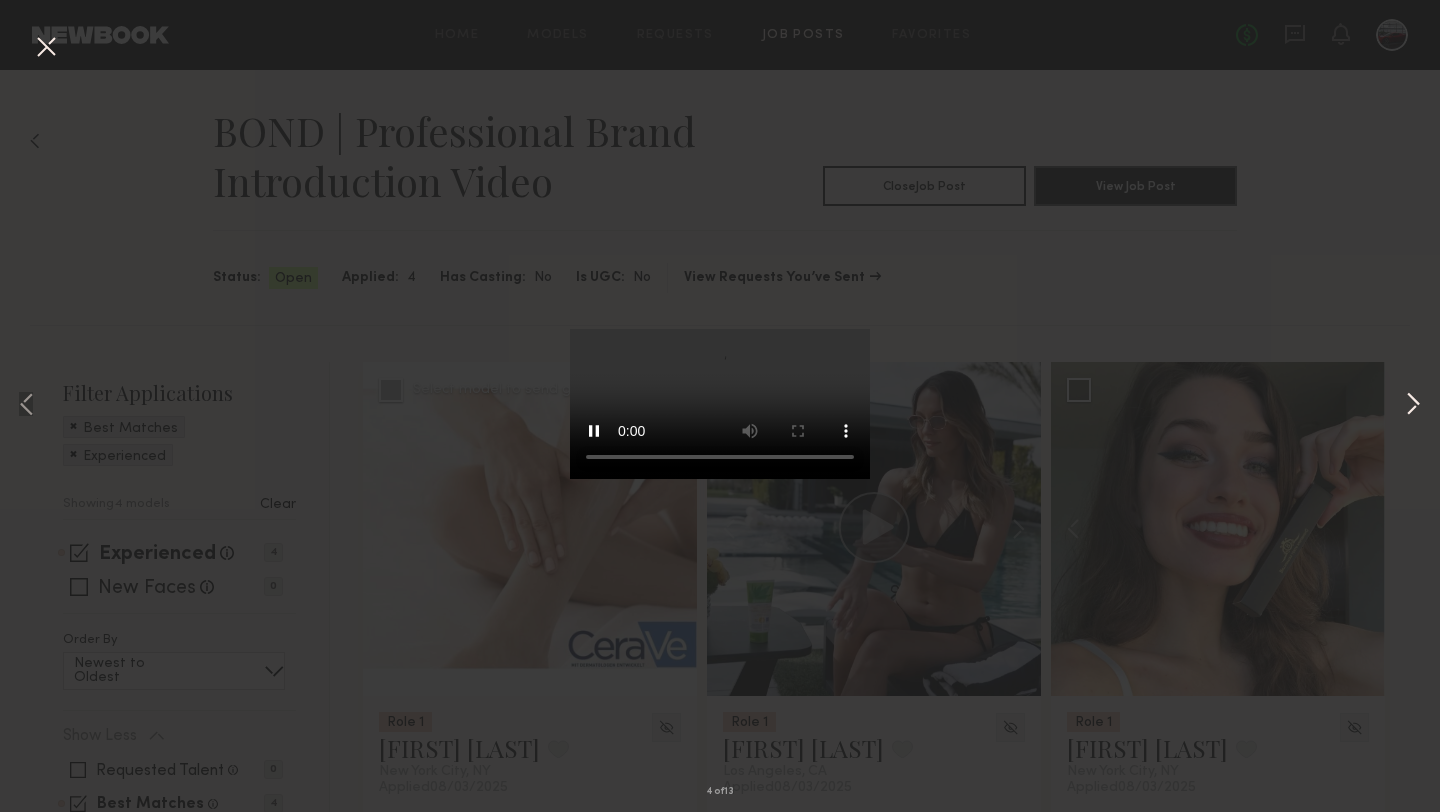 click at bounding box center [1413, 406] 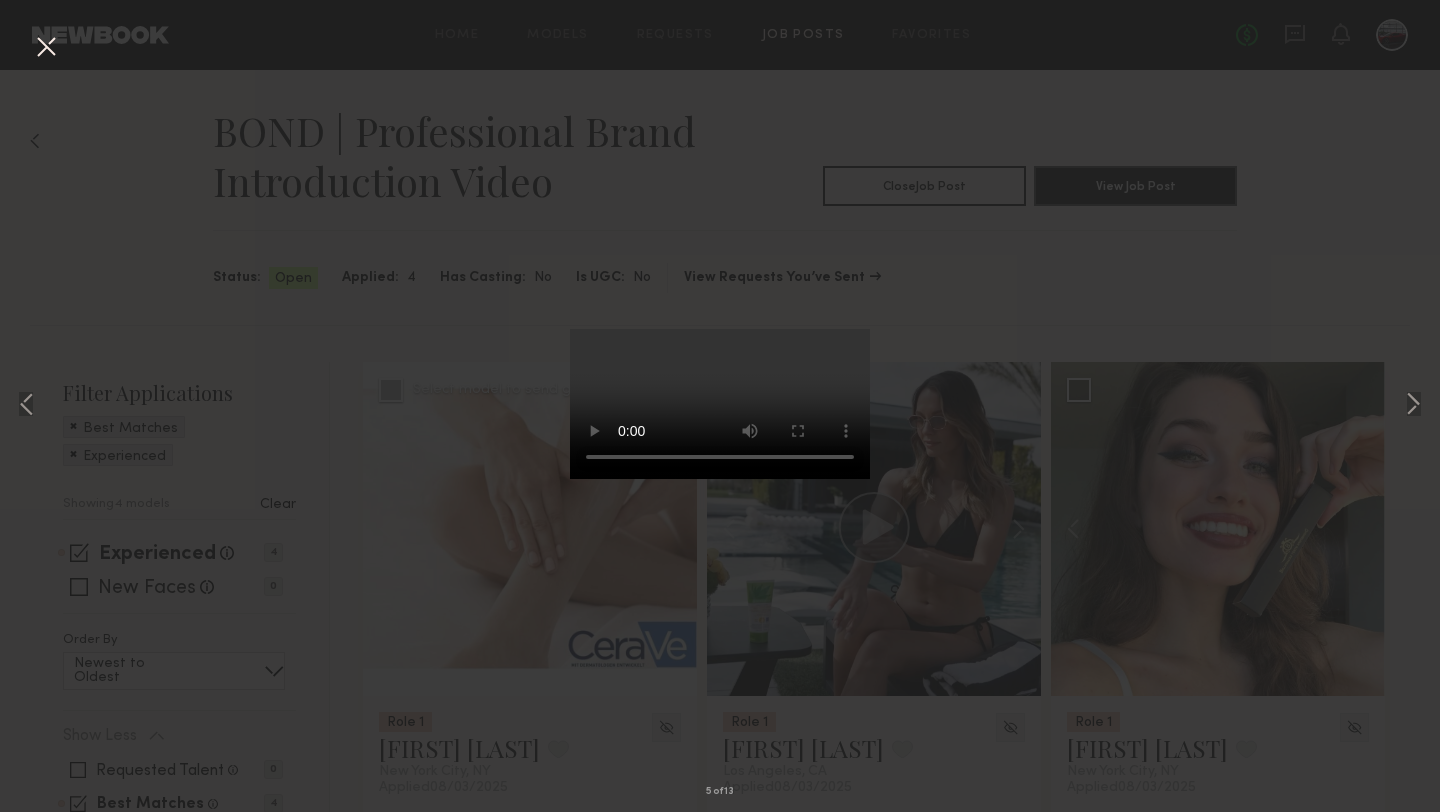 click on "5  of  13" at bounding box center (720, 406) 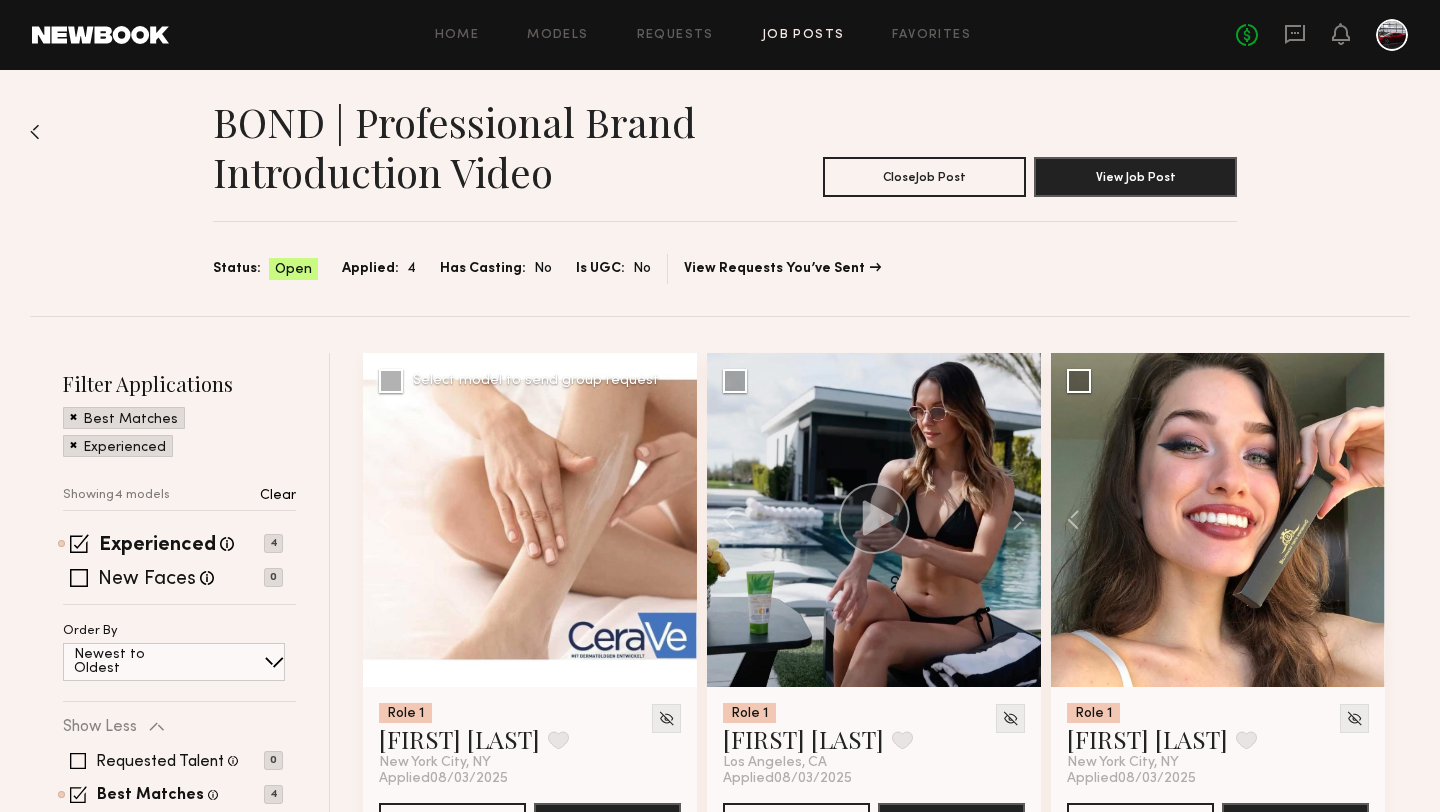 scroll, scrollTop: 4, scrollLeft: 0, axis: vertical 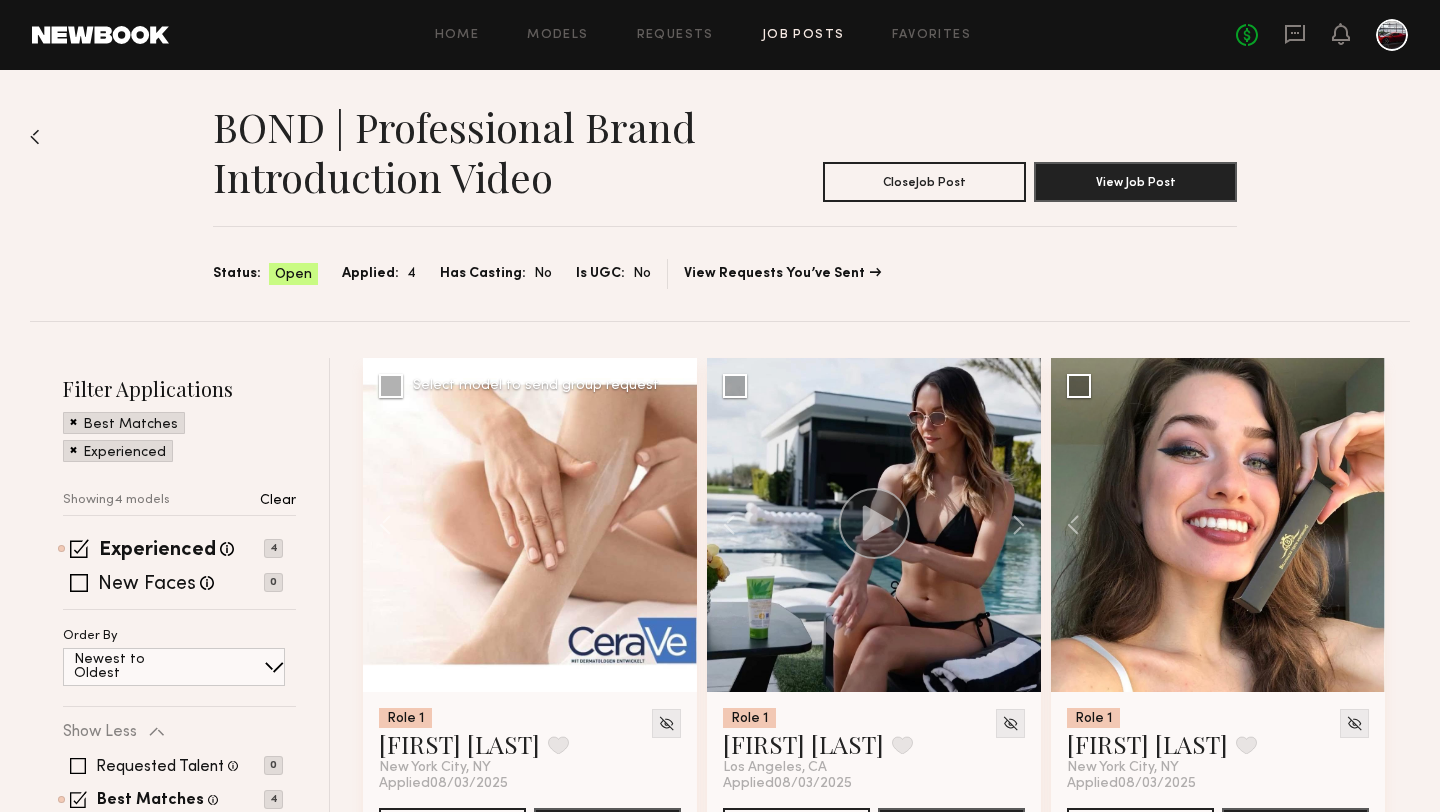 click on "Job Posts" 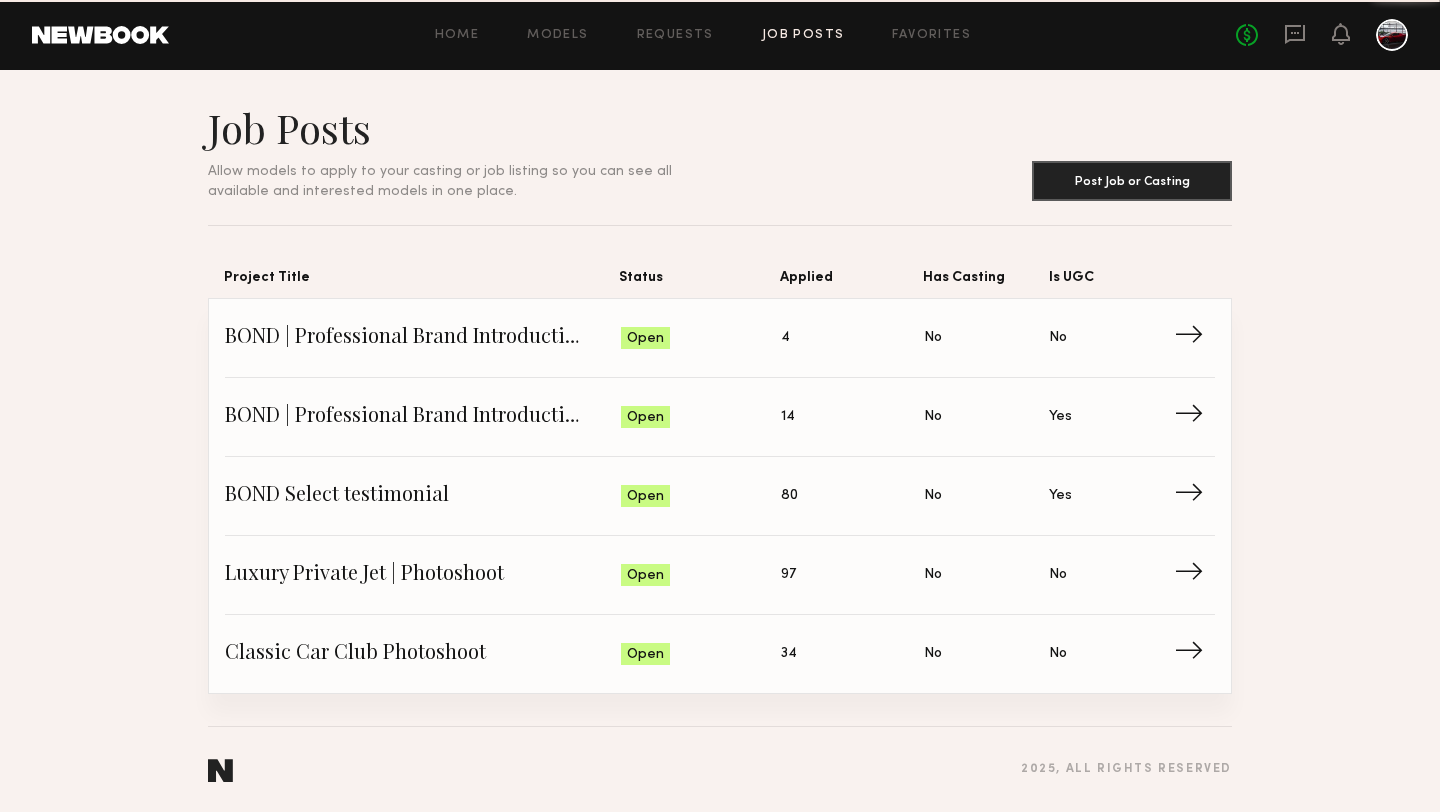 scroll, scrollTop: 0, scrollLeft: 0, axis: both 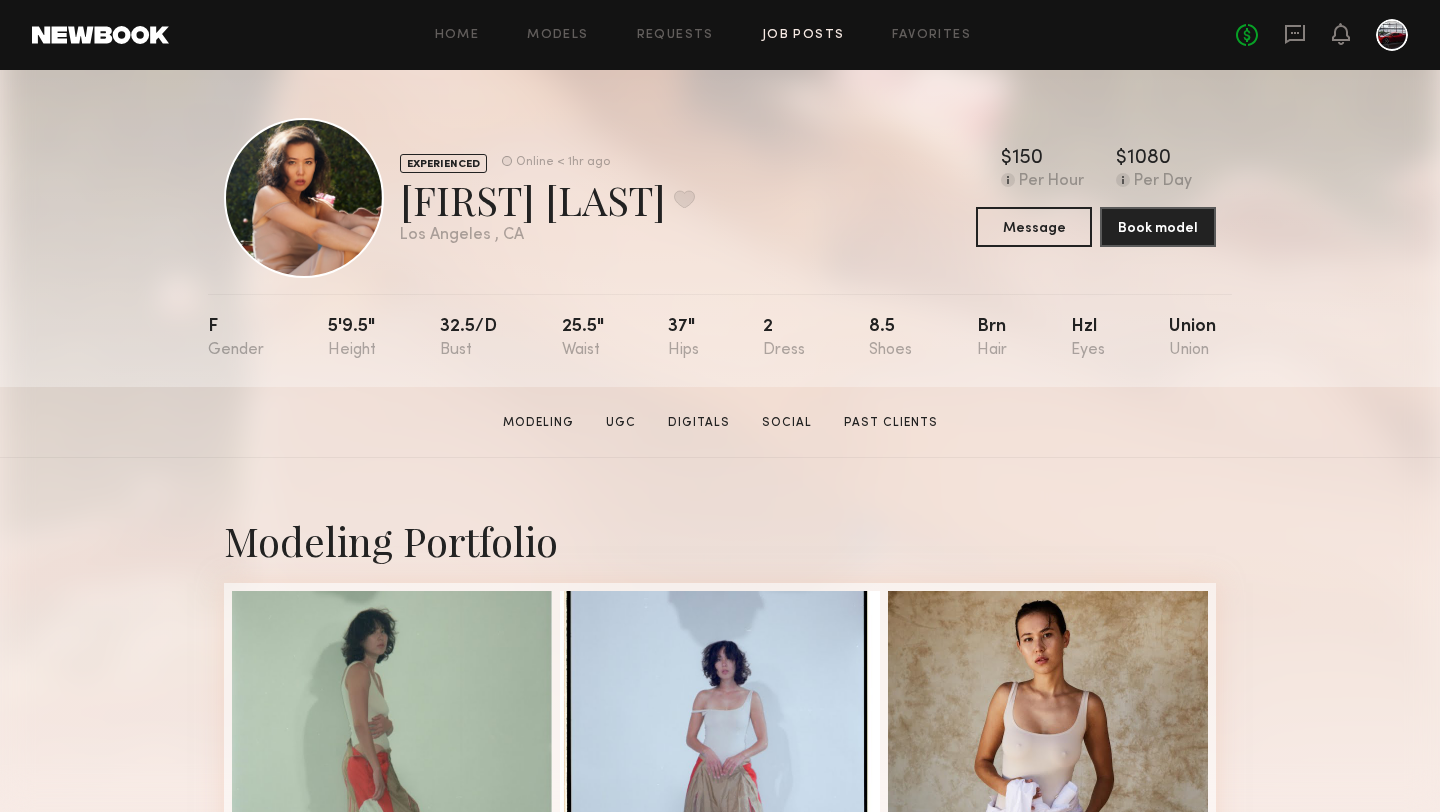 click on "Job Posts" 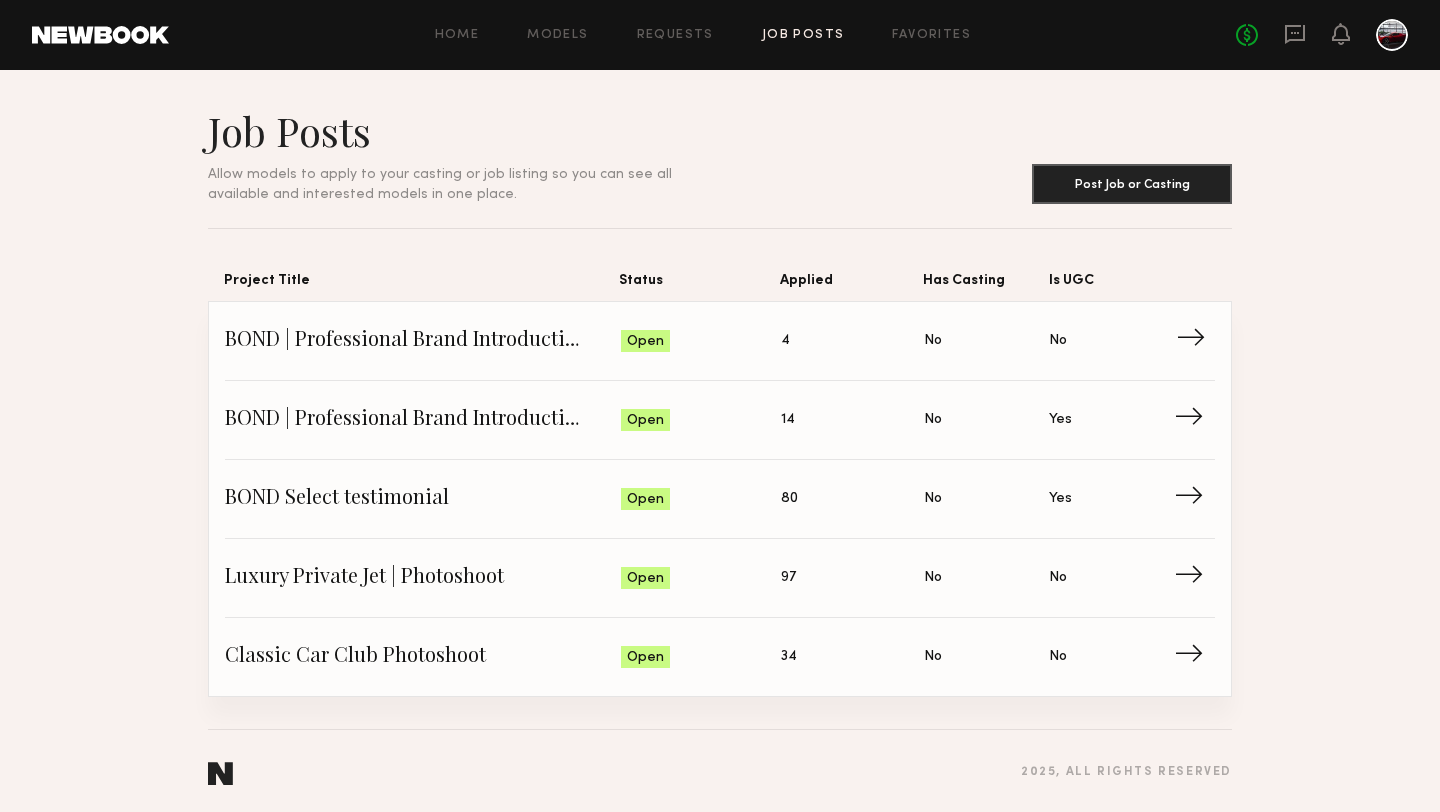 click on "BOND | Professional Brand Introduction Video" 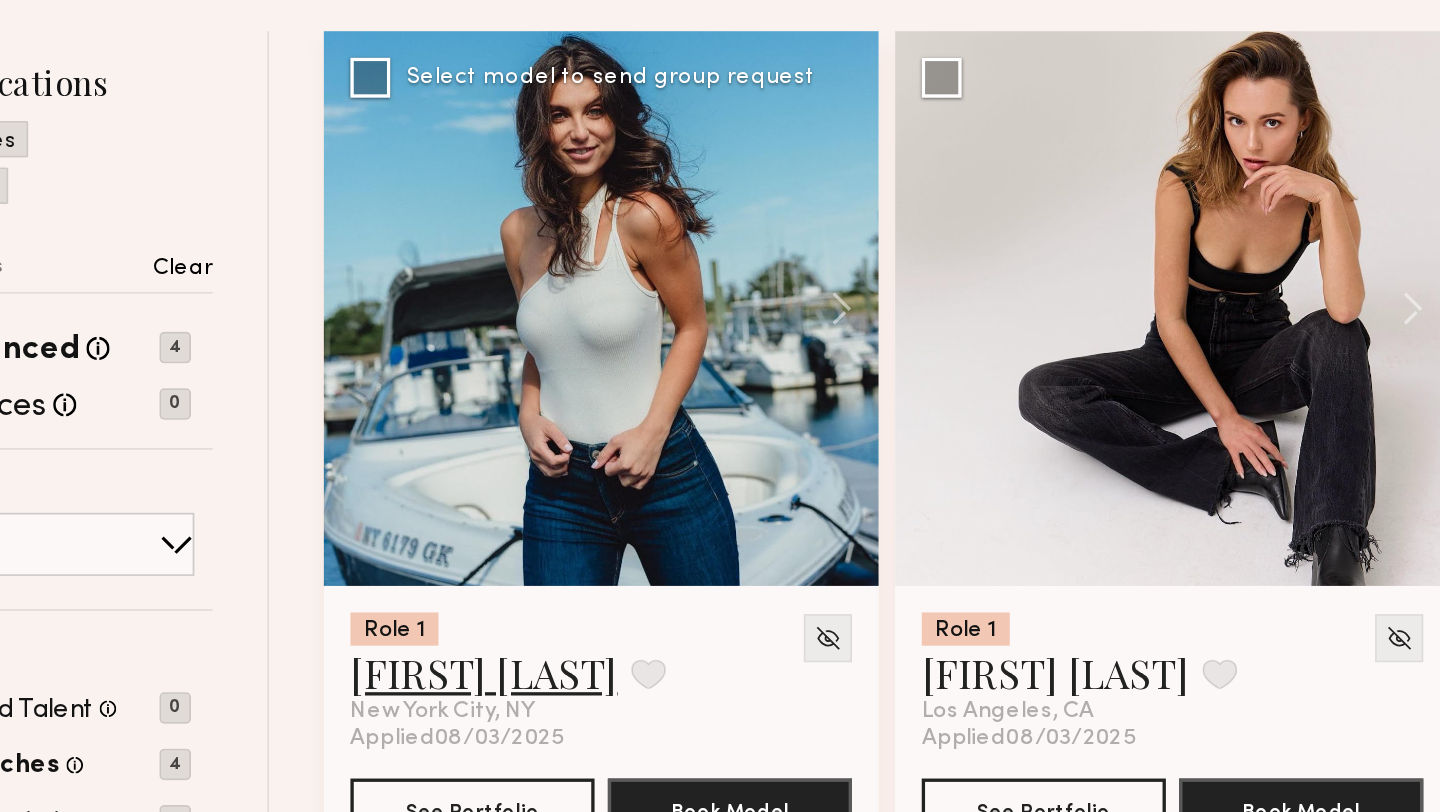 scroll, scrollTop: 73, scrollLeft: 0, axis: vertical 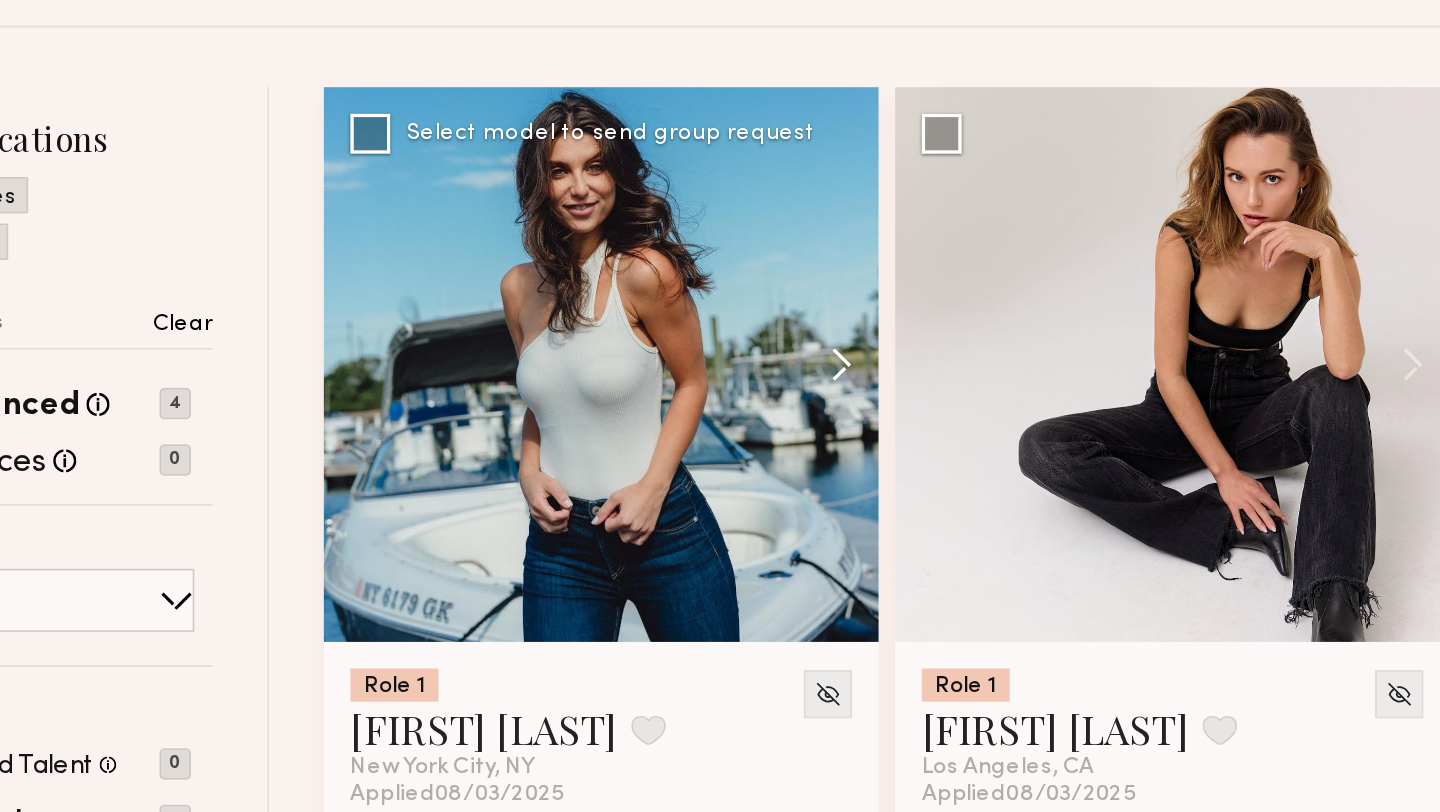 click 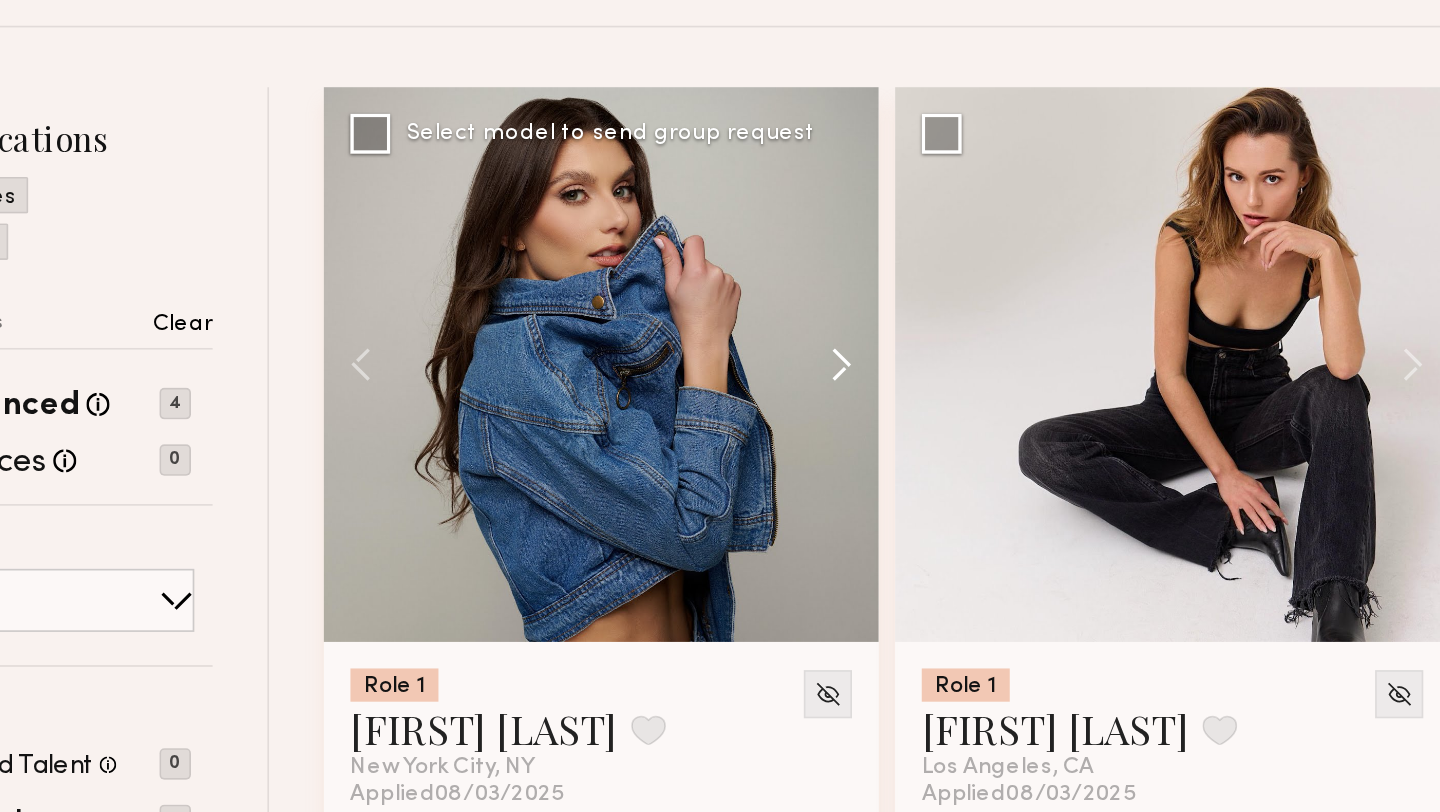 click 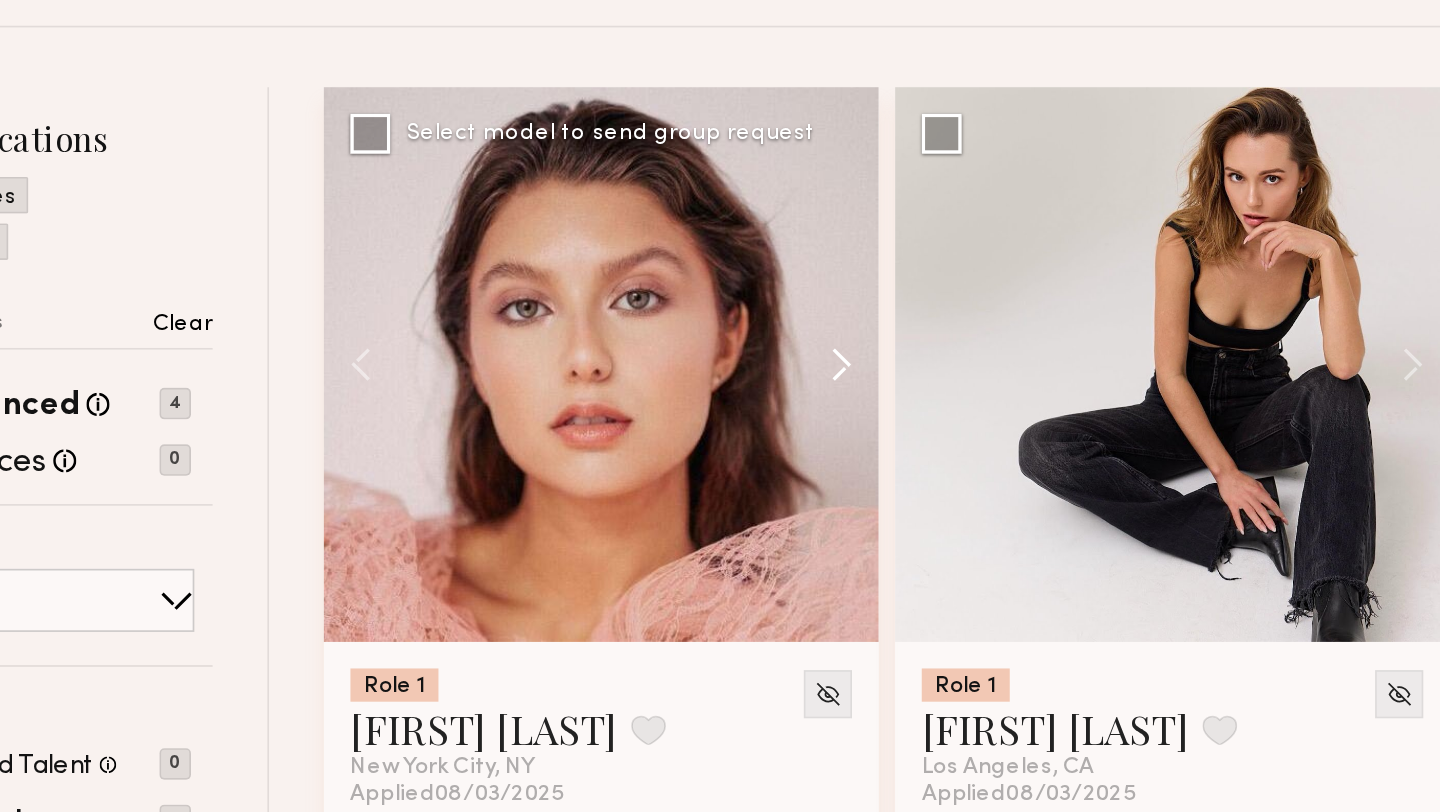 click 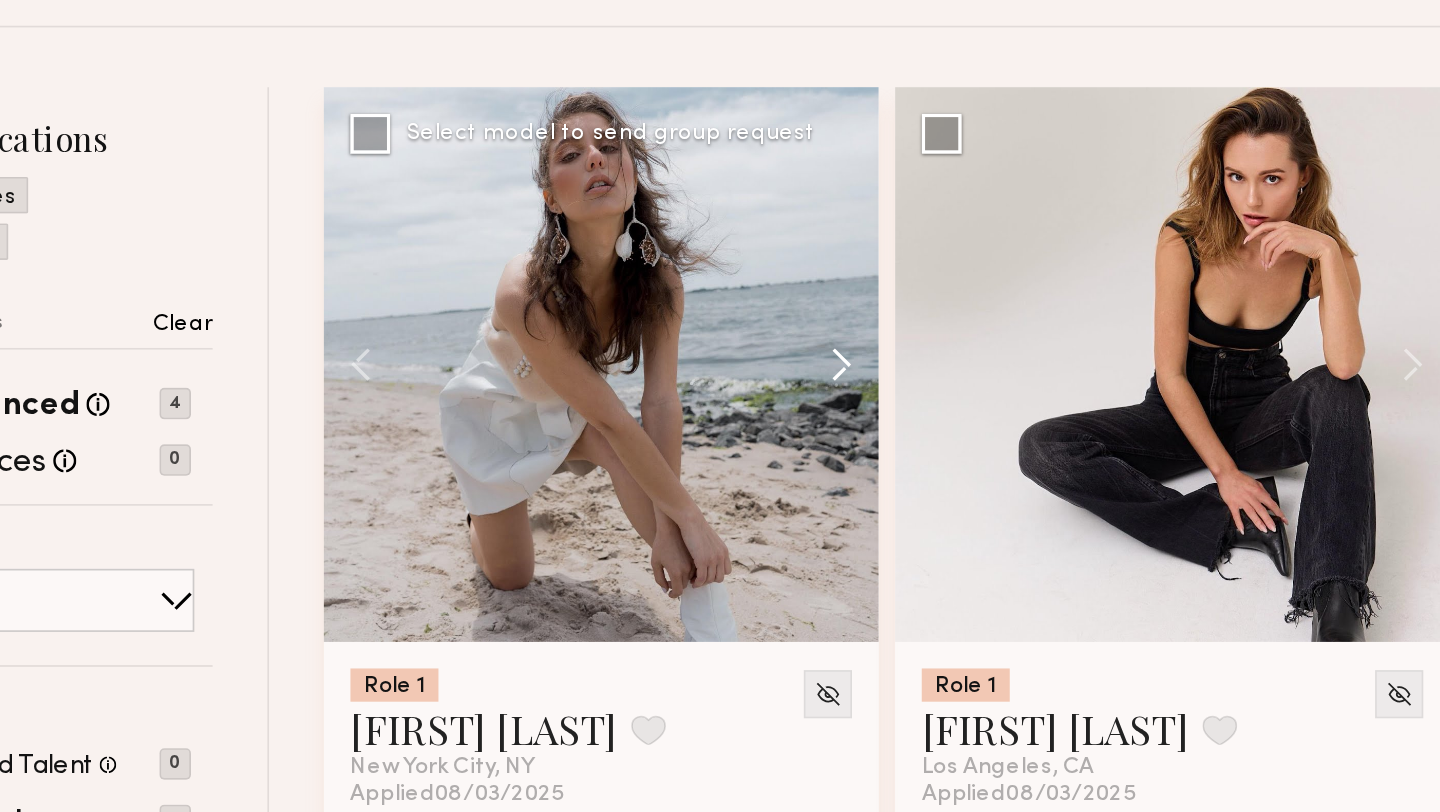 click 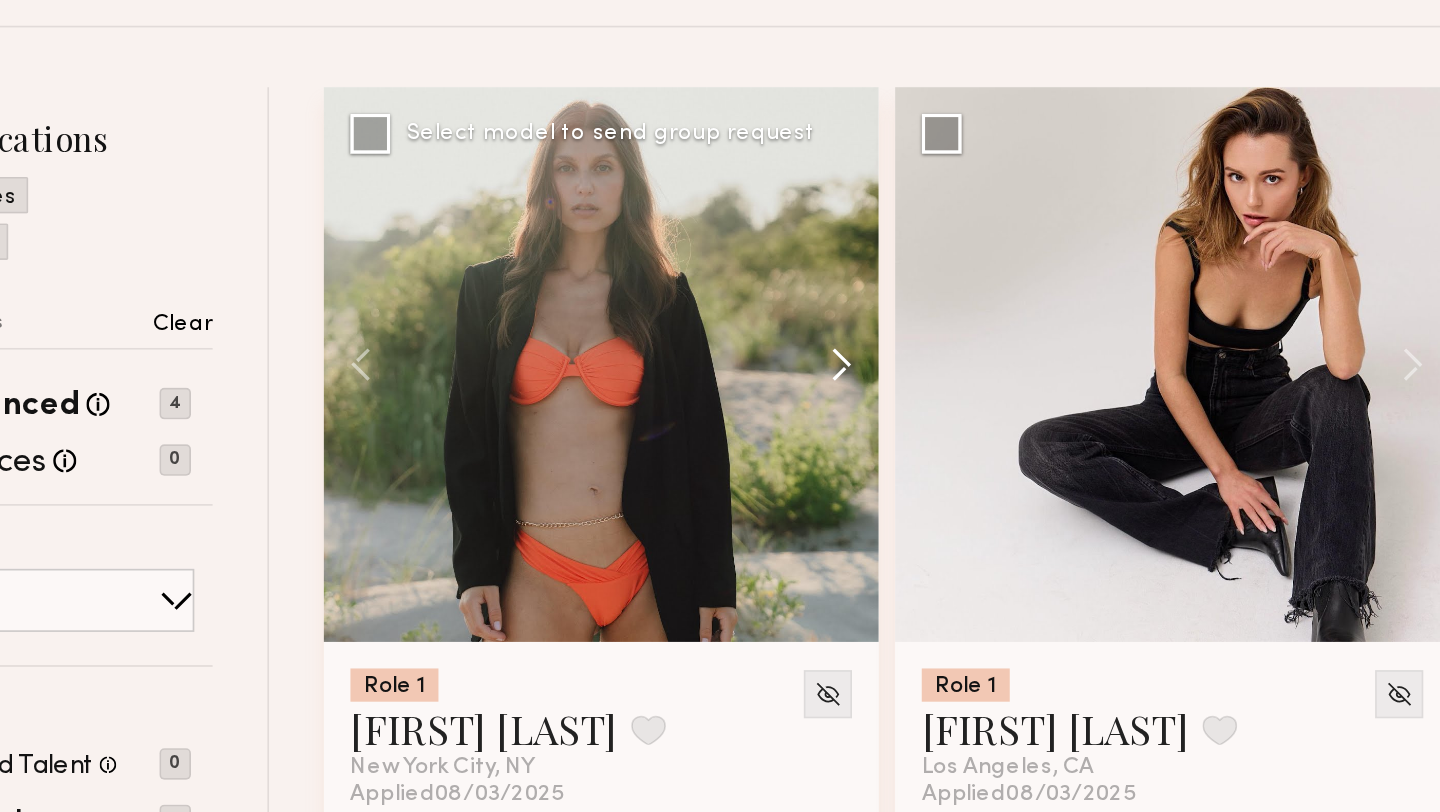 click 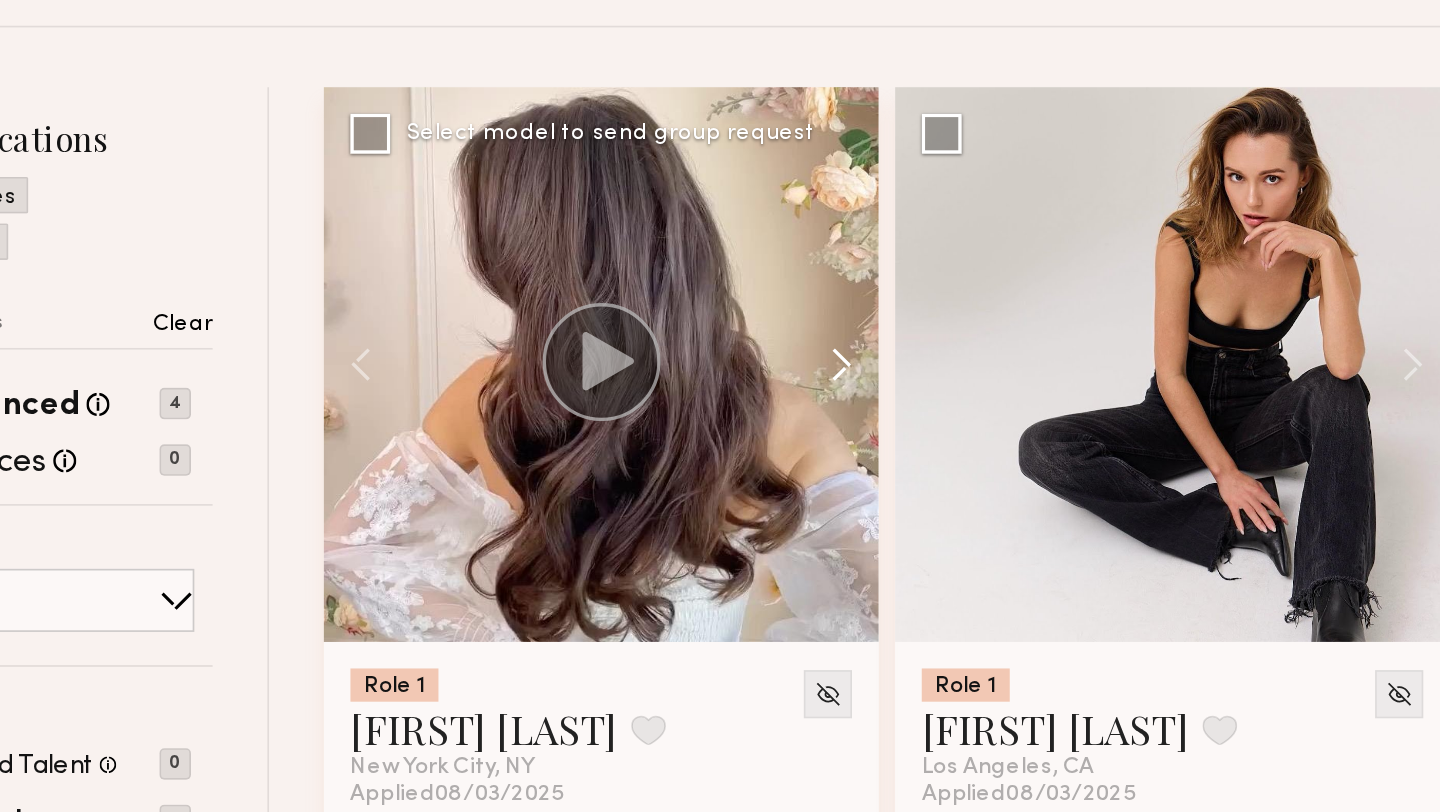 click 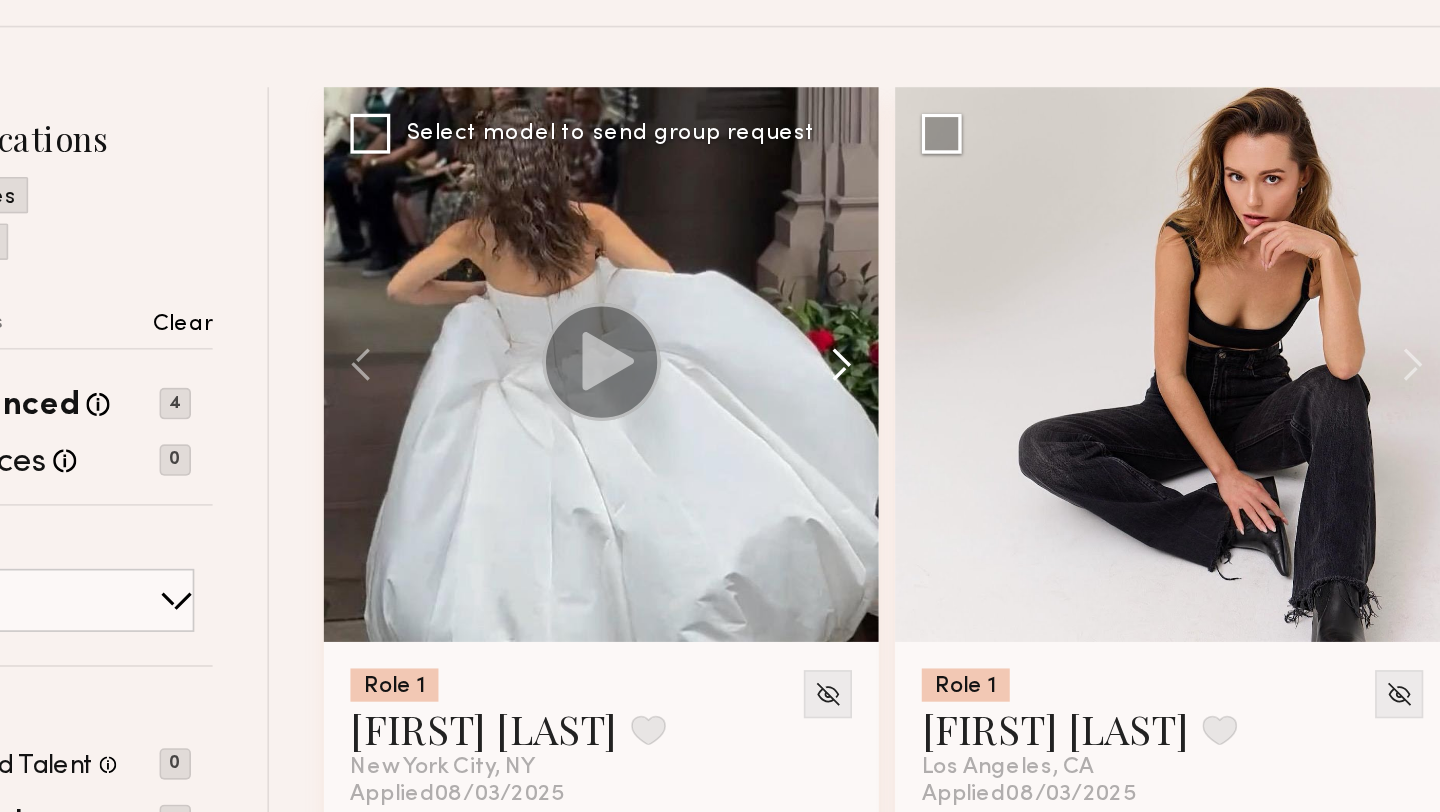 click 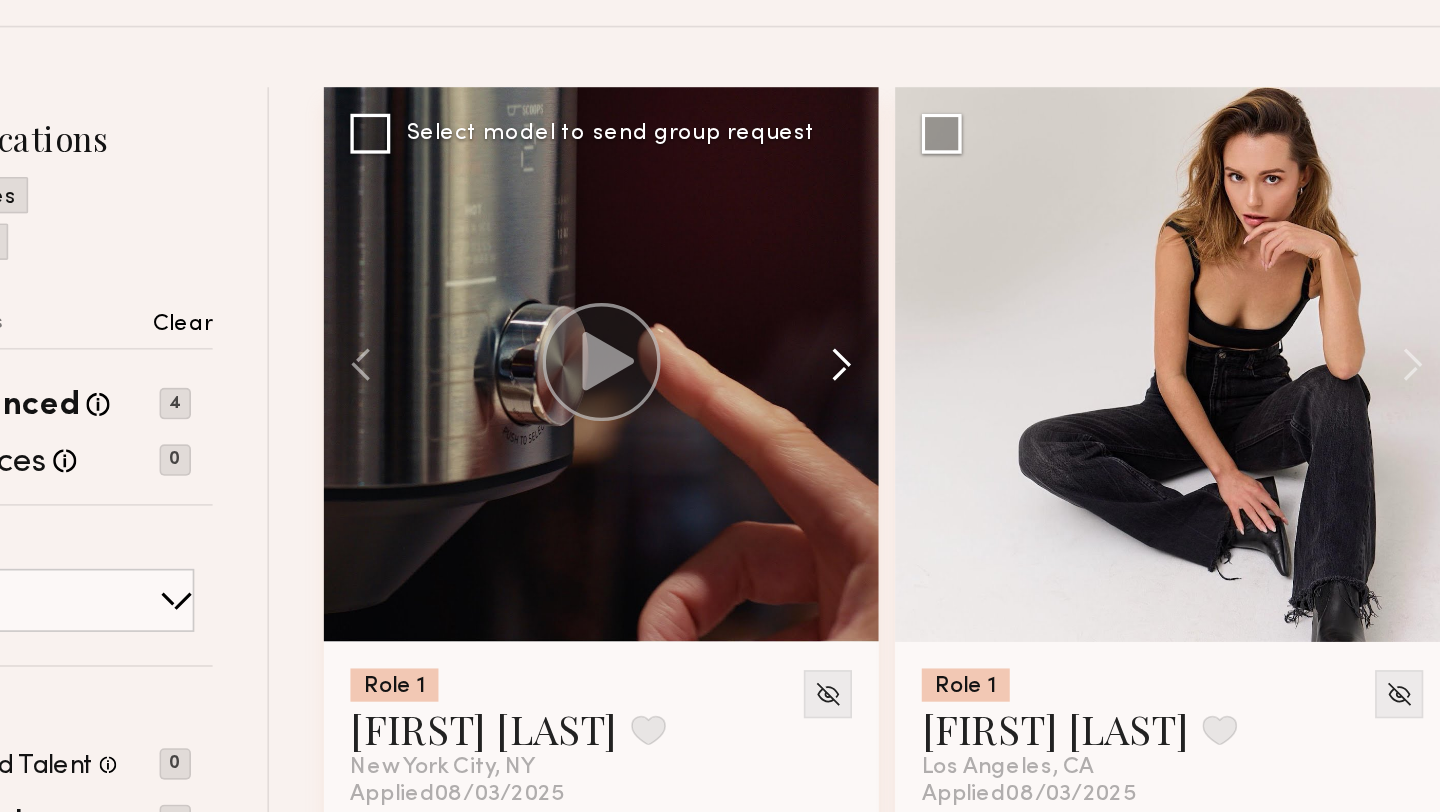click 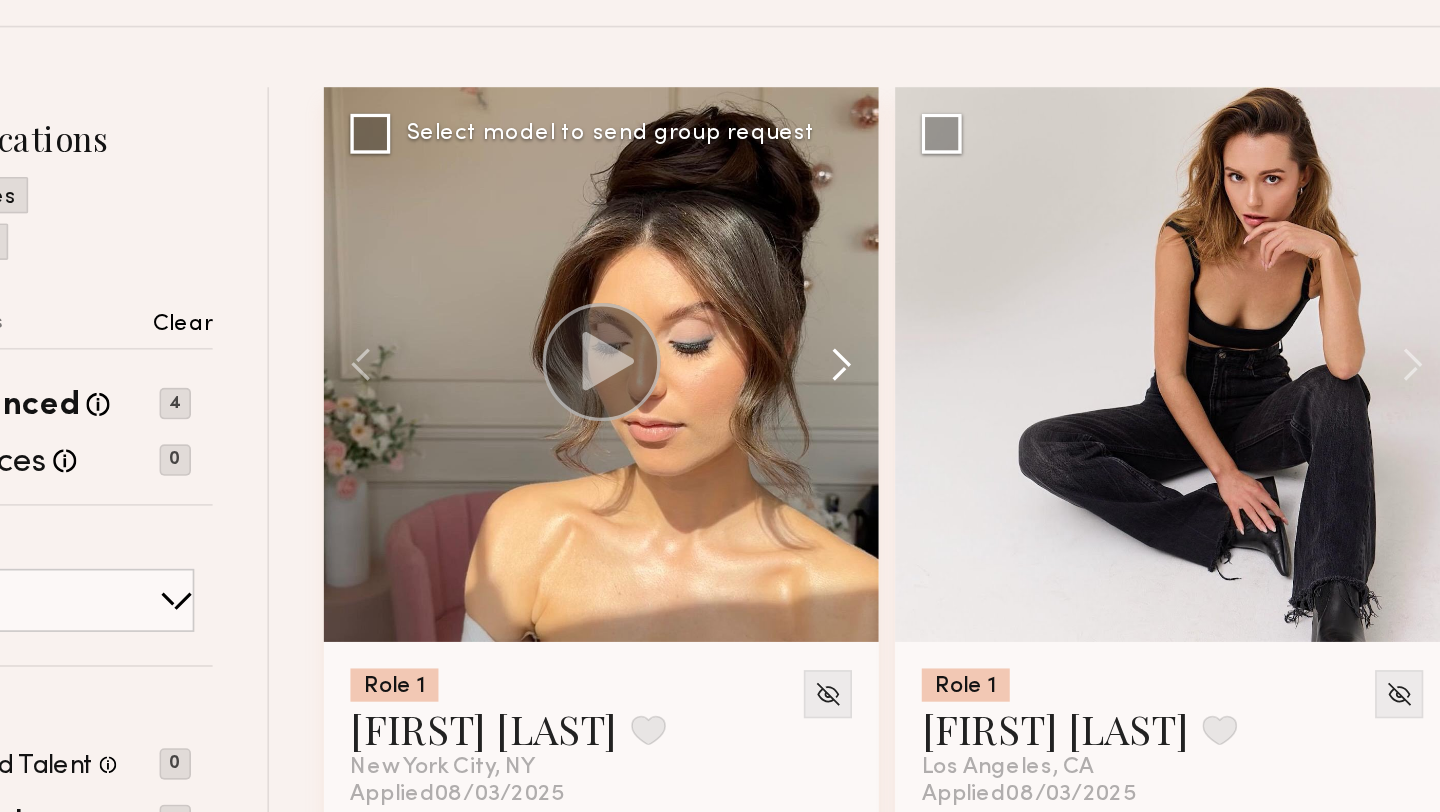 click 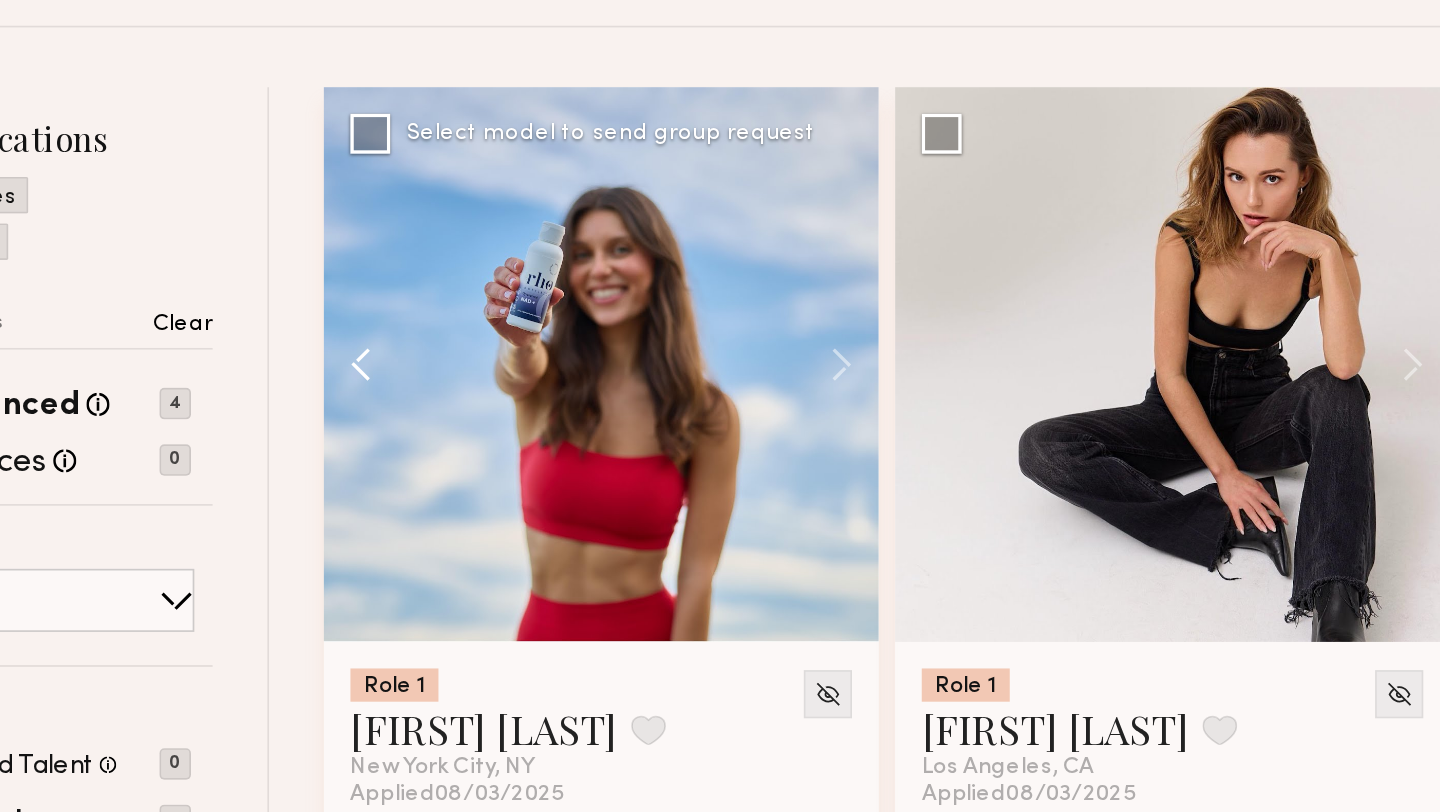 click 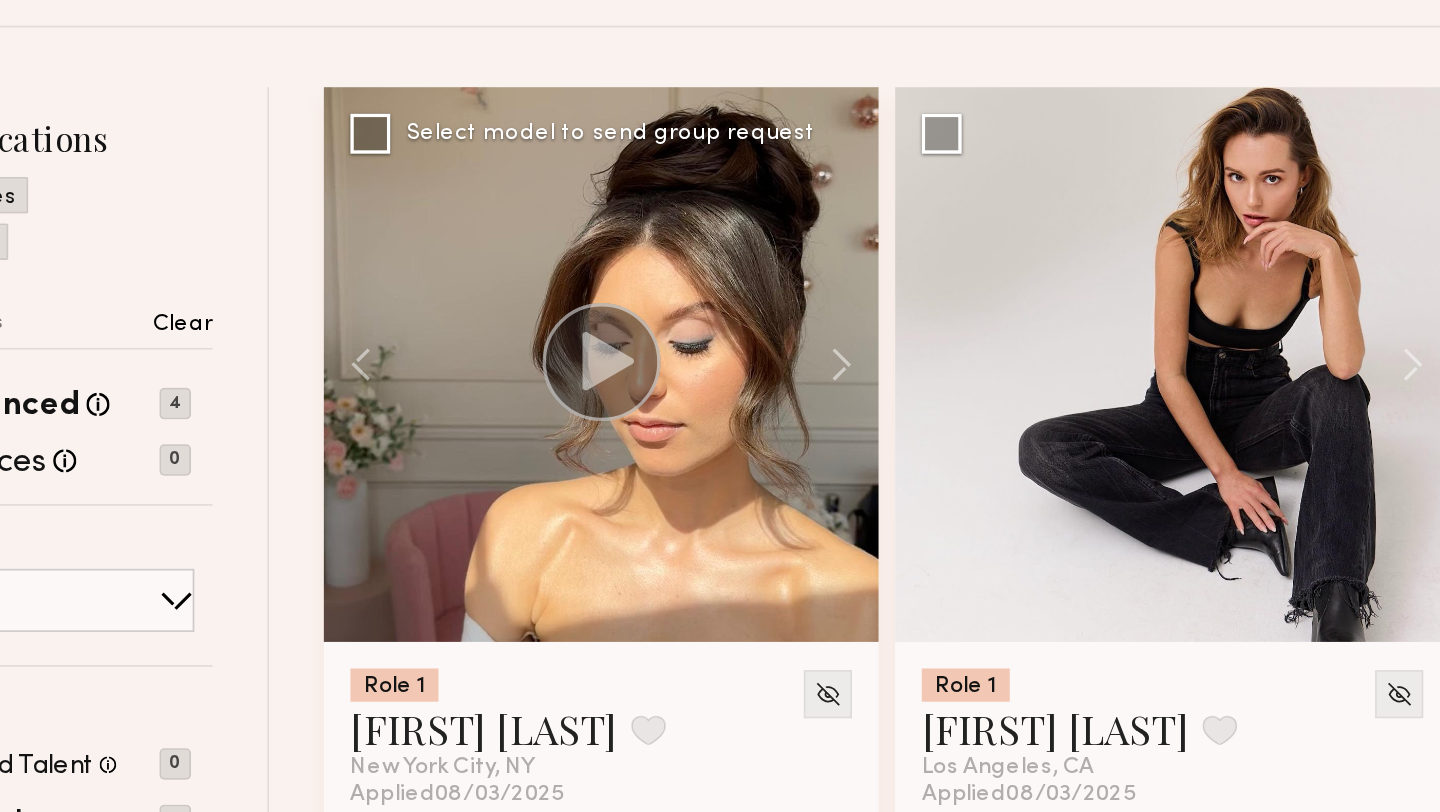 click 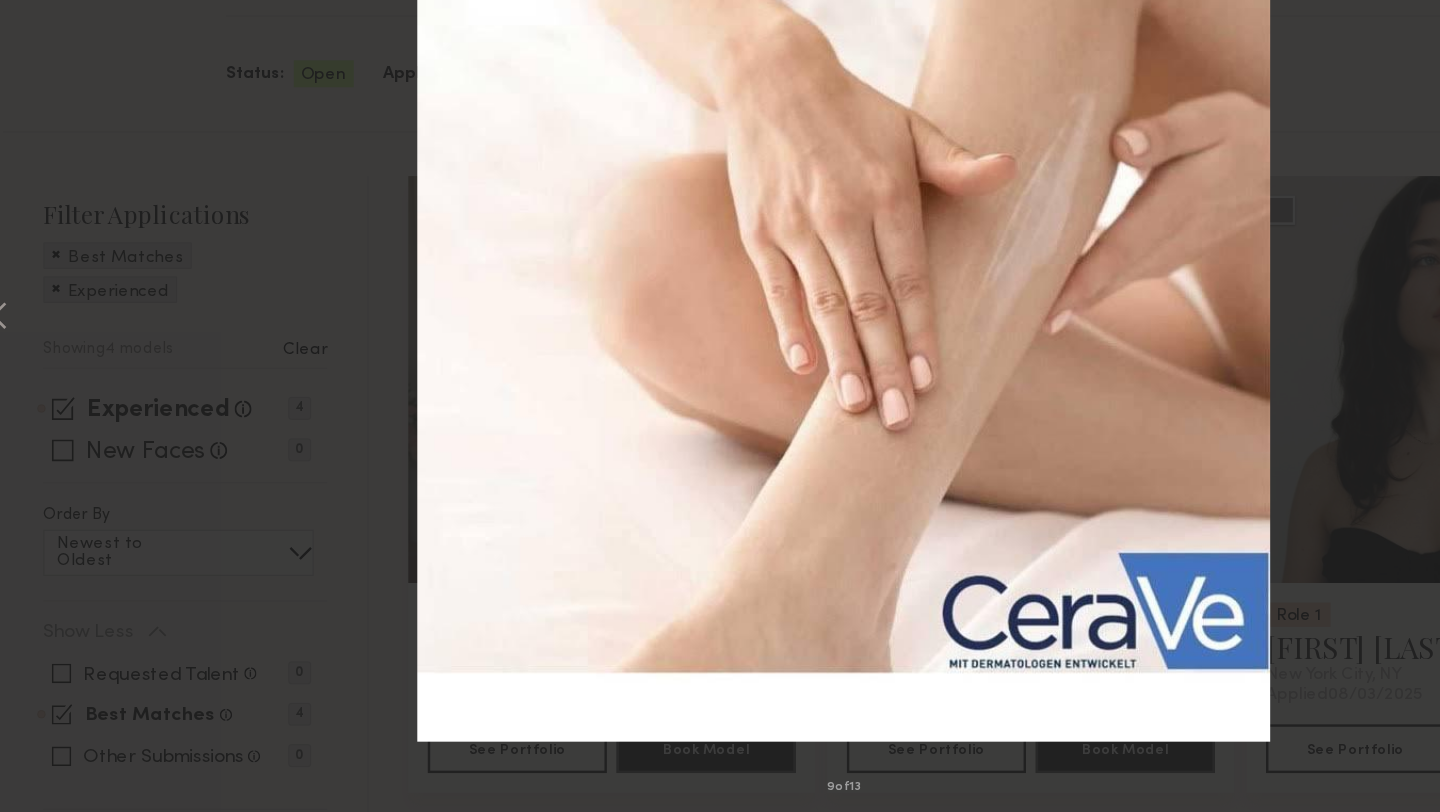 scroll, scrollTop: 72, scrollLeft: 0, axis: vertical 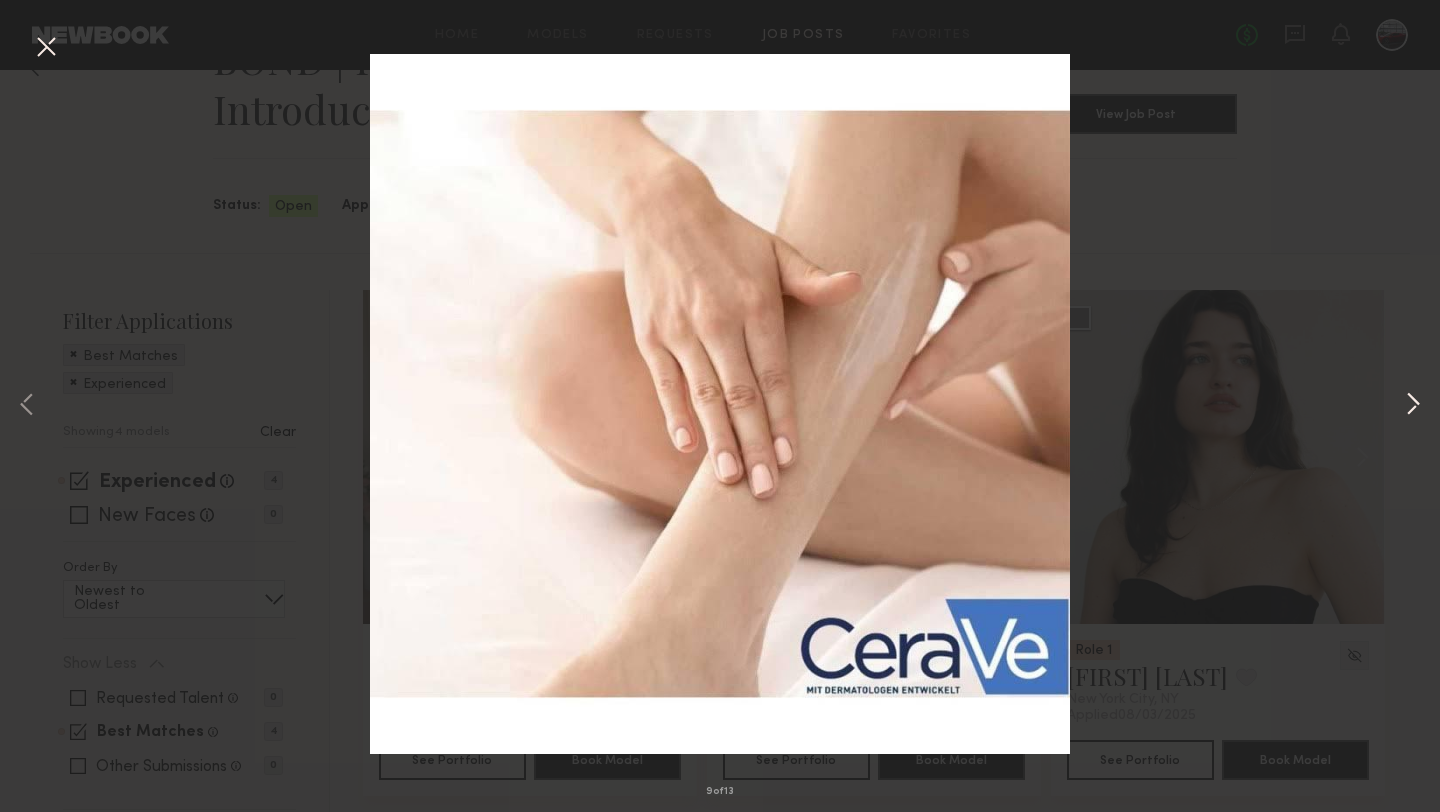 click at bounding box center (1413, 406) 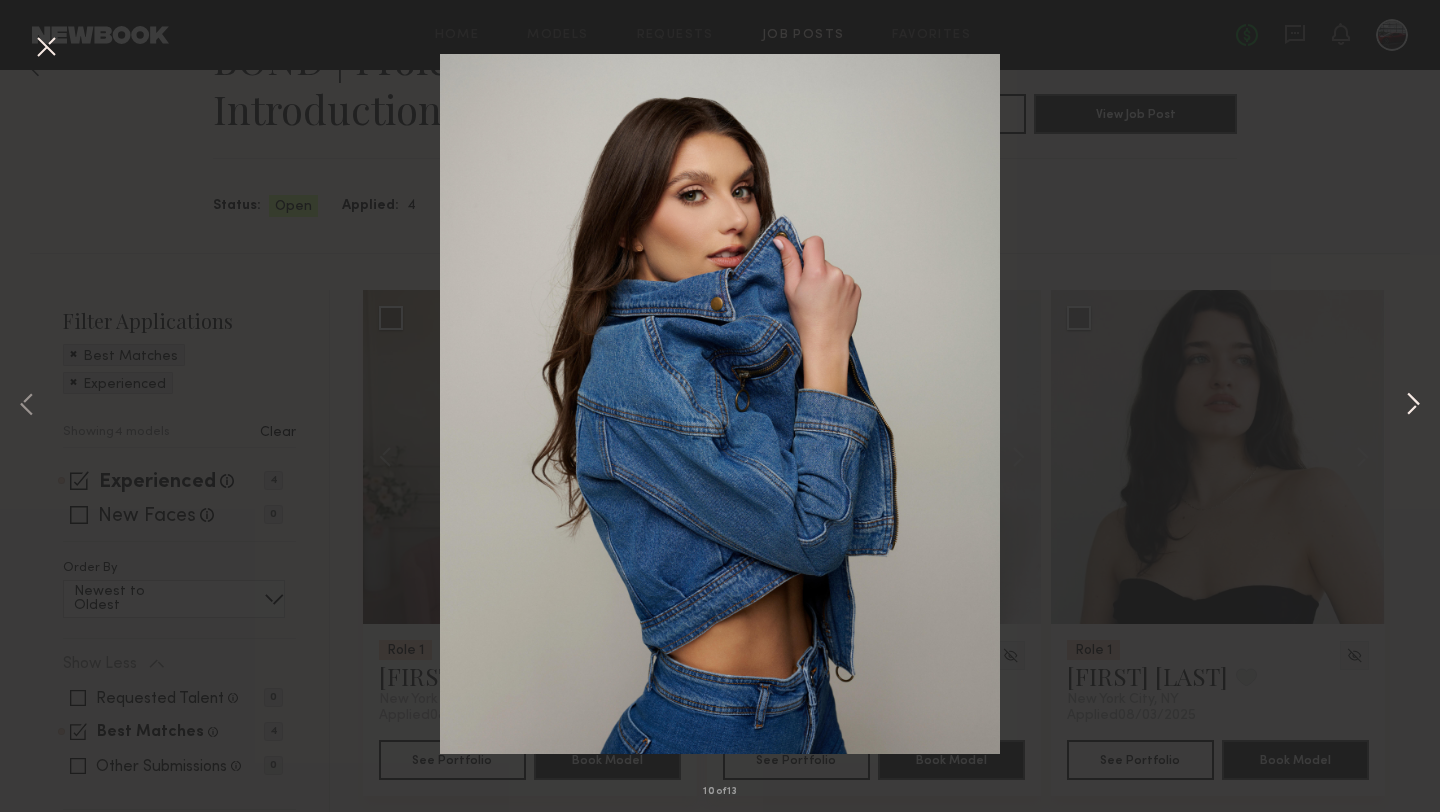 click at bounding box center (1413, 406) 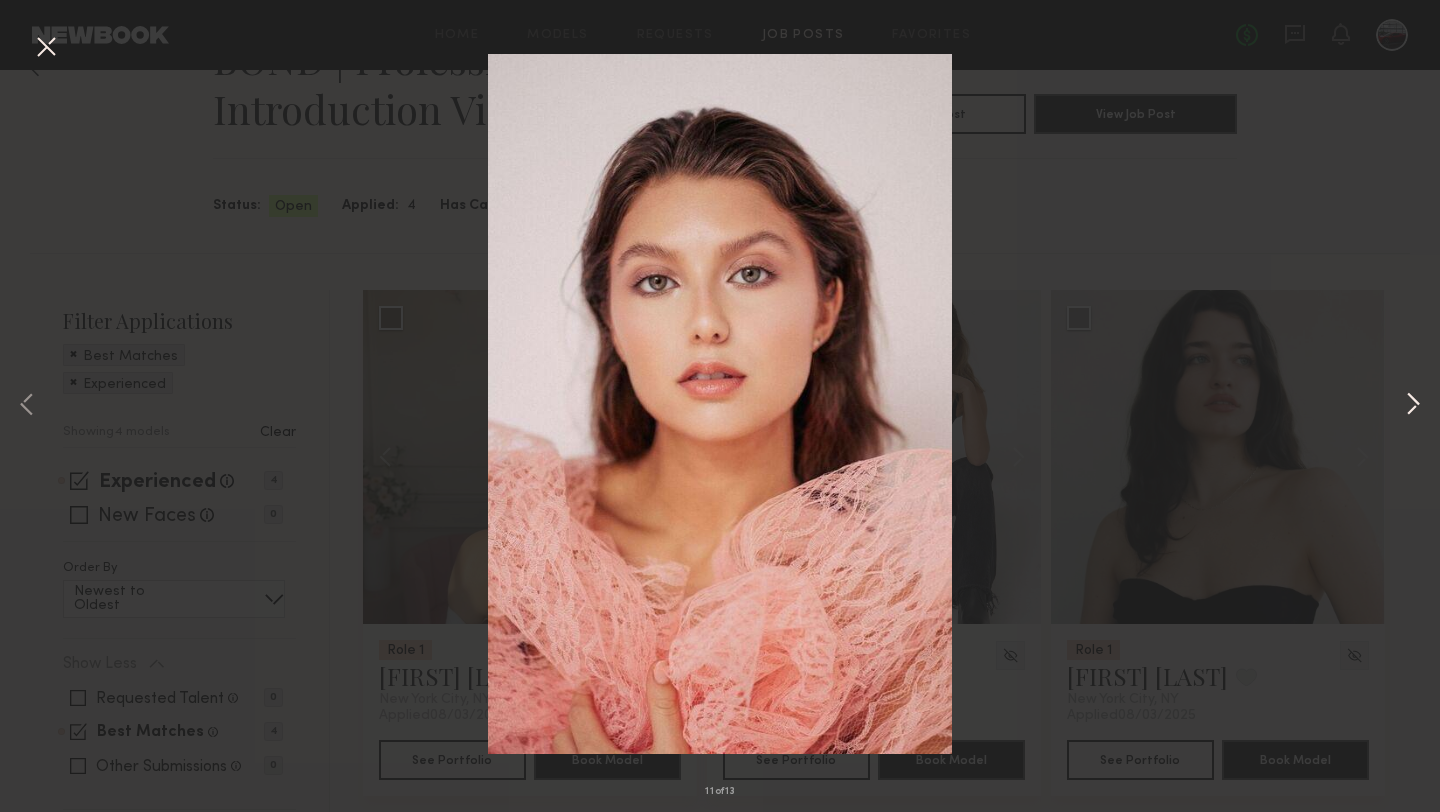 click at bounding box center [1413, 406] 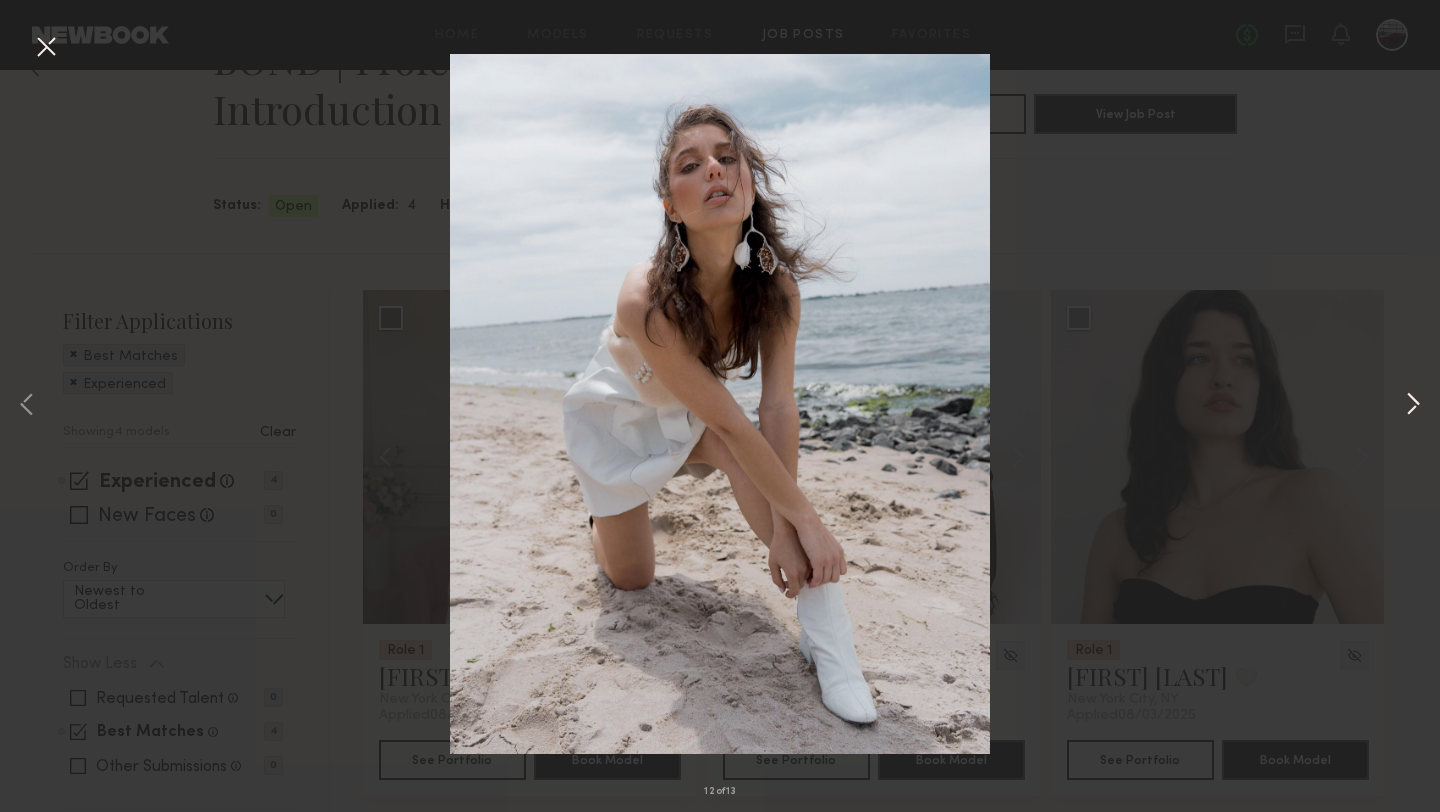 click at bounding box center (1413, 406) 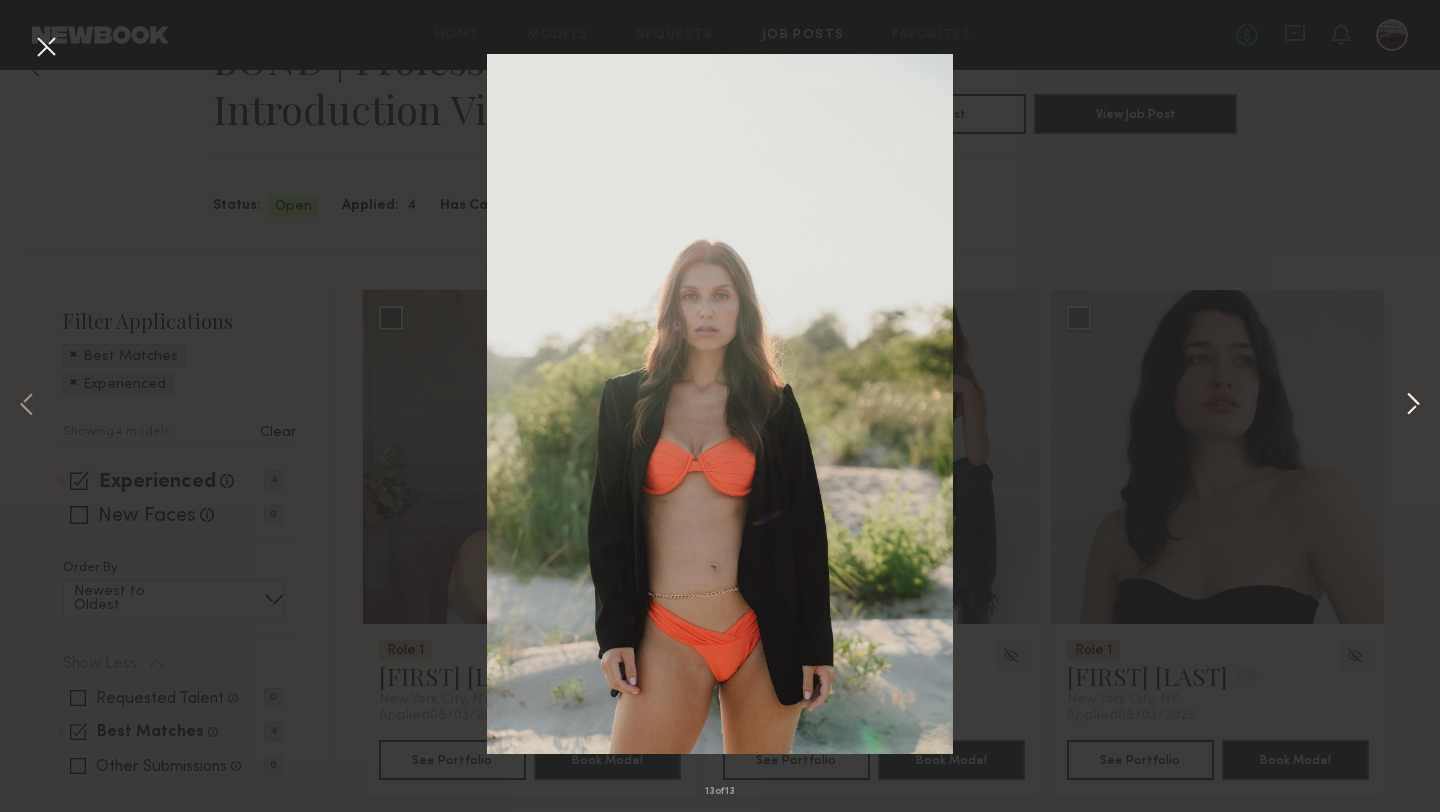 click at bounding box center [1413, 406] 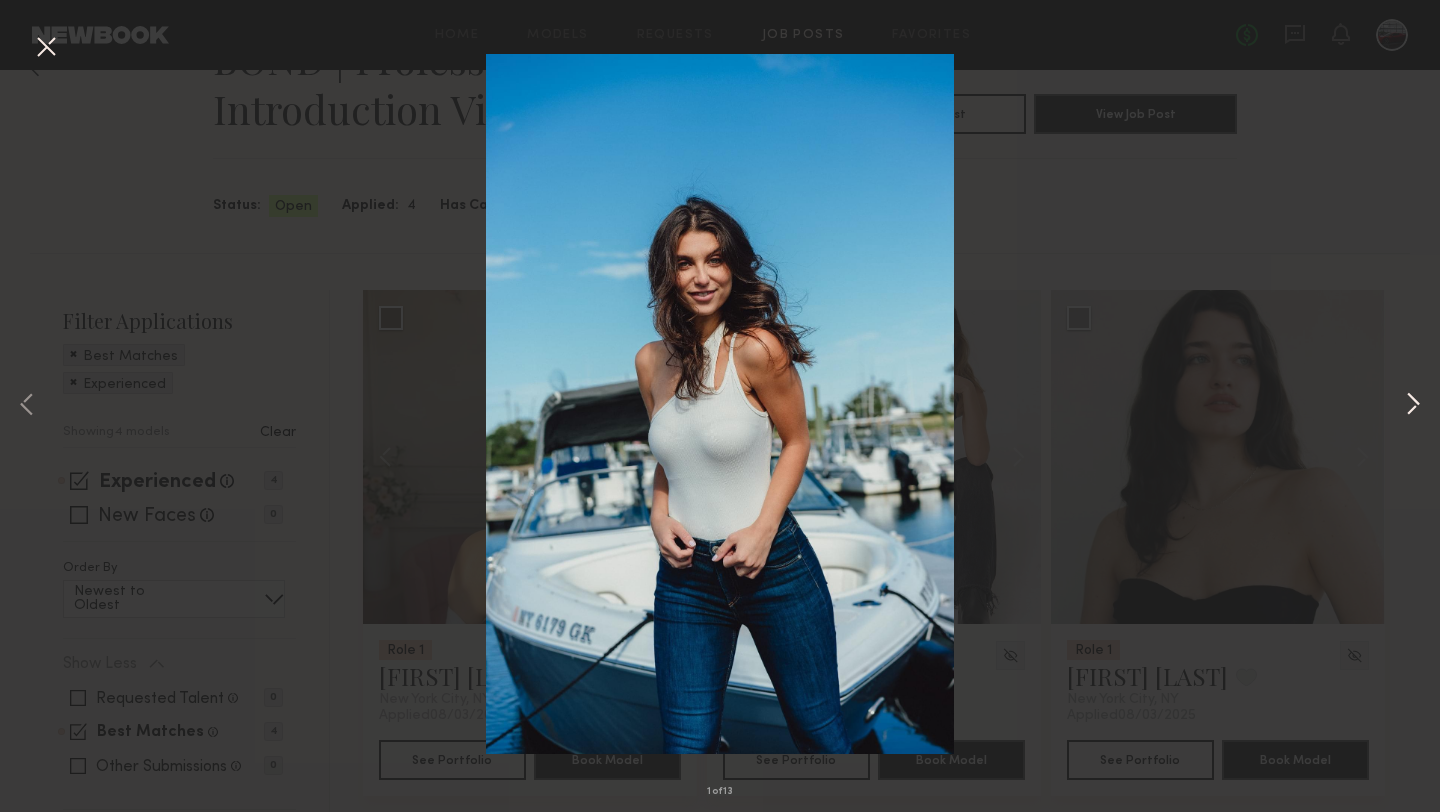 click at bounding box center [1413, 406] 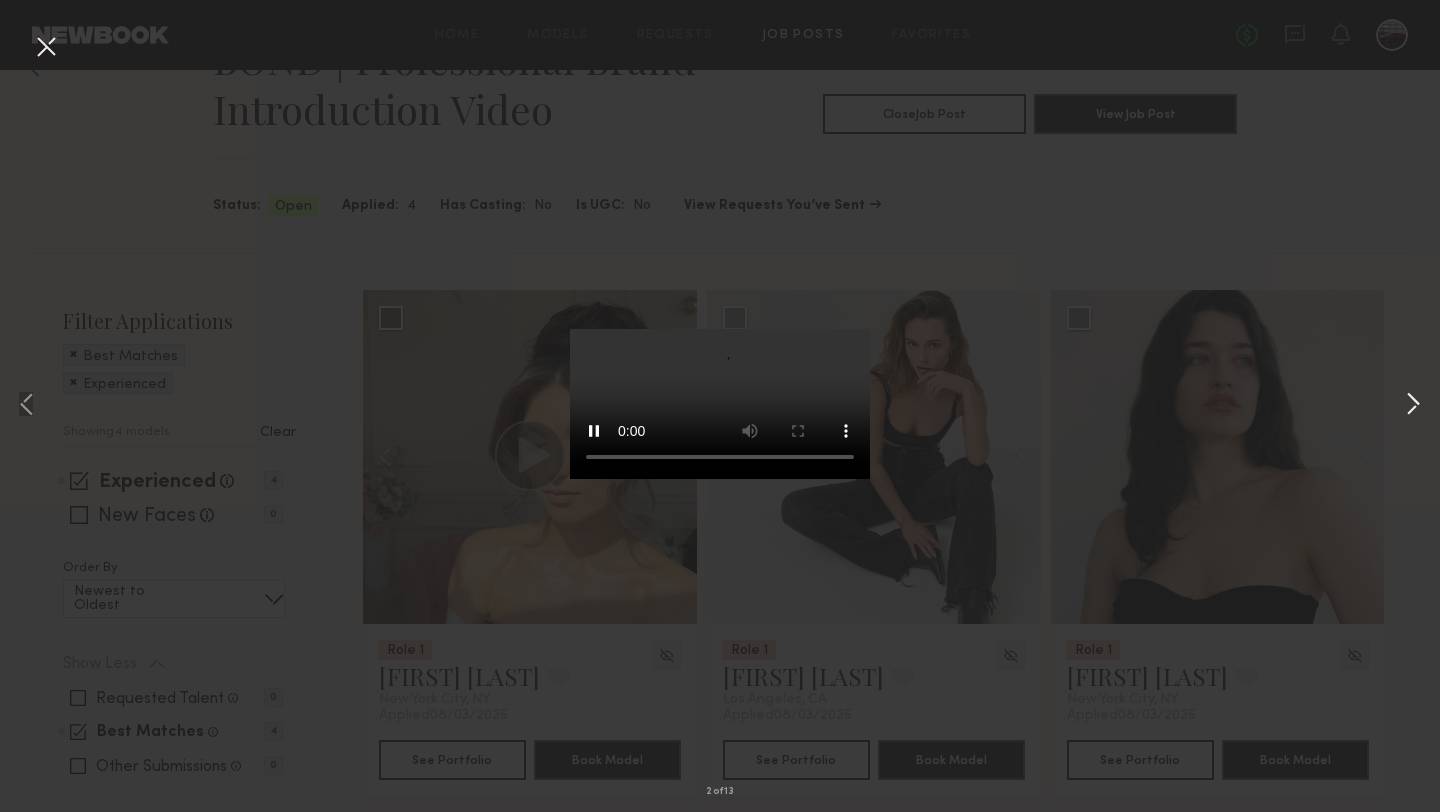 click at bounding box center (1413, 406) 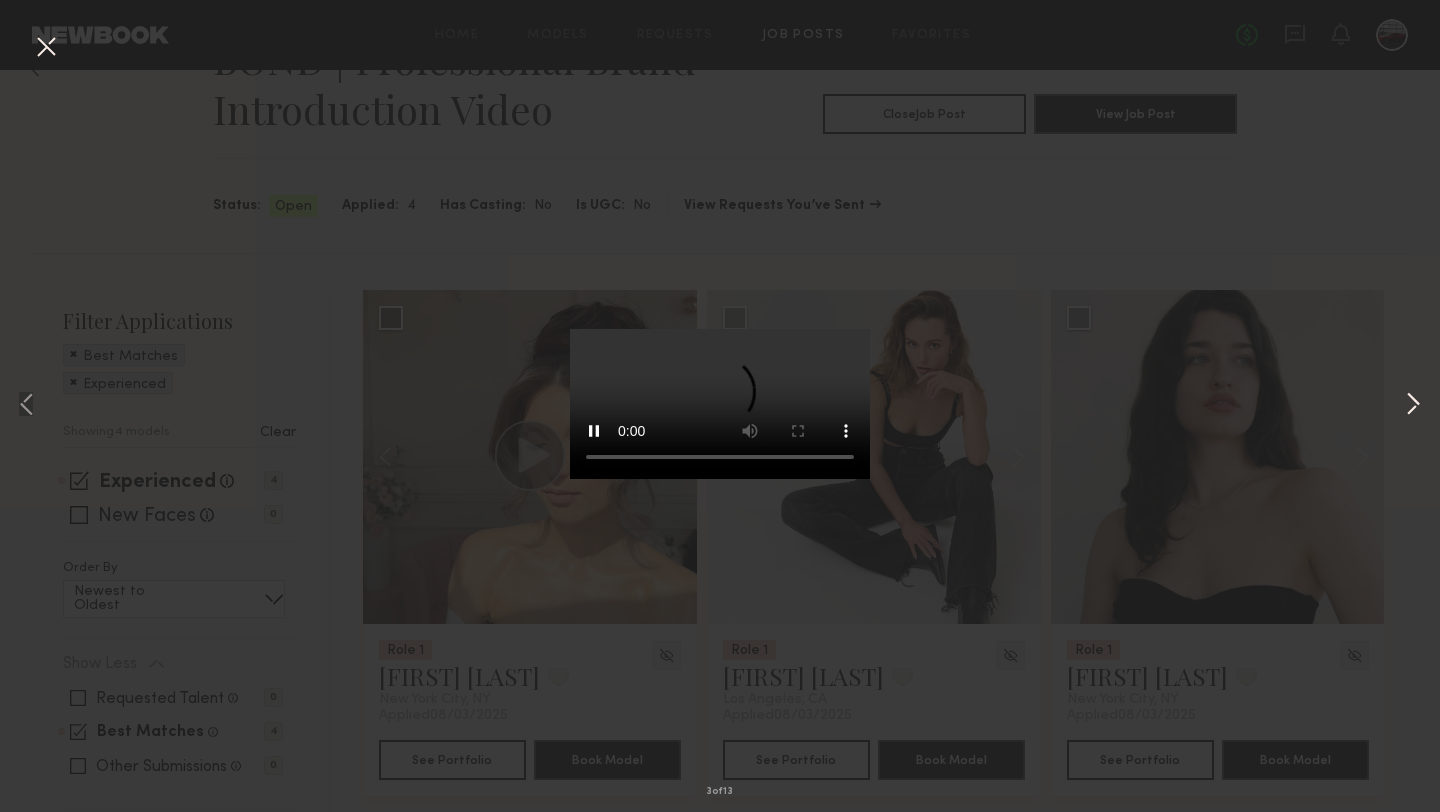 click at bounding box center (1413, 406) 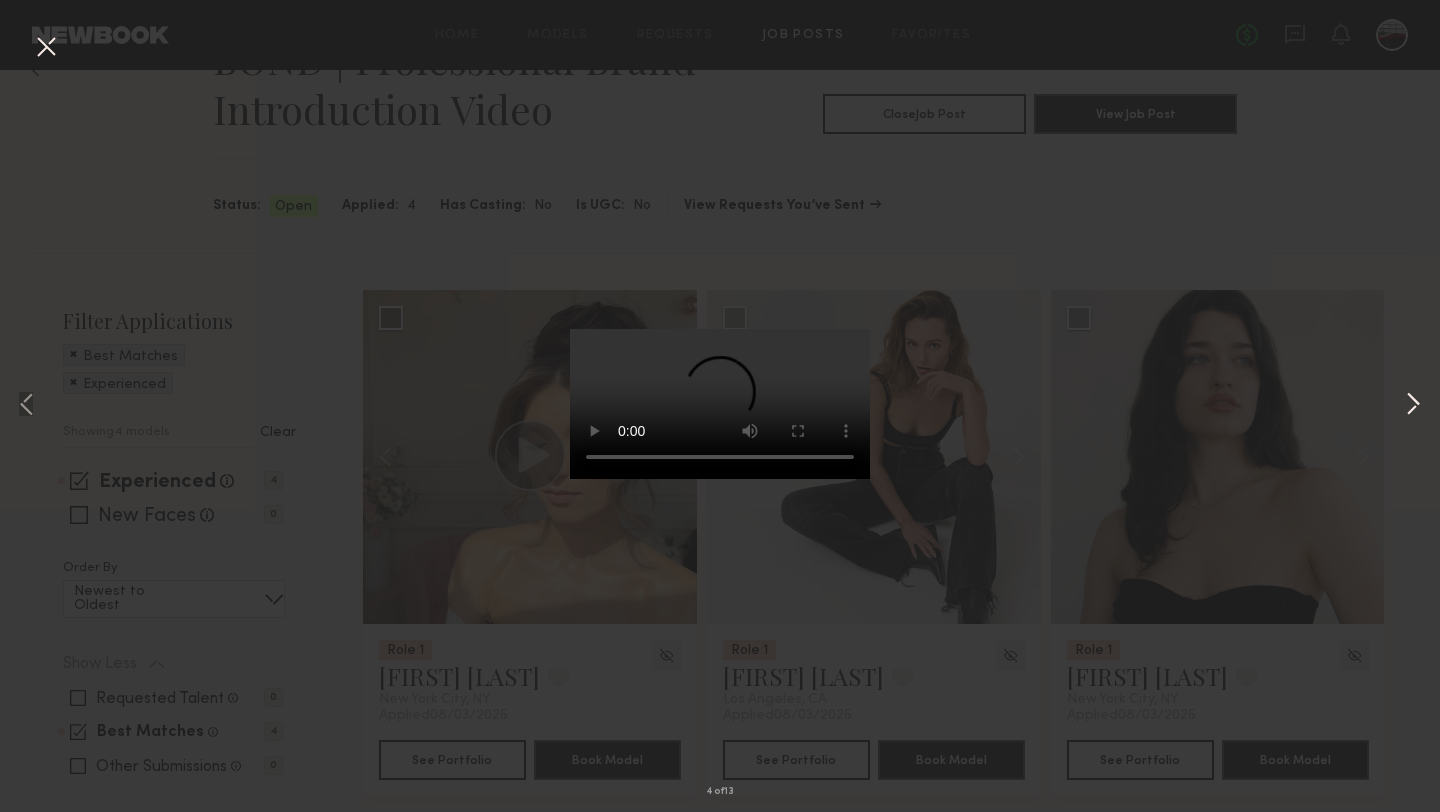 click at bounding box center (1413, 406) 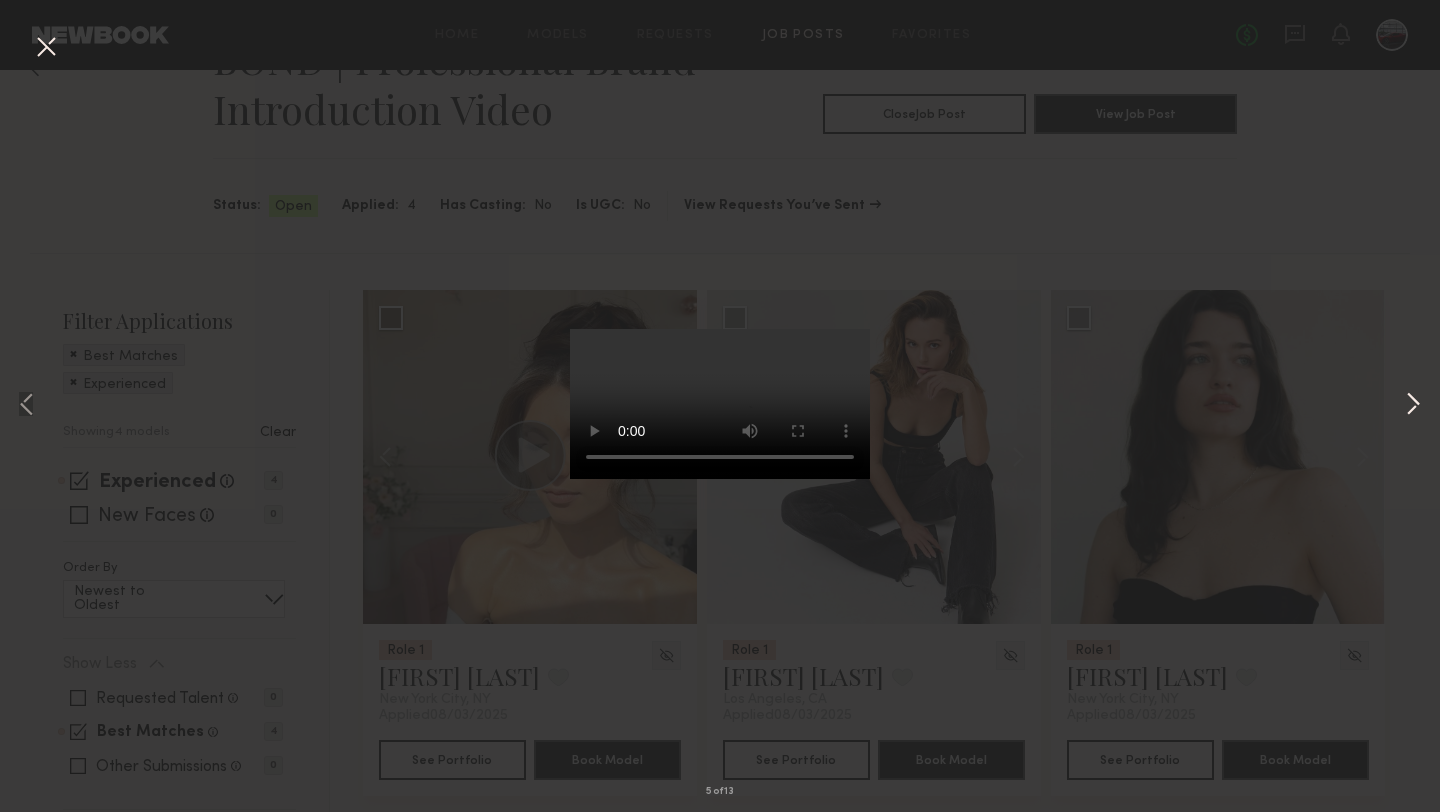 click at bounding box center (1413, 406) 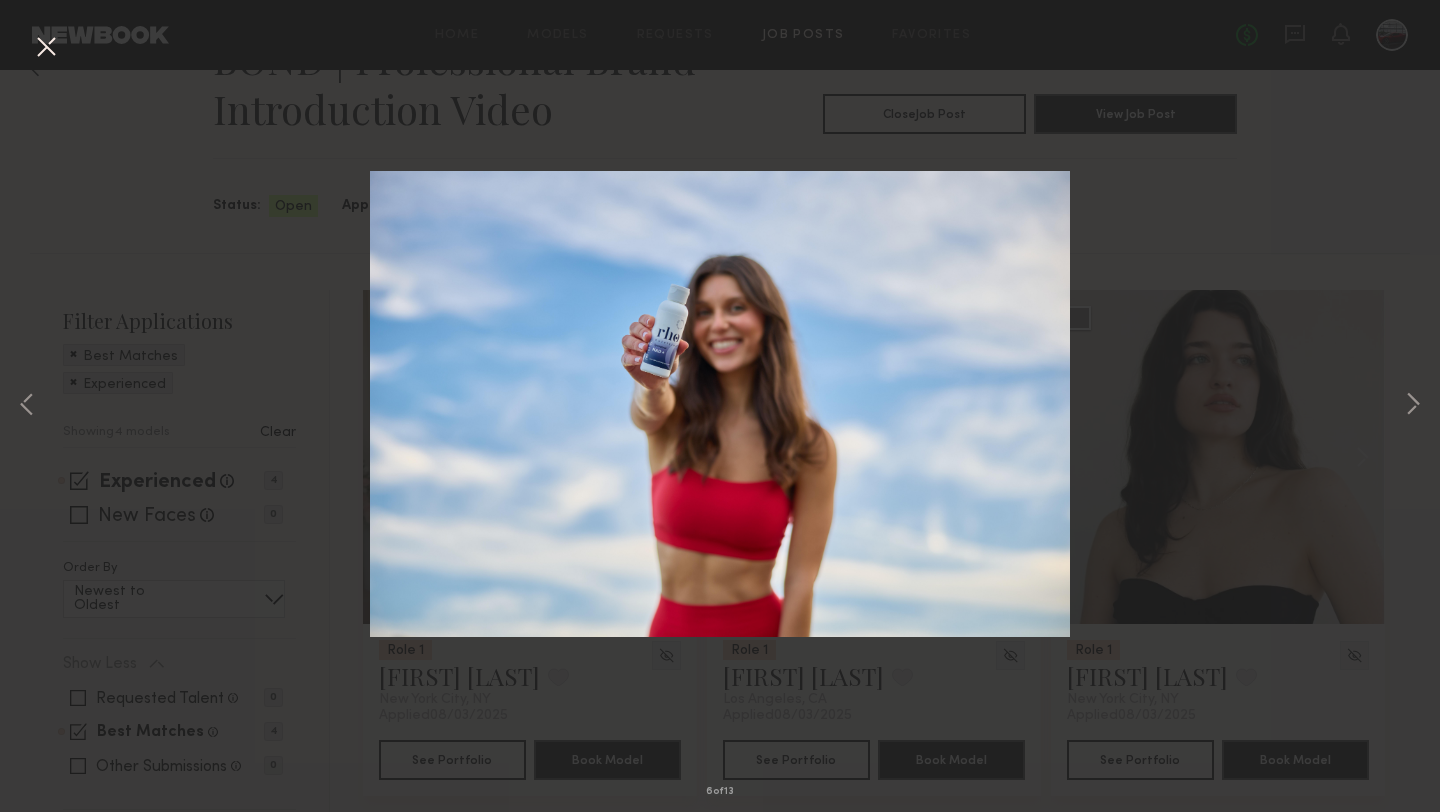 click on "6  of  13" at bounding box center [720, 406] 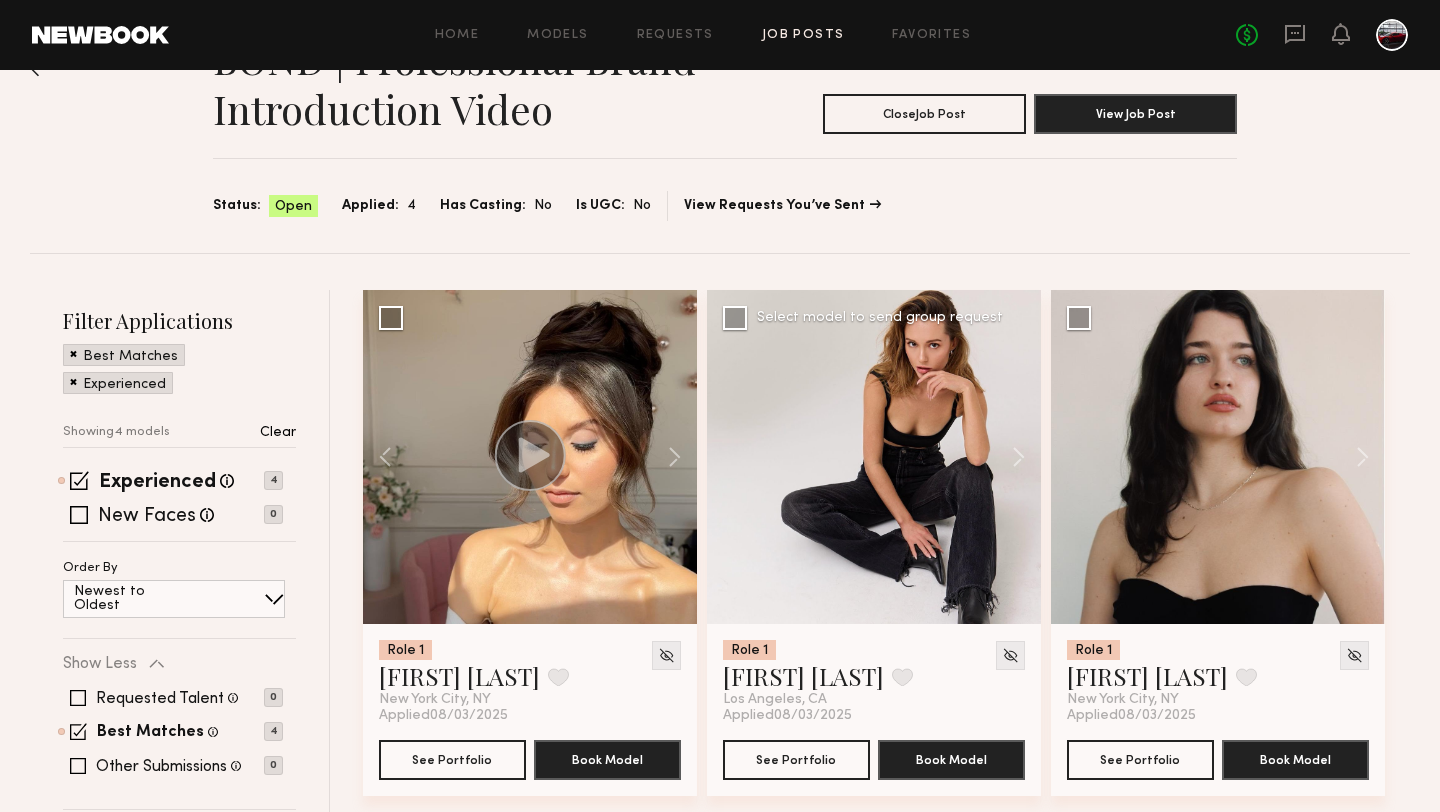 click 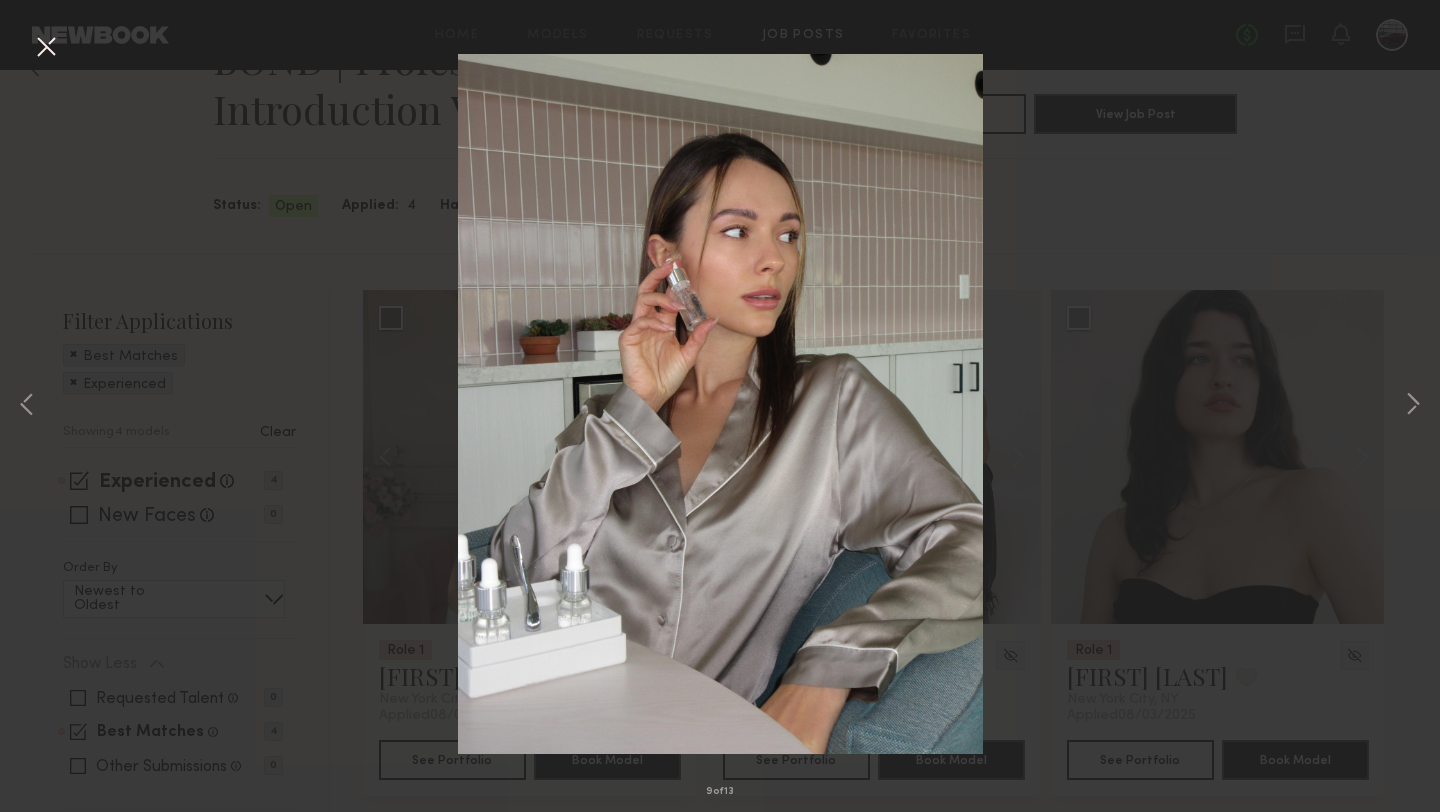 click on "9  of  13" at bounding box center [720, 406] 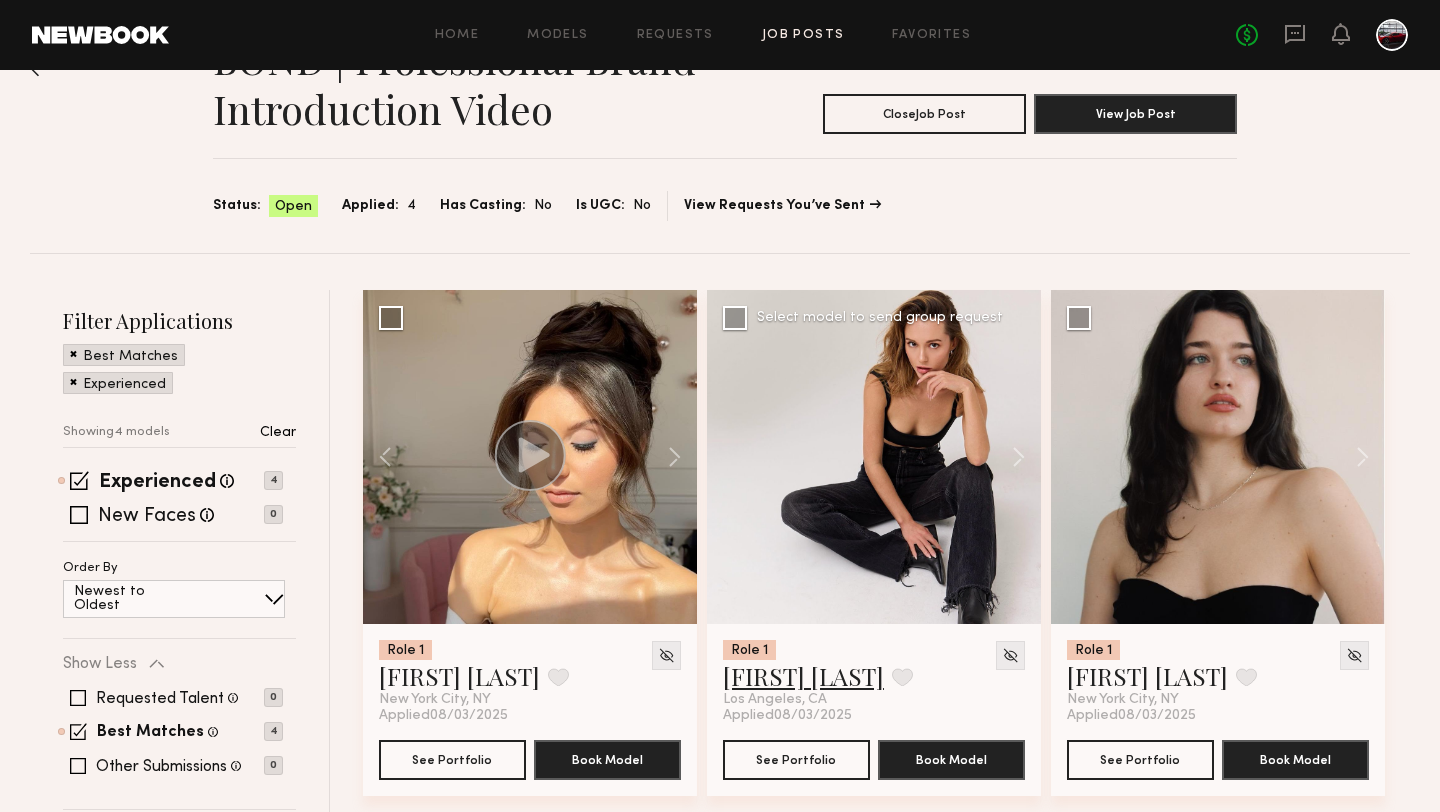 click on "[FIRST] [LAST]" 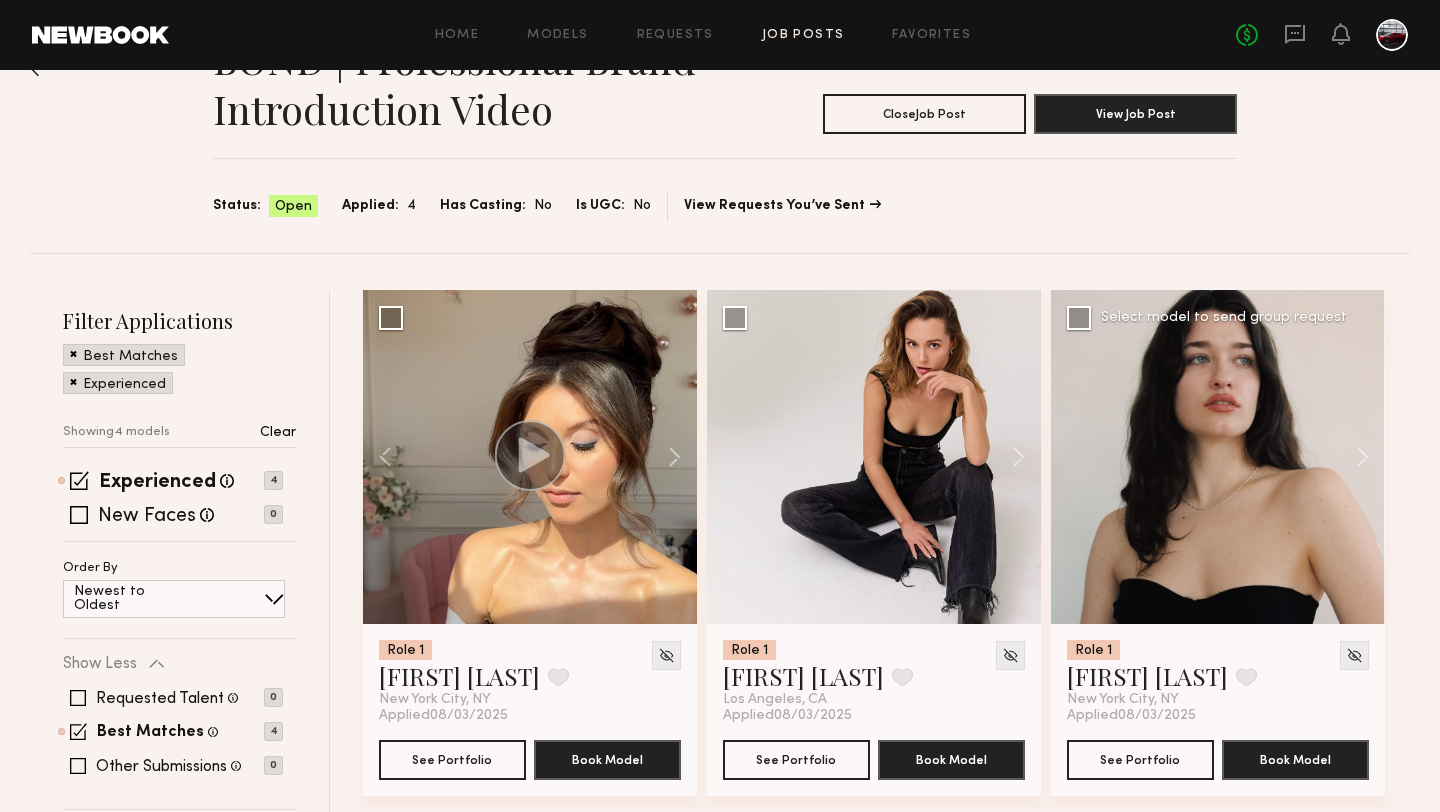 click 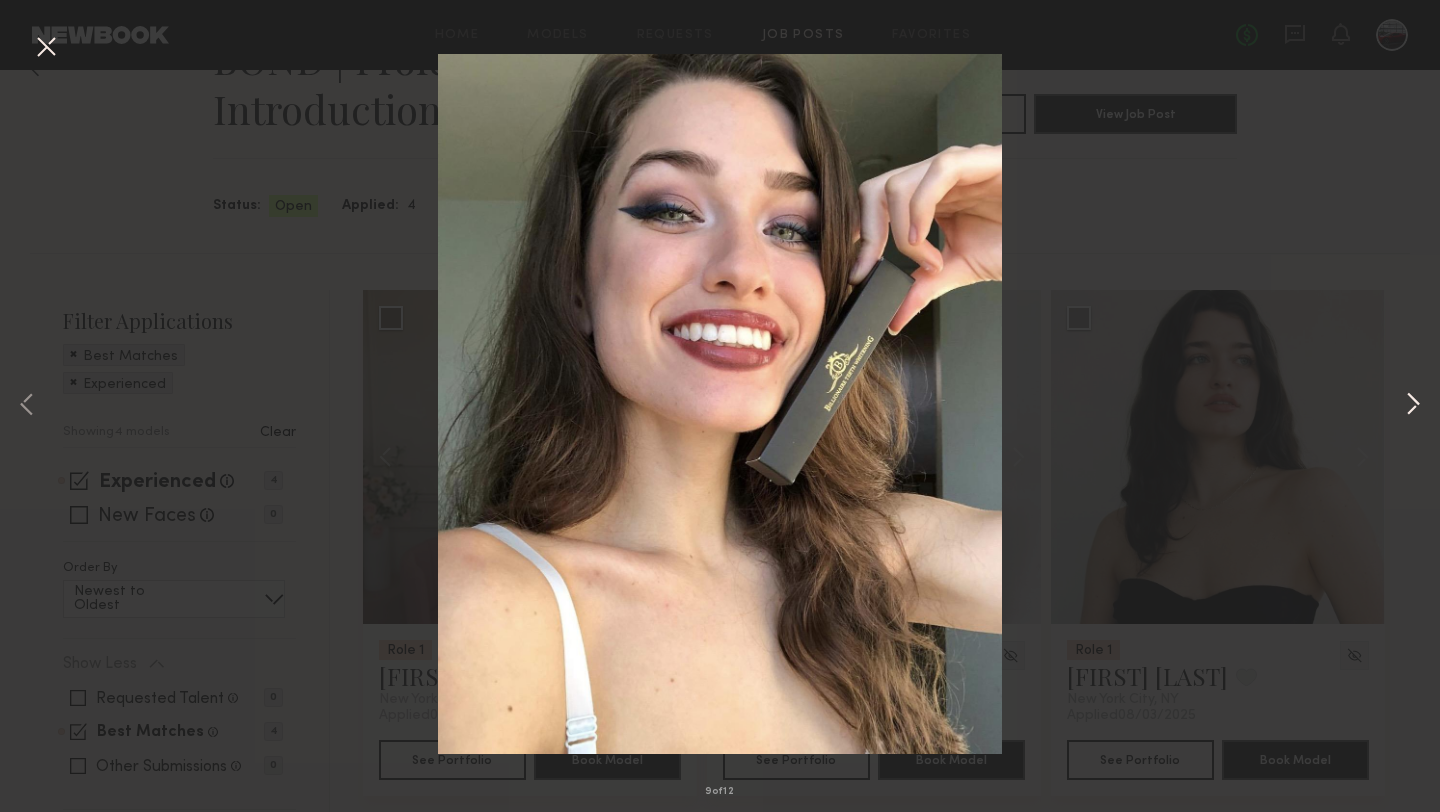 click at bounding box center (1413, 406) 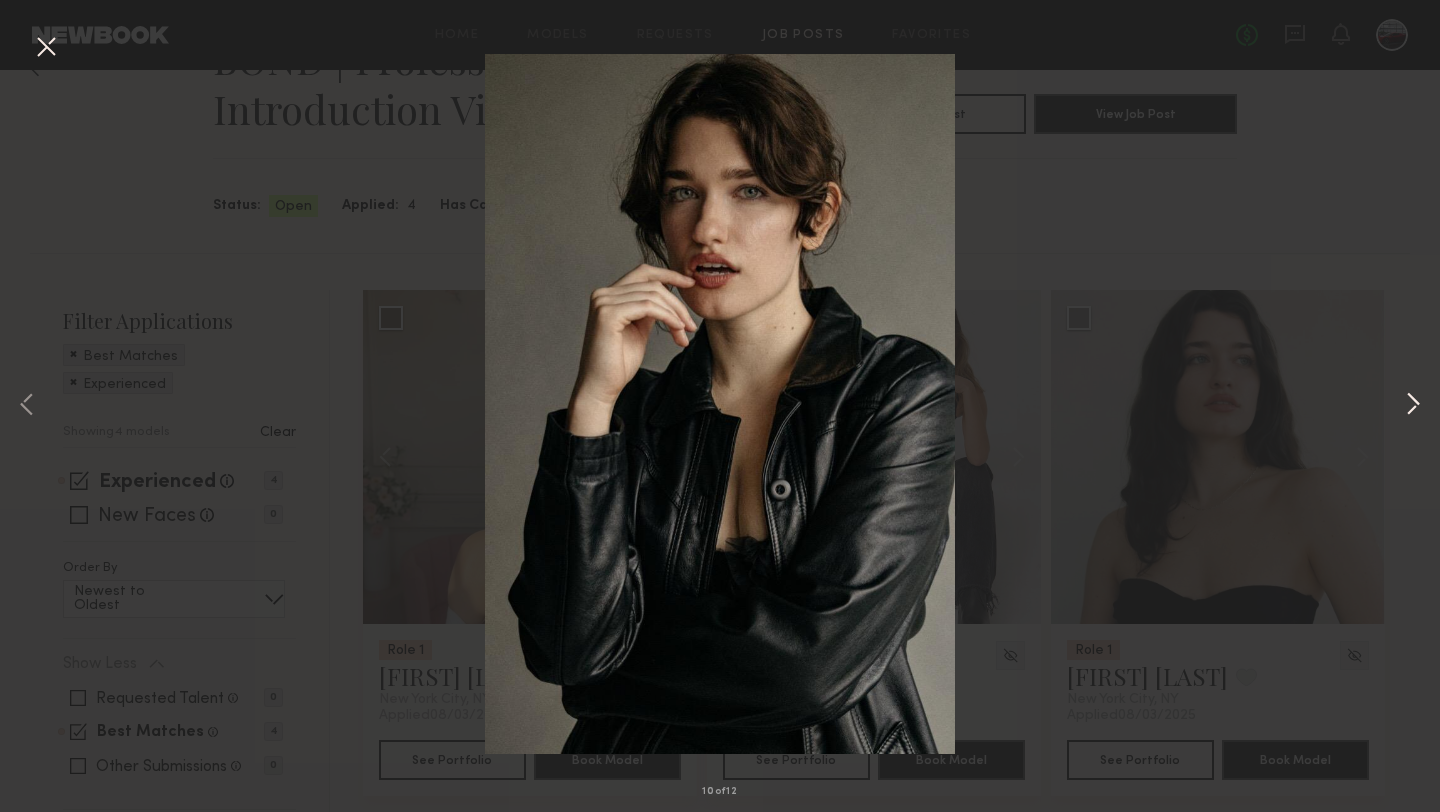 click at bounding box center [1413, 406] 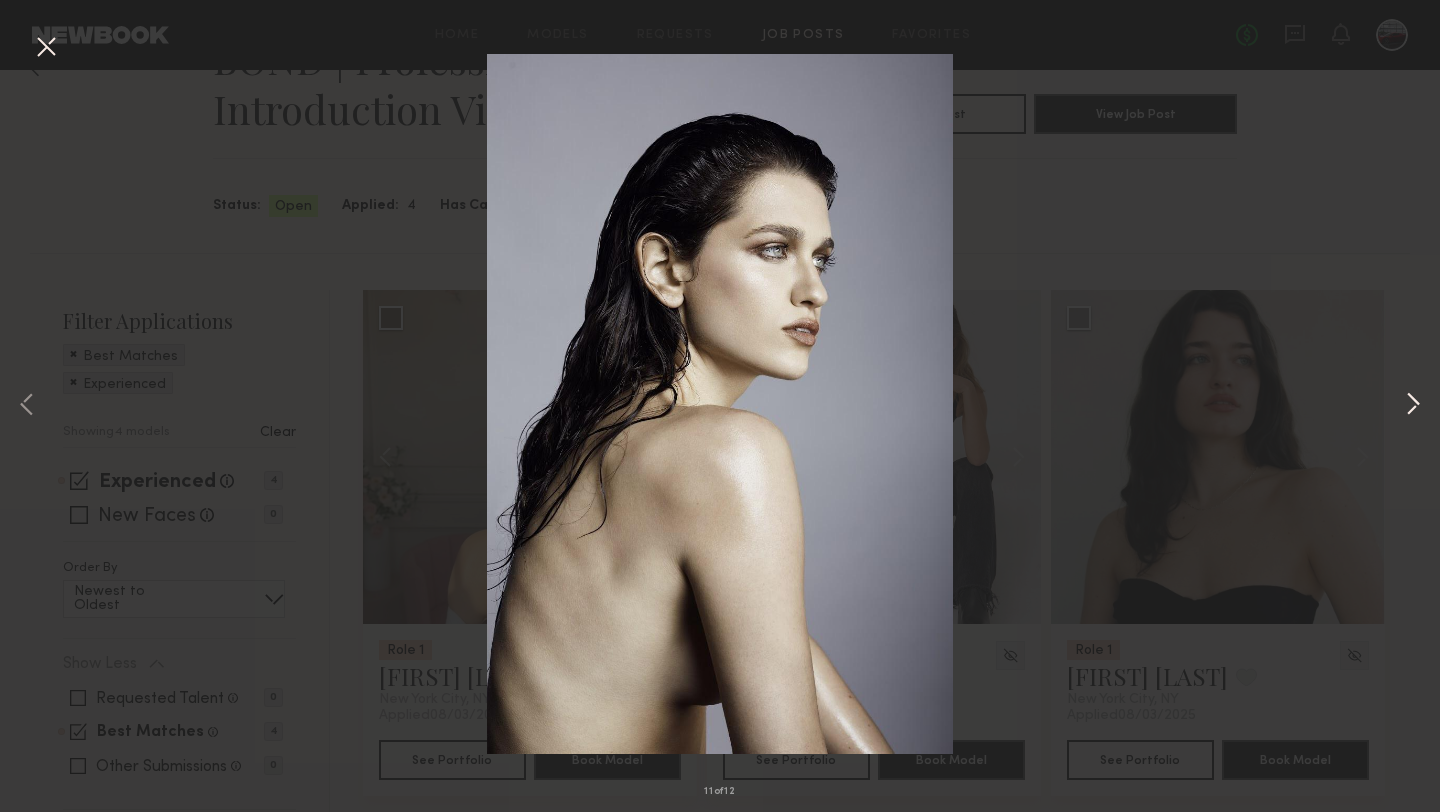 click at bounding box center [1413, 406] 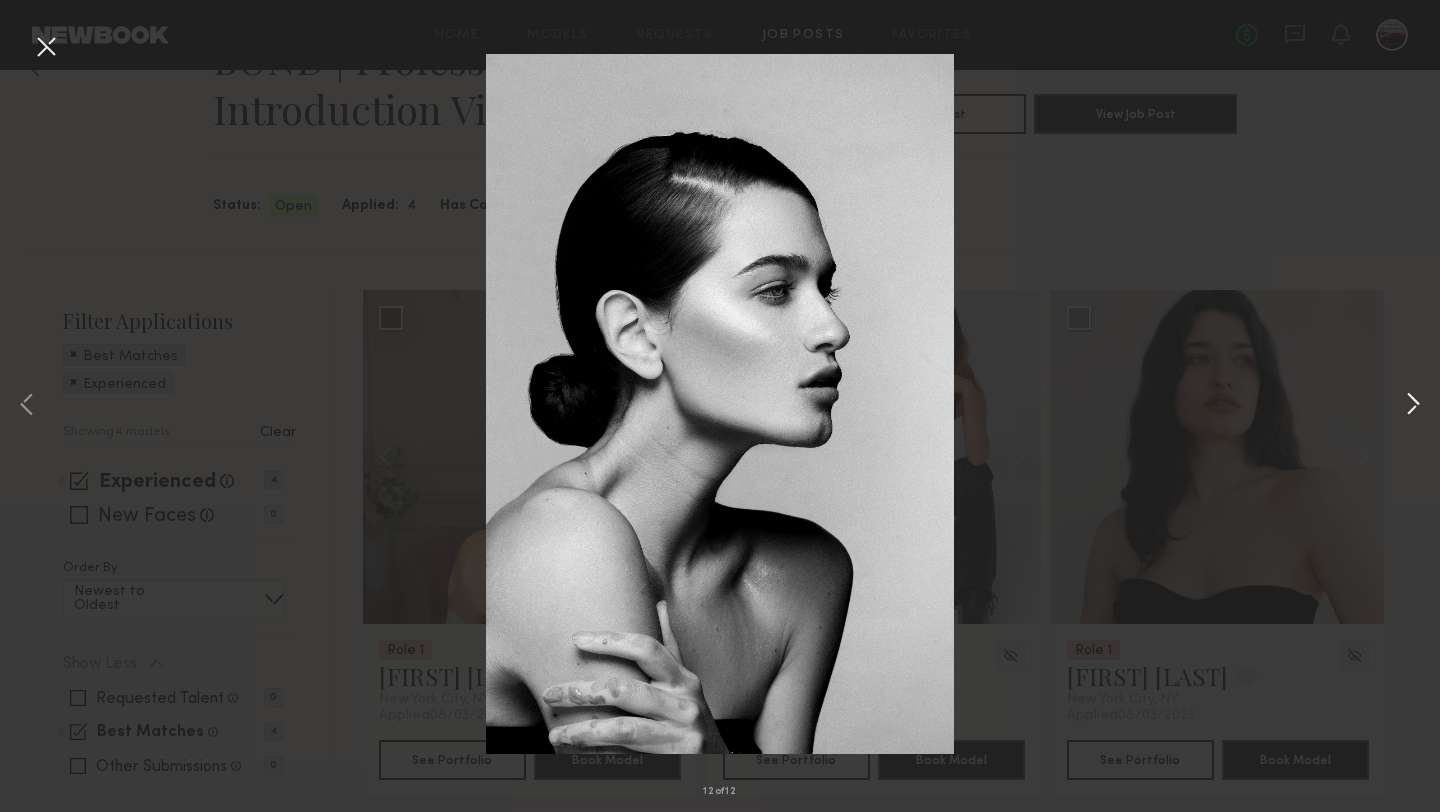 click at bounding box center [1413, 406] 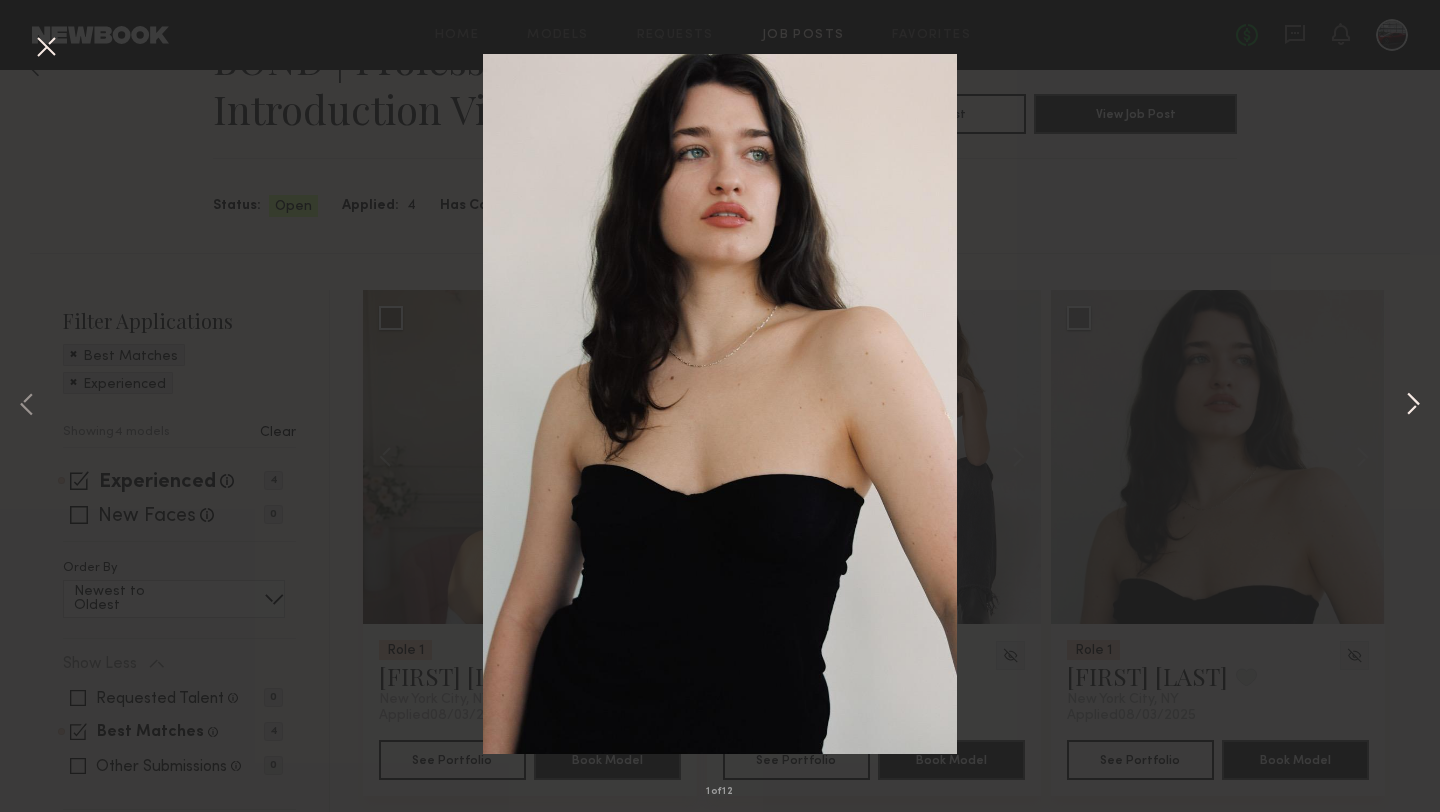 click at bounding box center [1413, 406] 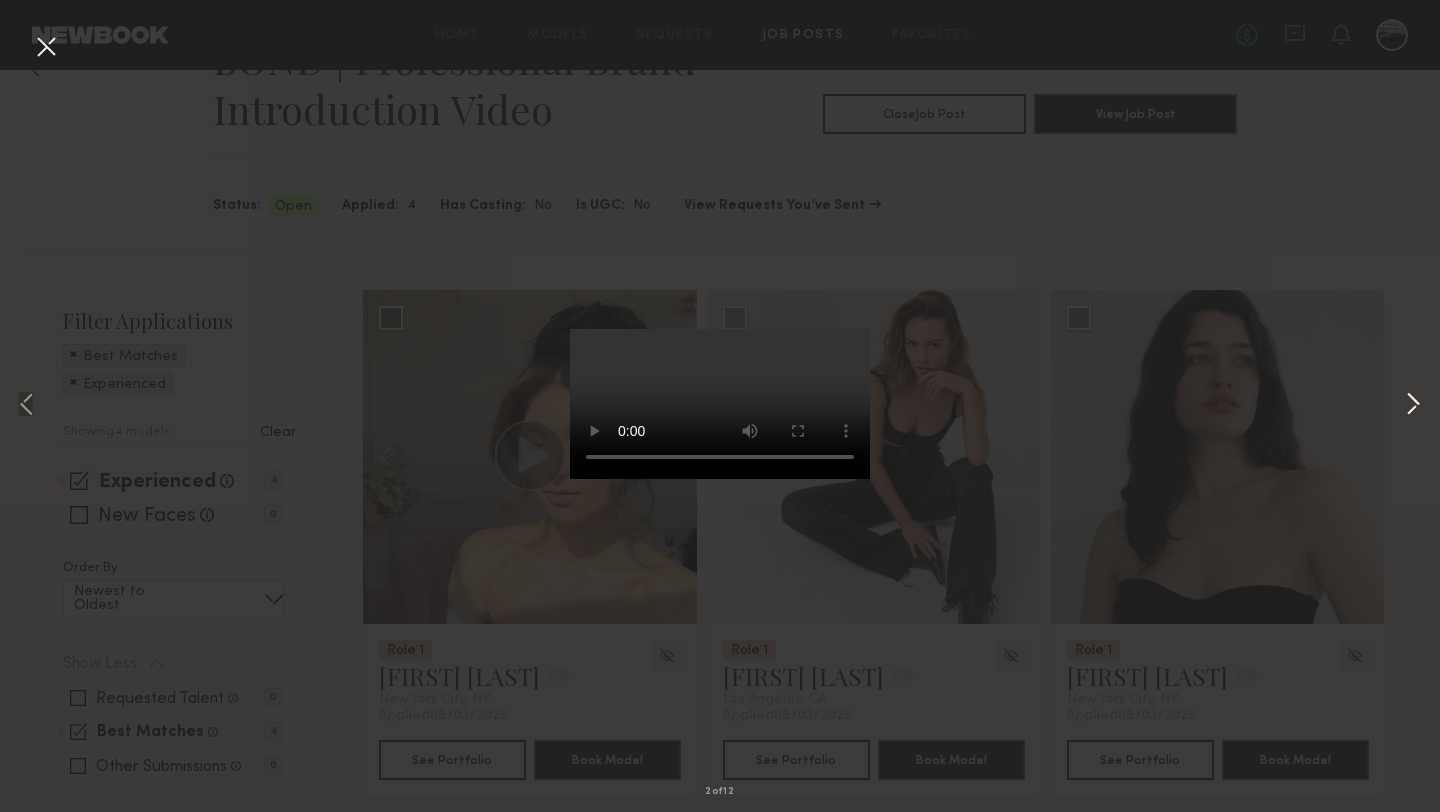 click at bounding box center (1413, 406) 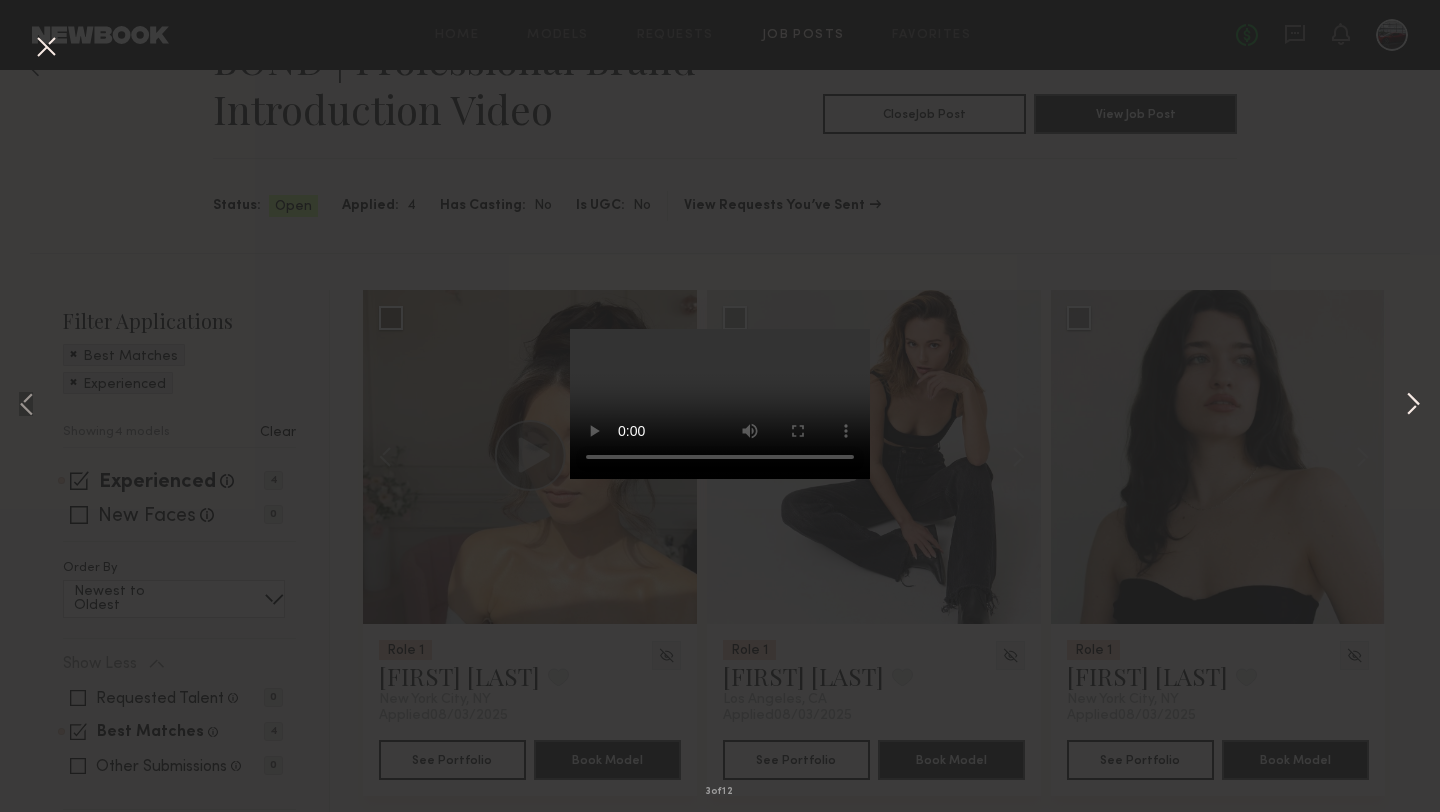 click at bounding box center [1413, 406] 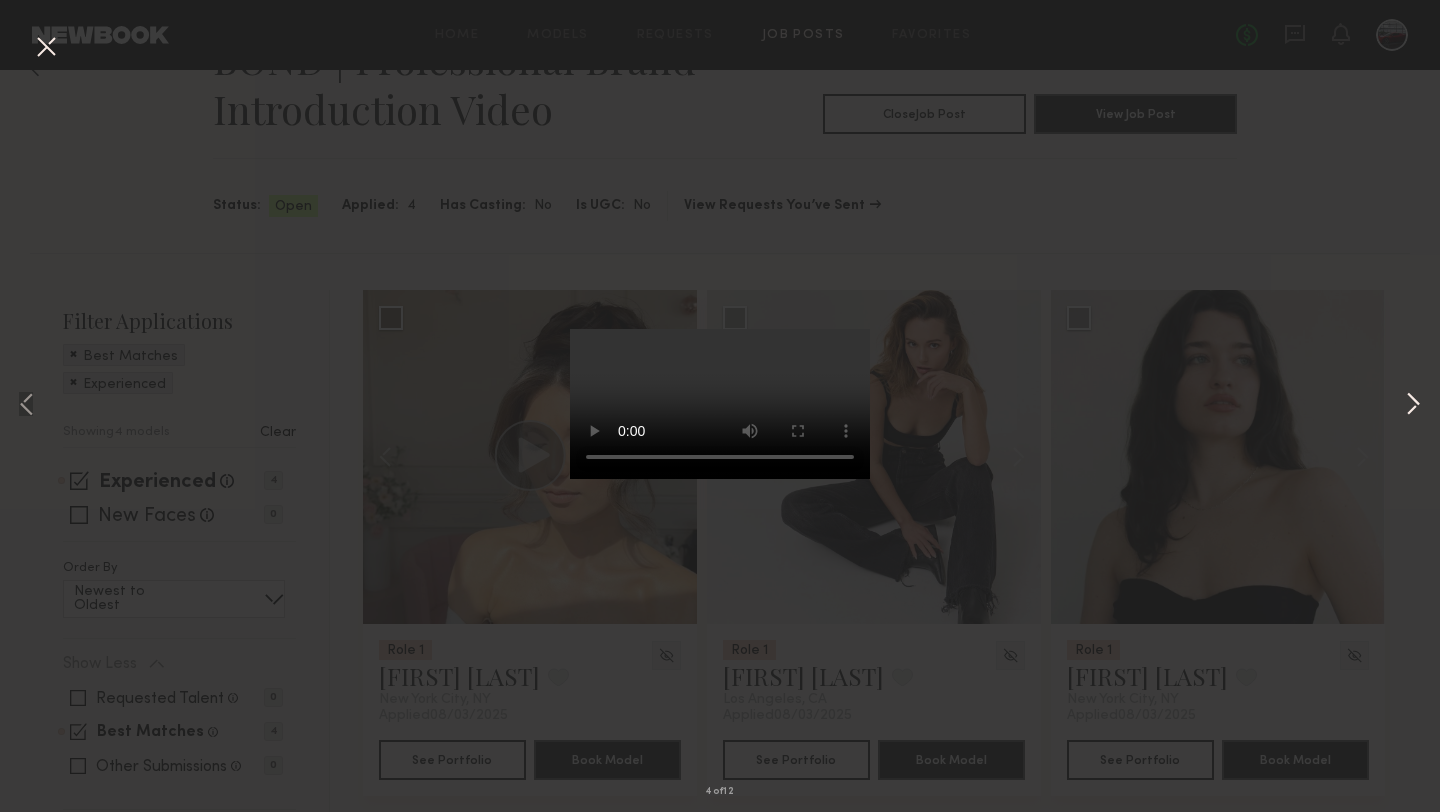 click at bounding box center [1413, 406] 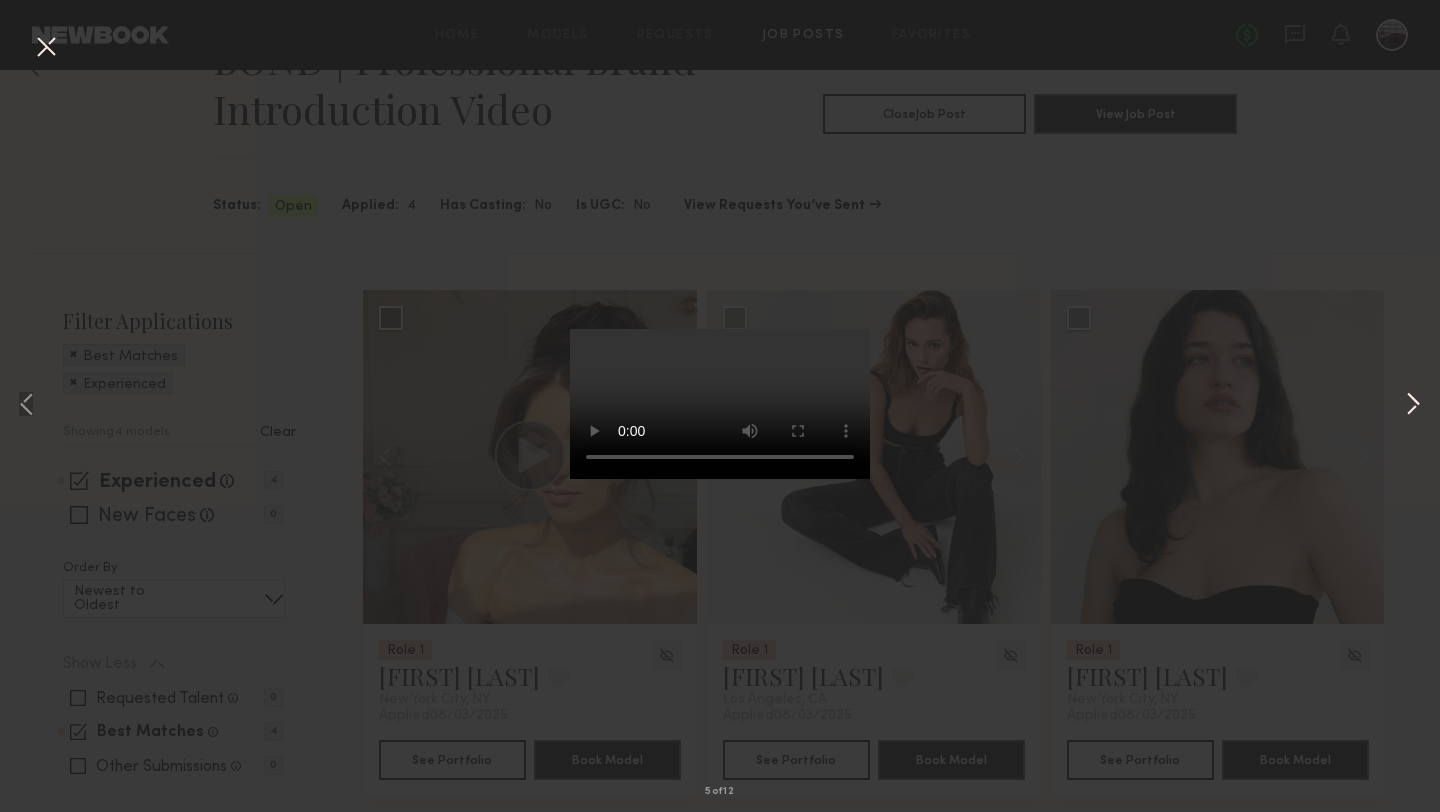 click at bounding box center (1413, 406) 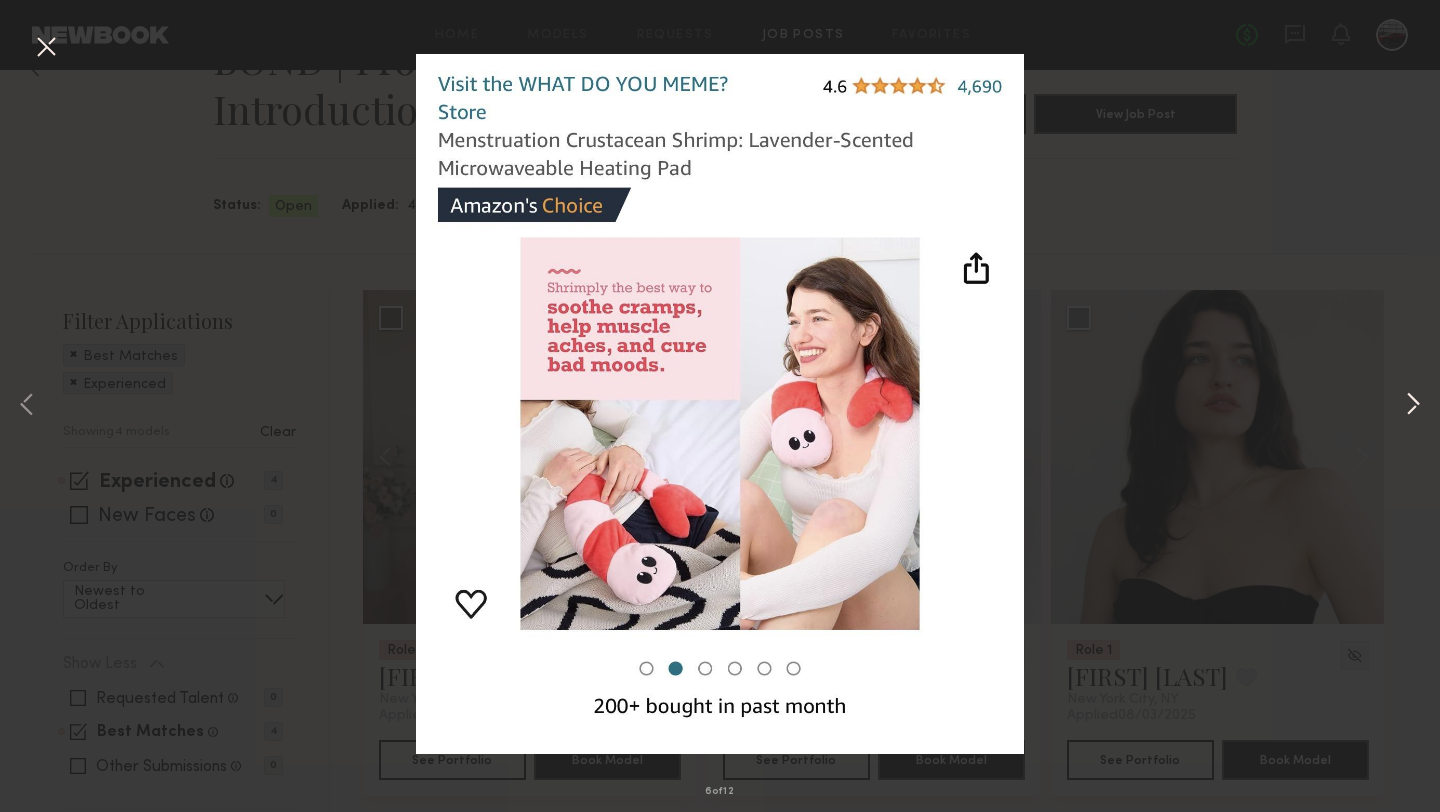 click at bounding box center [1413, 406] 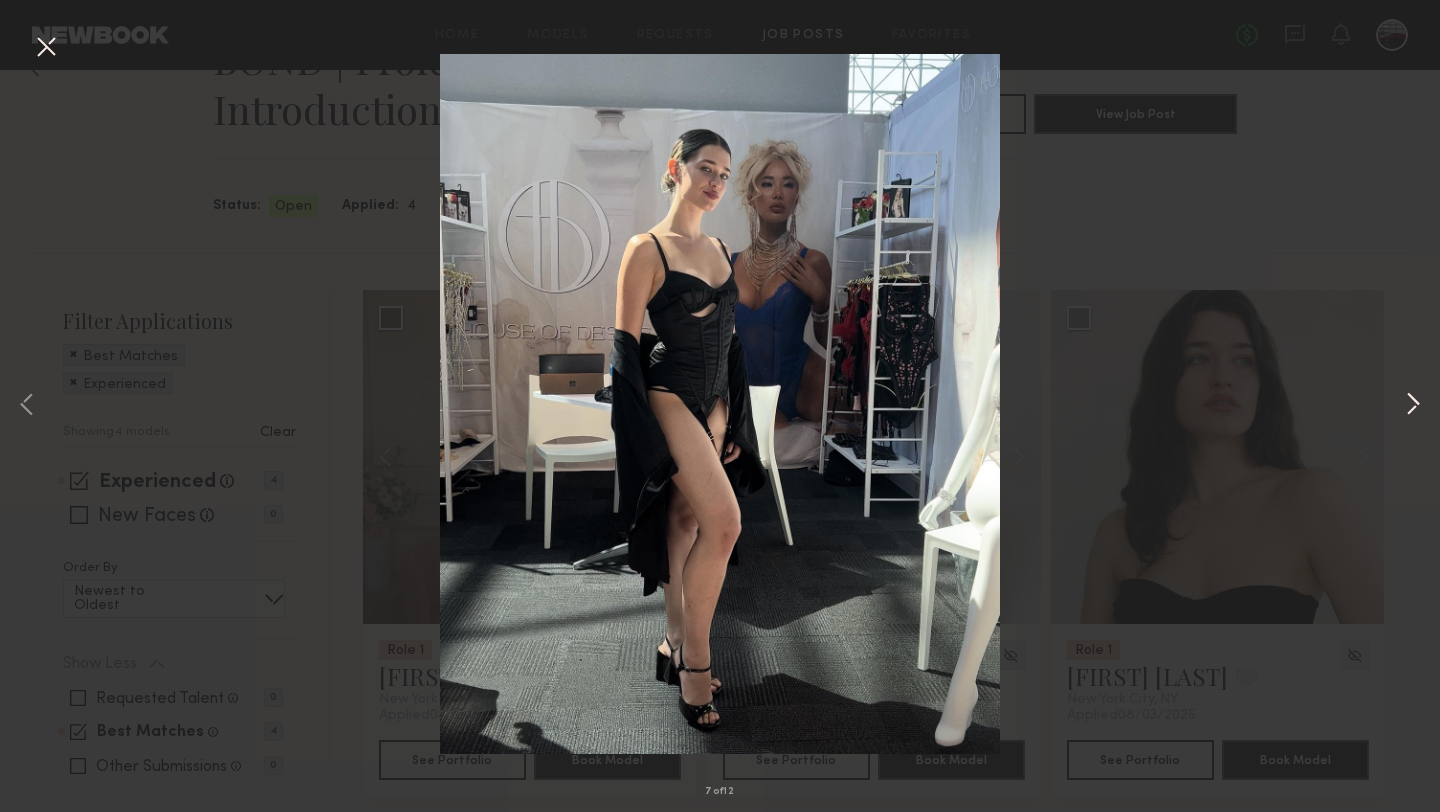 click at bounding box center [1413, 406] 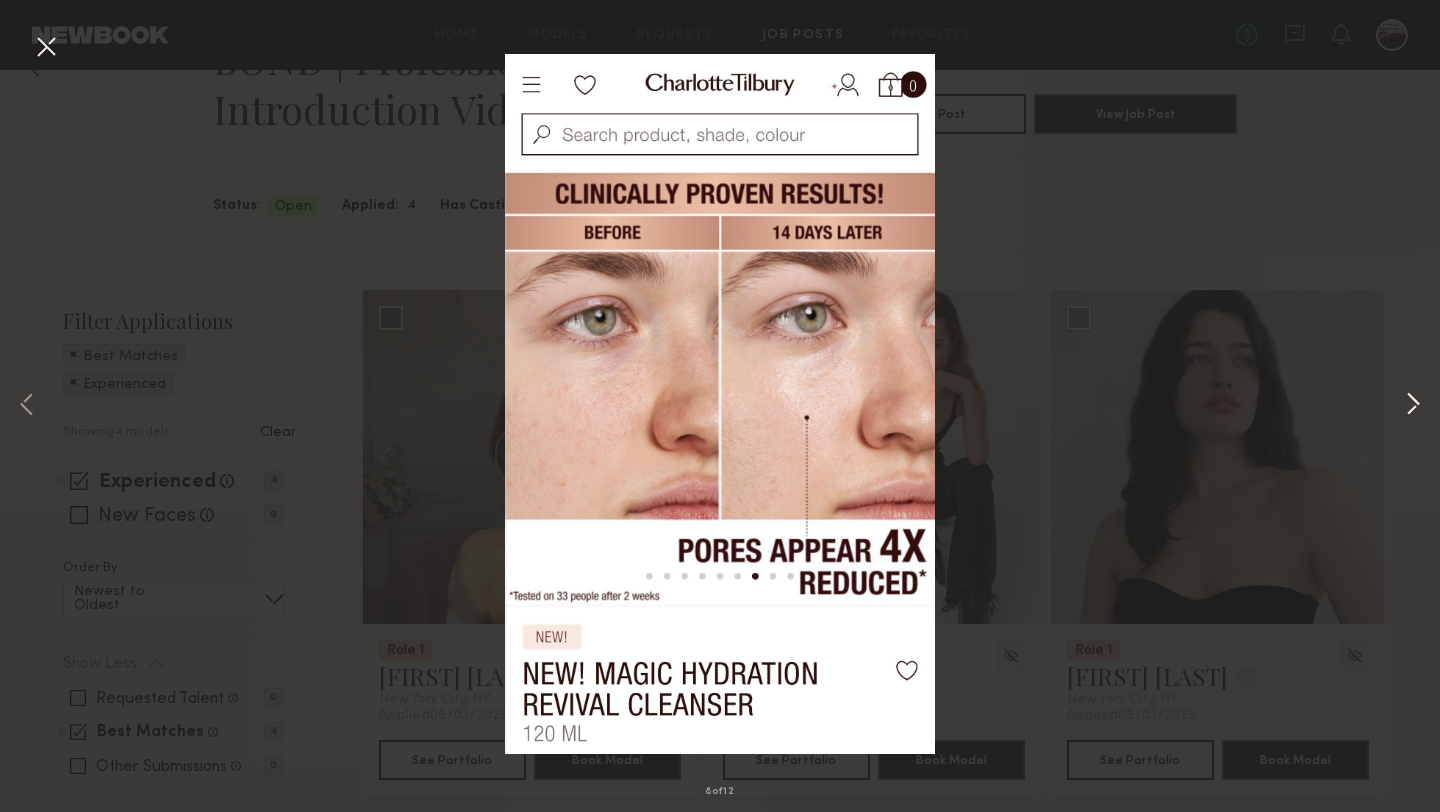 click at bounding box center (1413, 406) 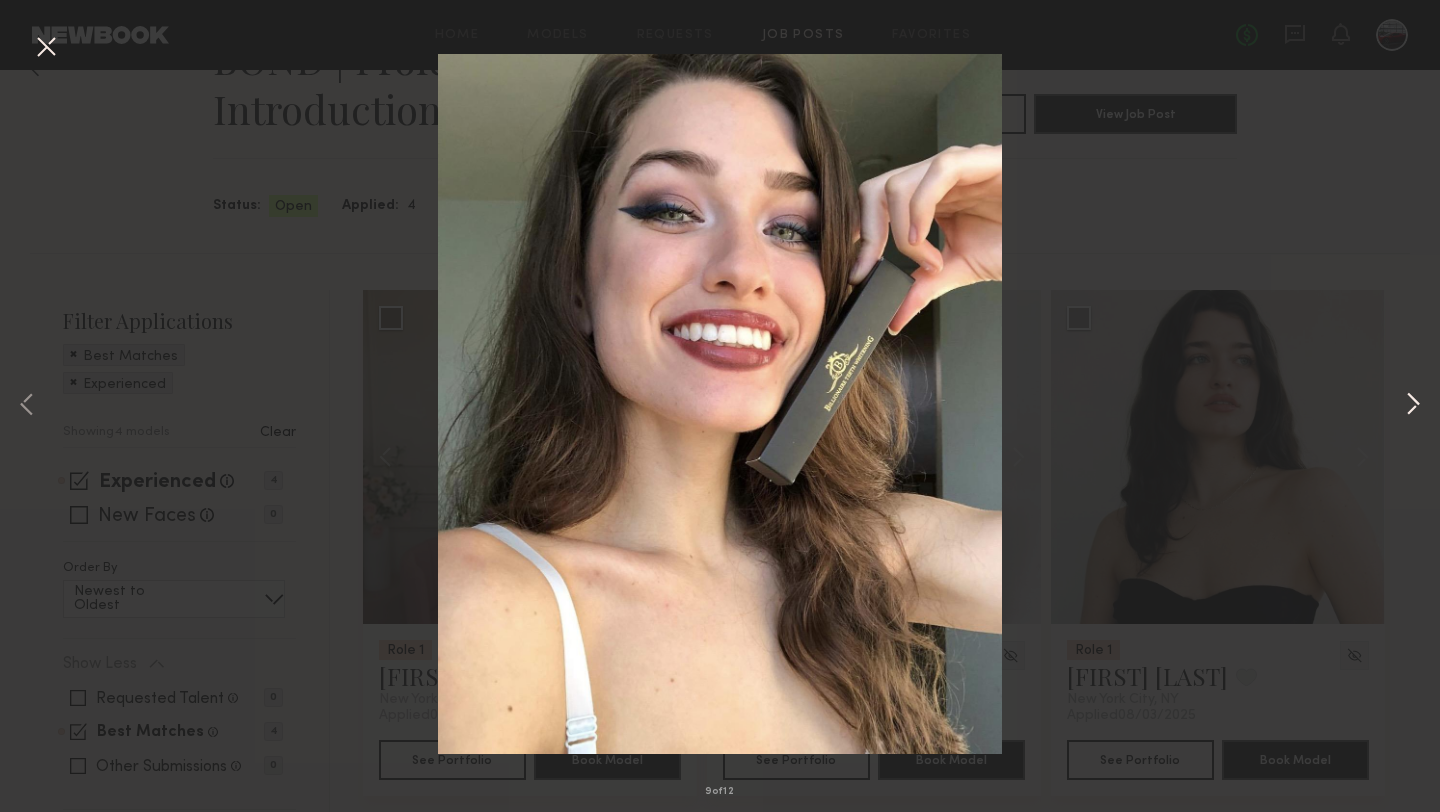 click at bounding box center [1413, 406] 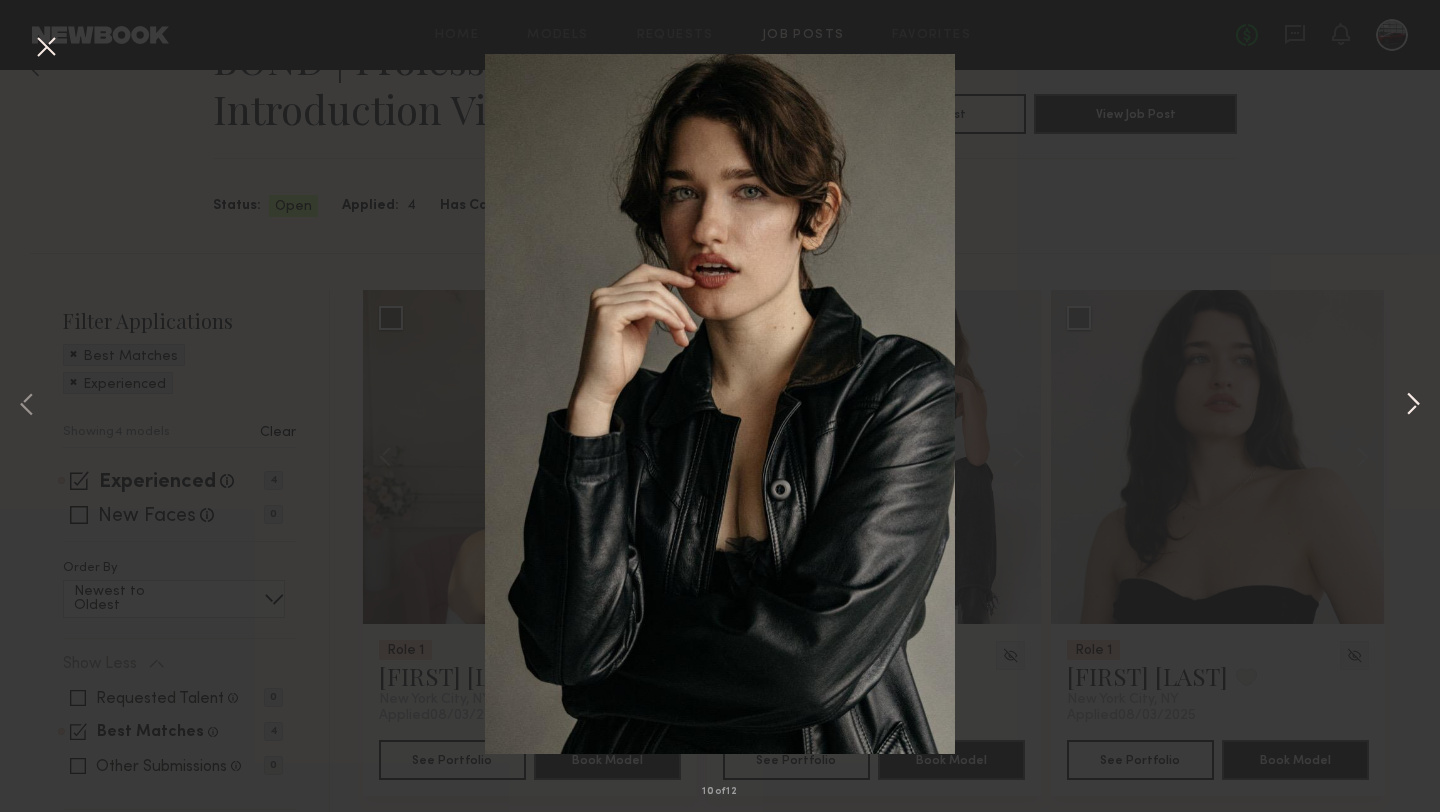 click at bounding box center (1413, 406) 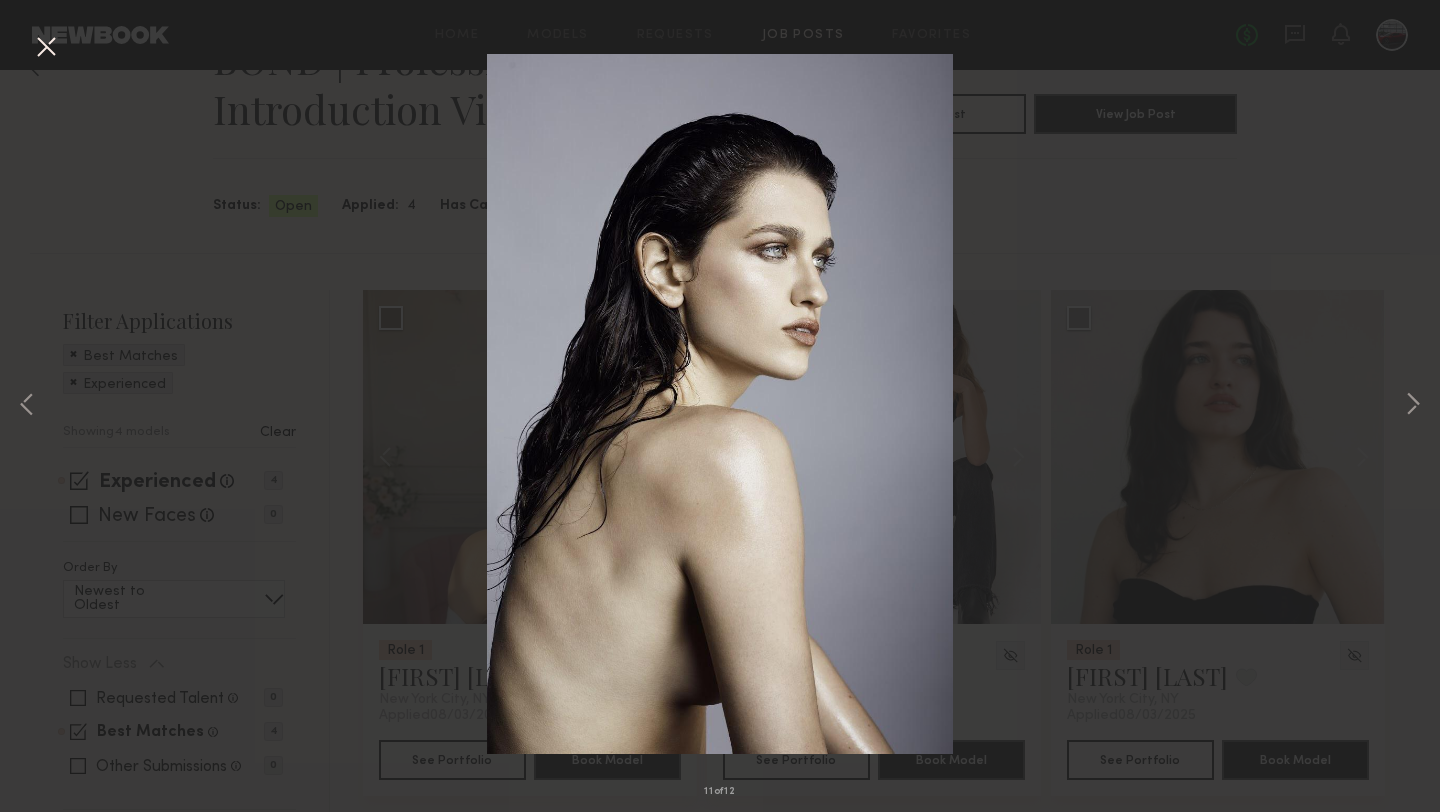 click at bounding box center (46, 48) 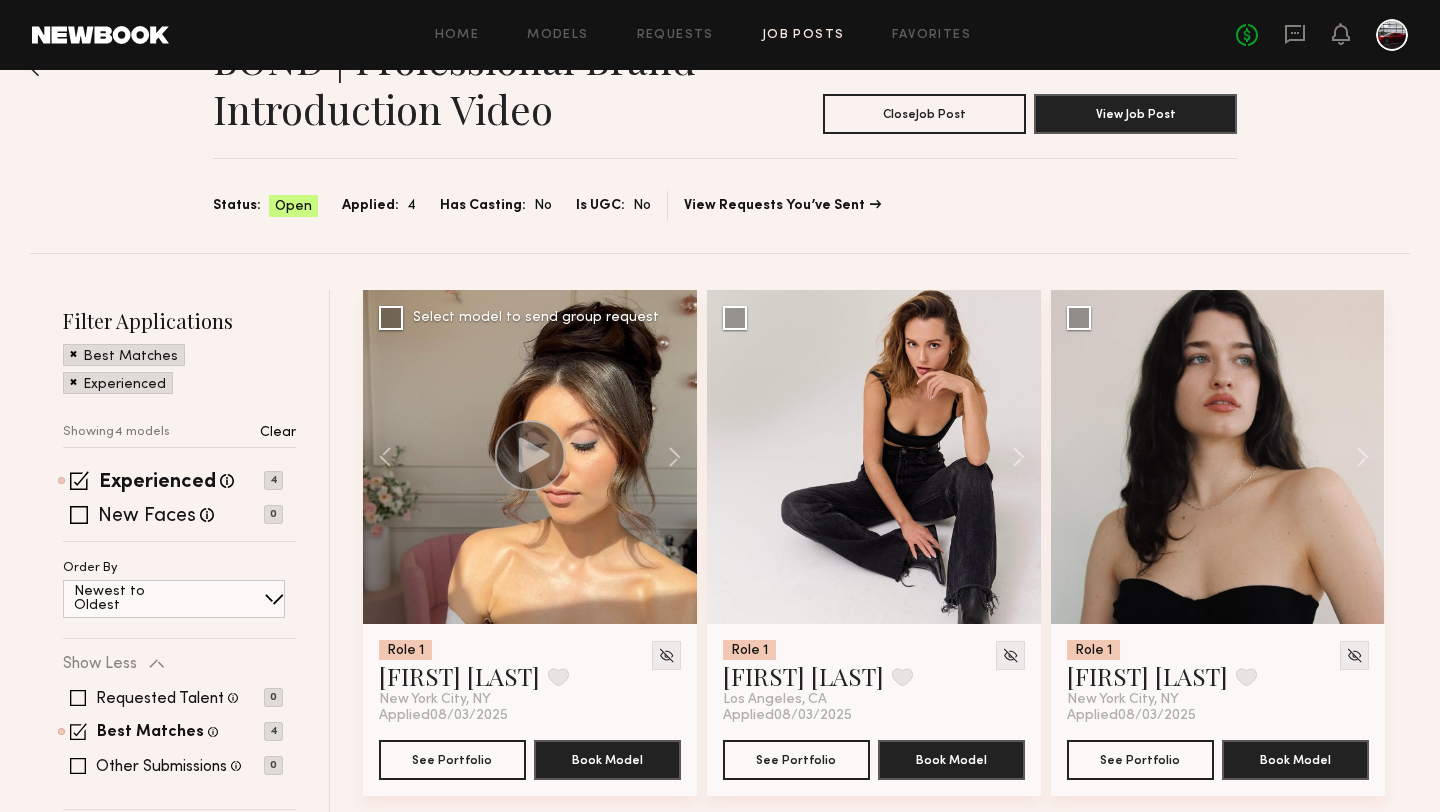 click 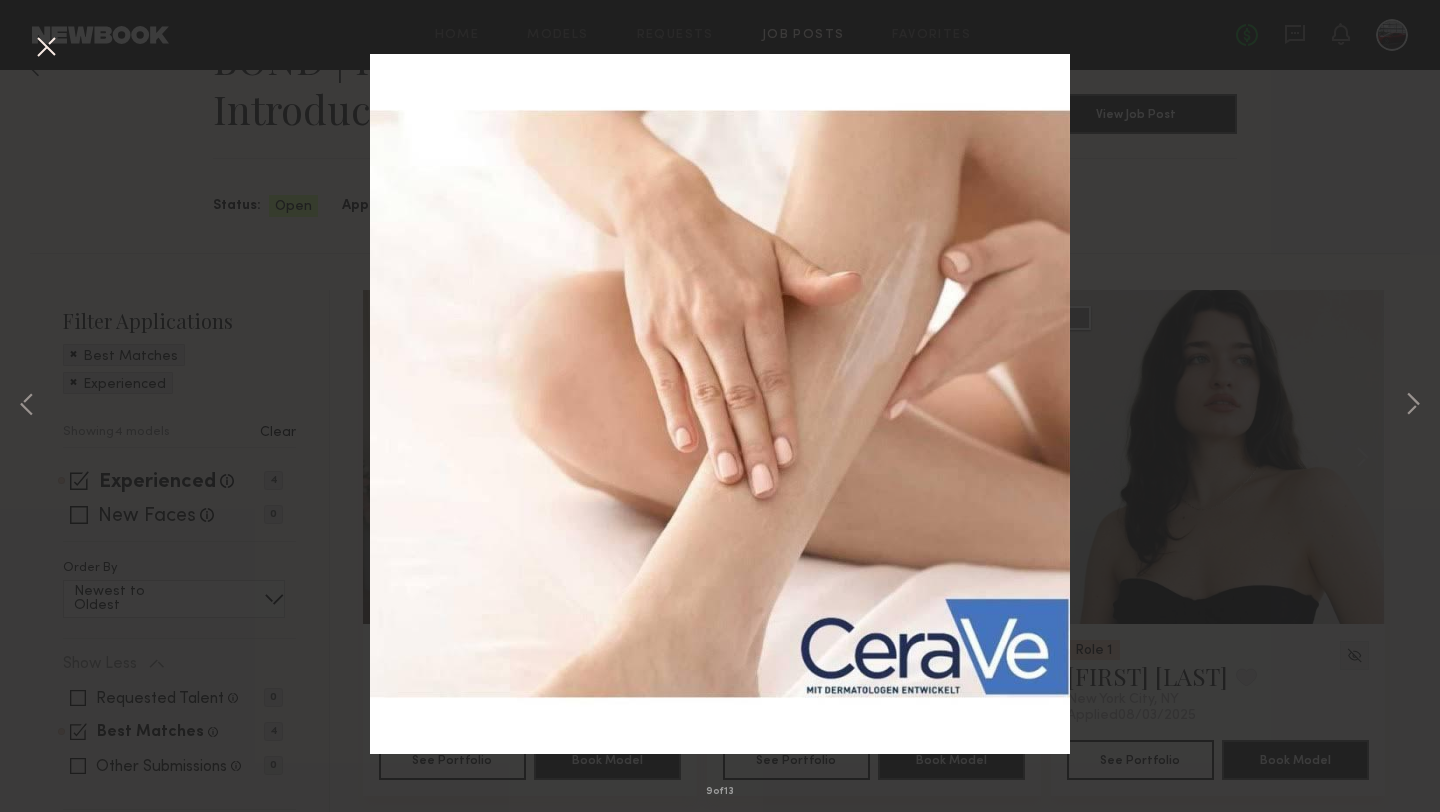 click on "9  of  13" at bounding box center (720, 406) 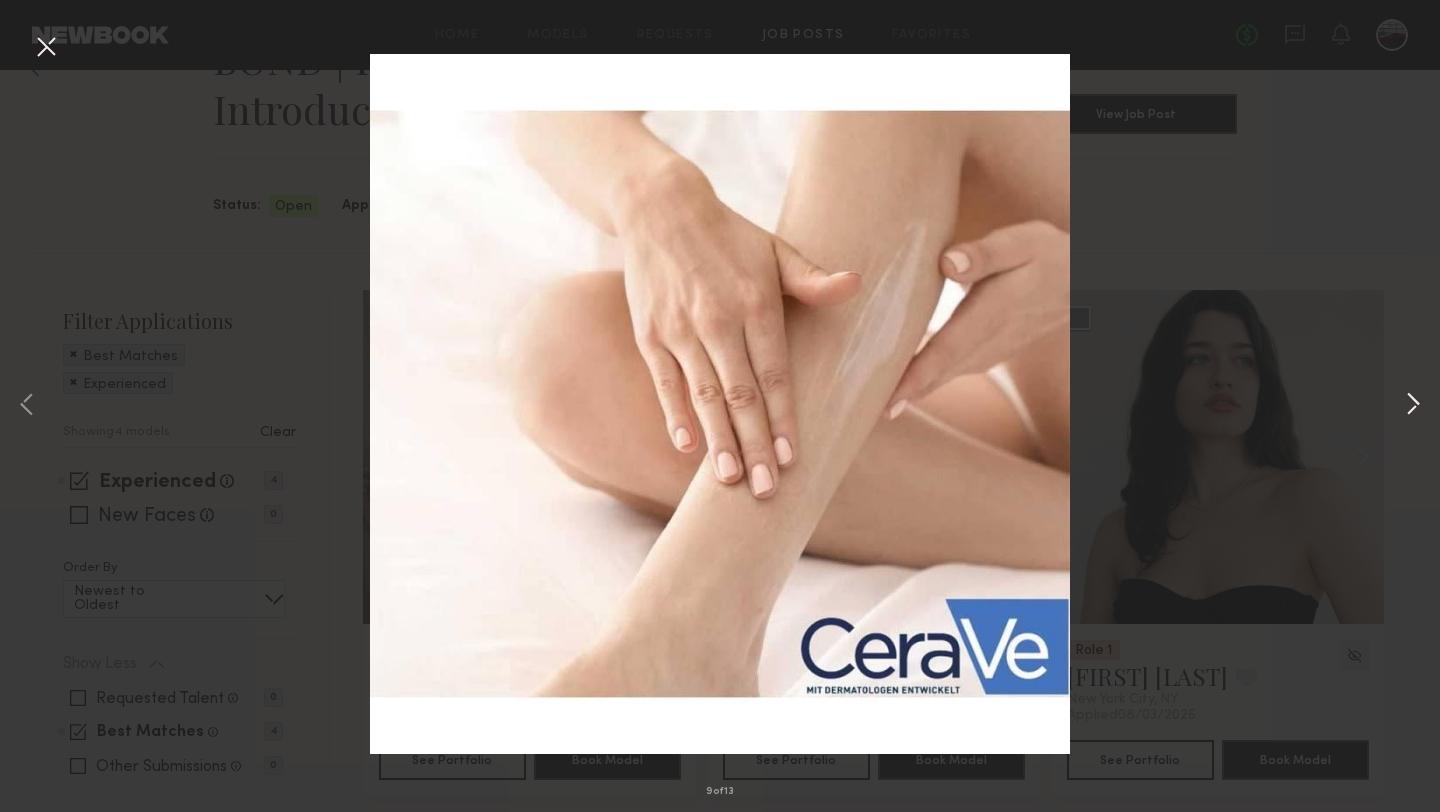 click at bounding box center (1413, 406) 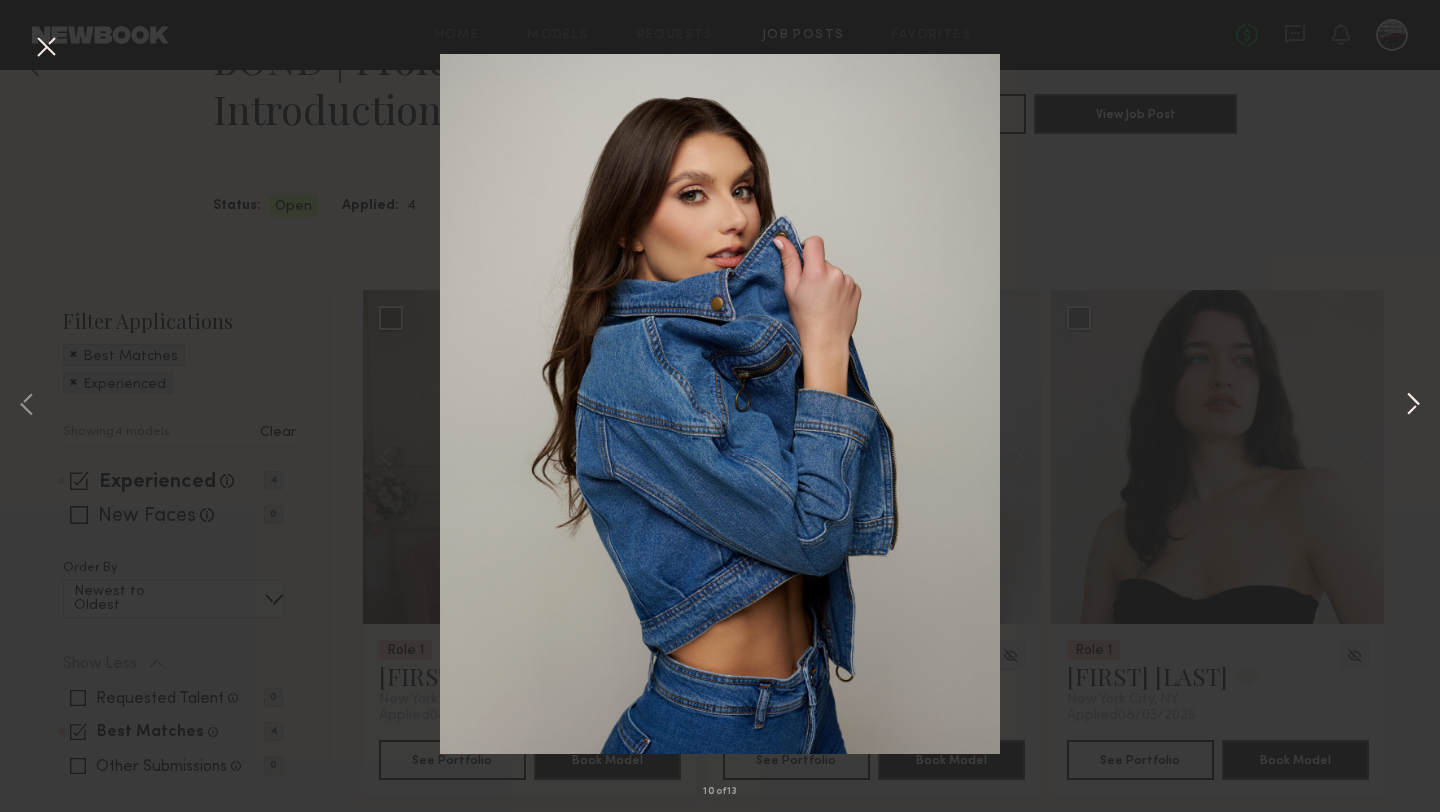 click at bounding box center (1413, 406) 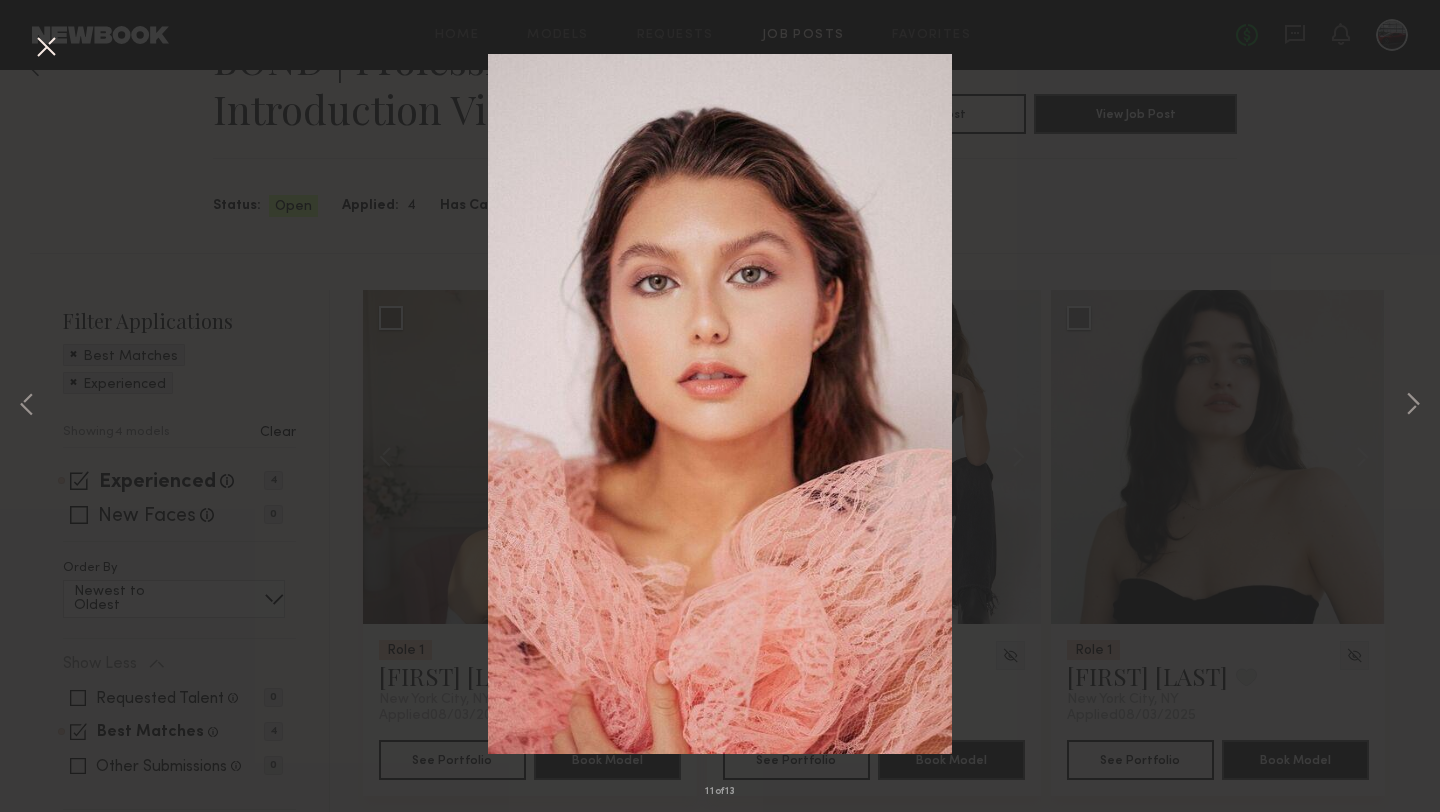 click at bounding box center (46, 48) 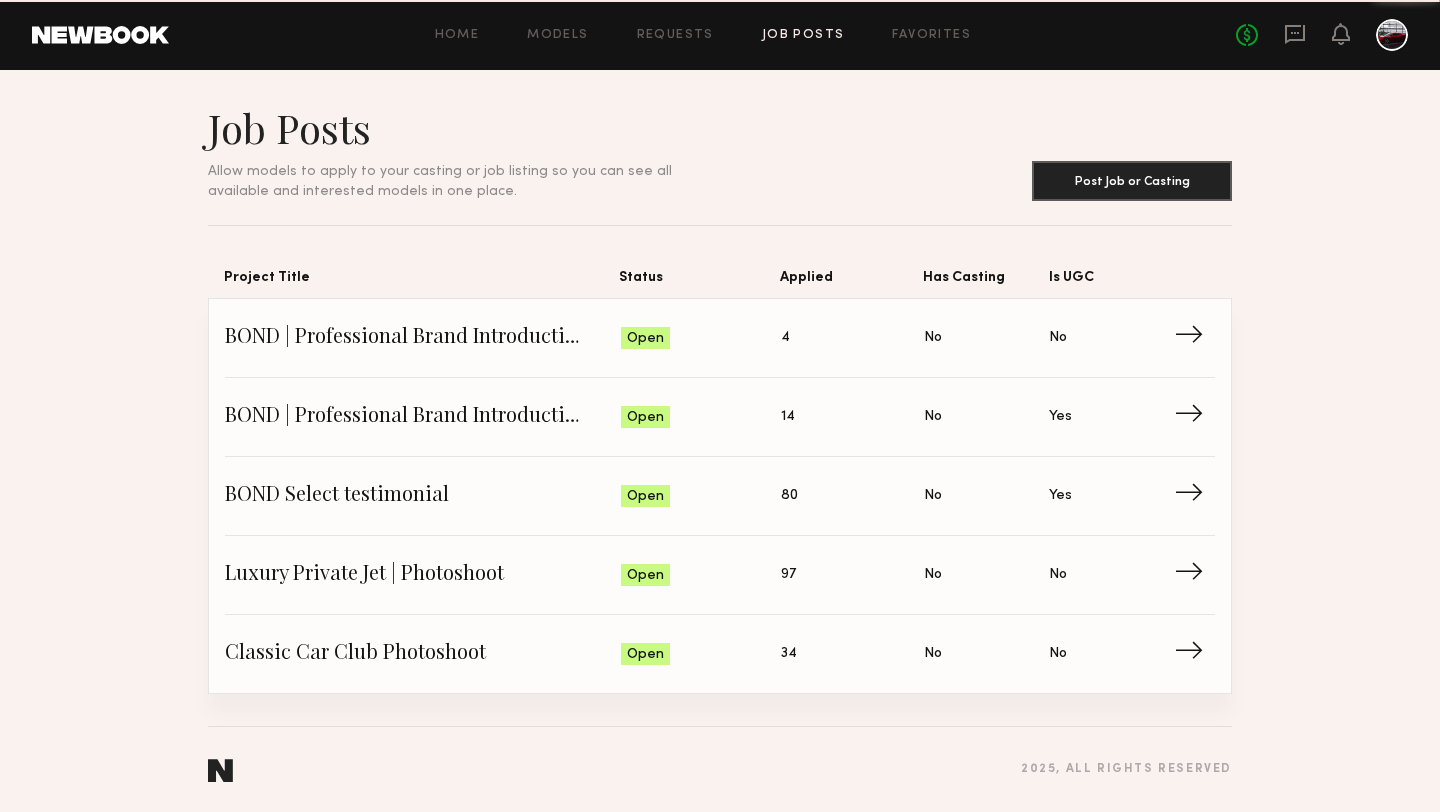 scroll, scrollTop: 0, scrollLeft: 0, axis: both 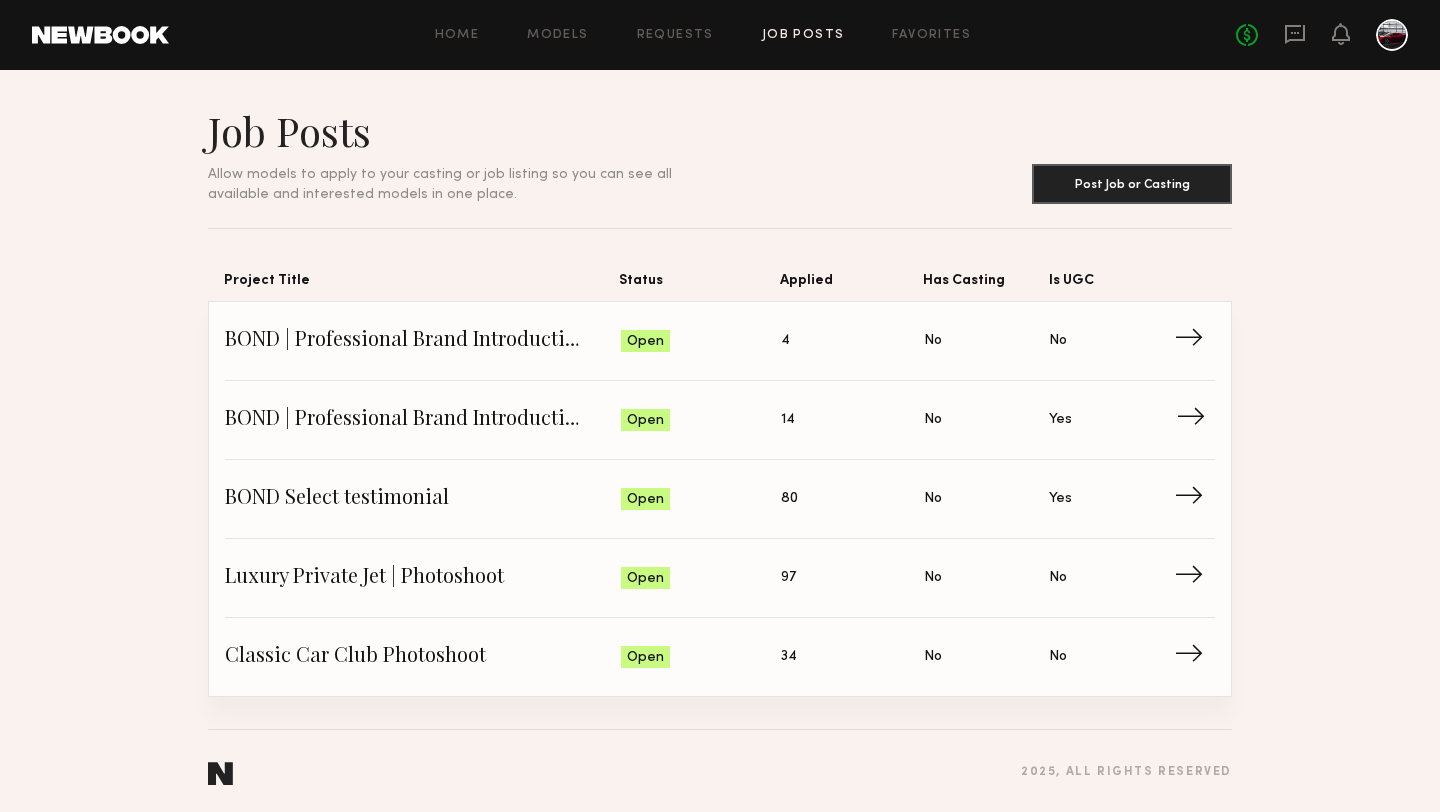 click on "BOND | Professional Brand Introduction Video" 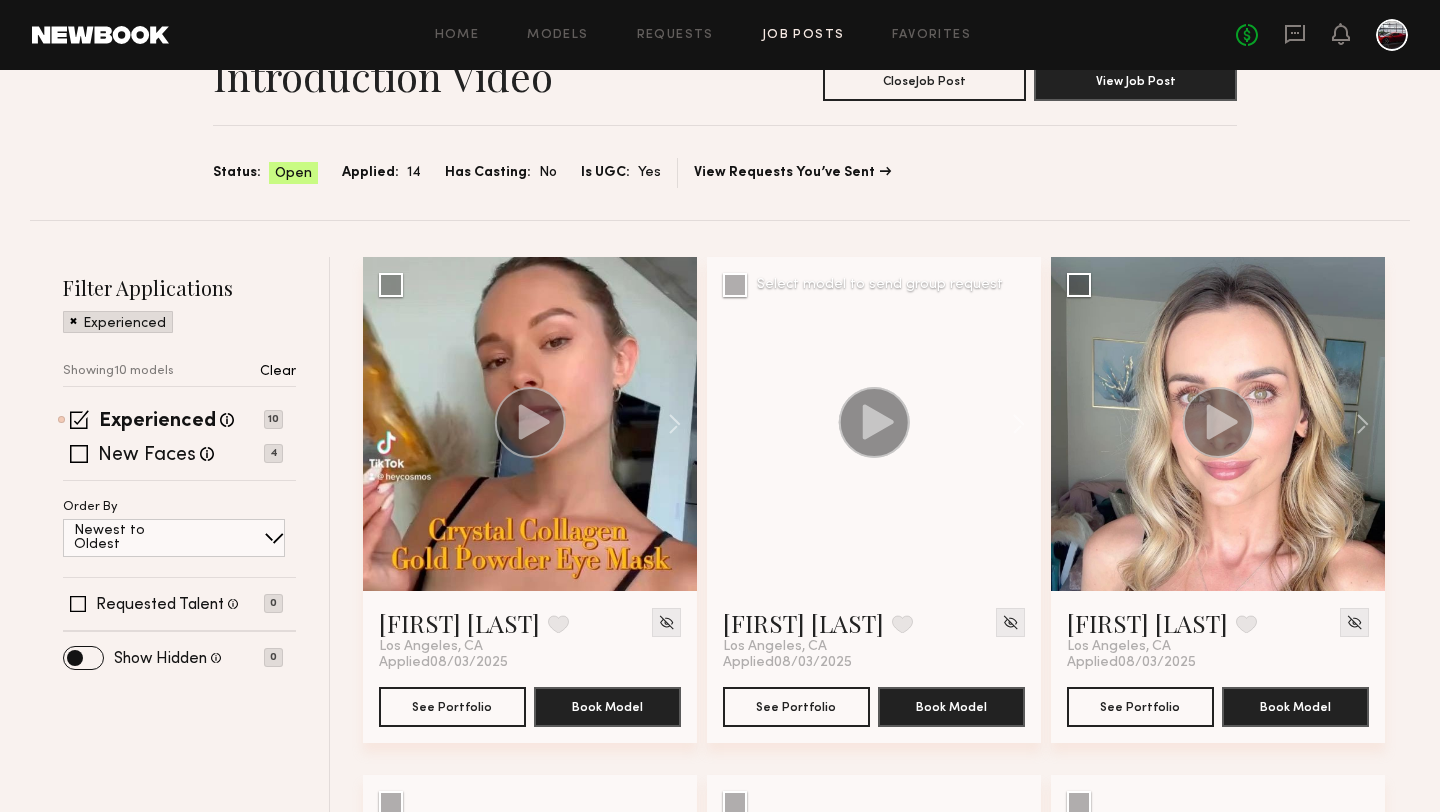 scroll, scrollTop: 164, scrollLeft: 0, axis: vertical 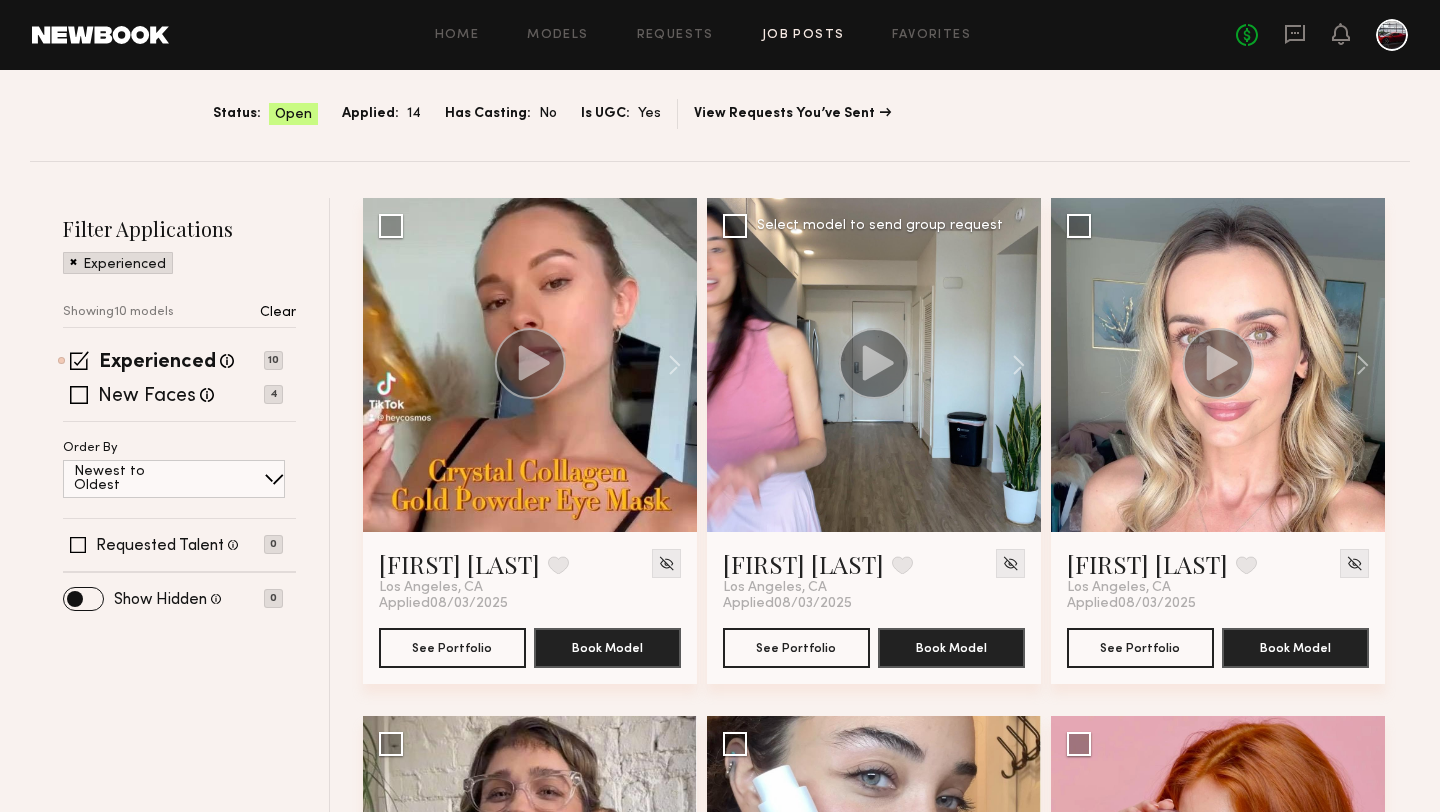 click 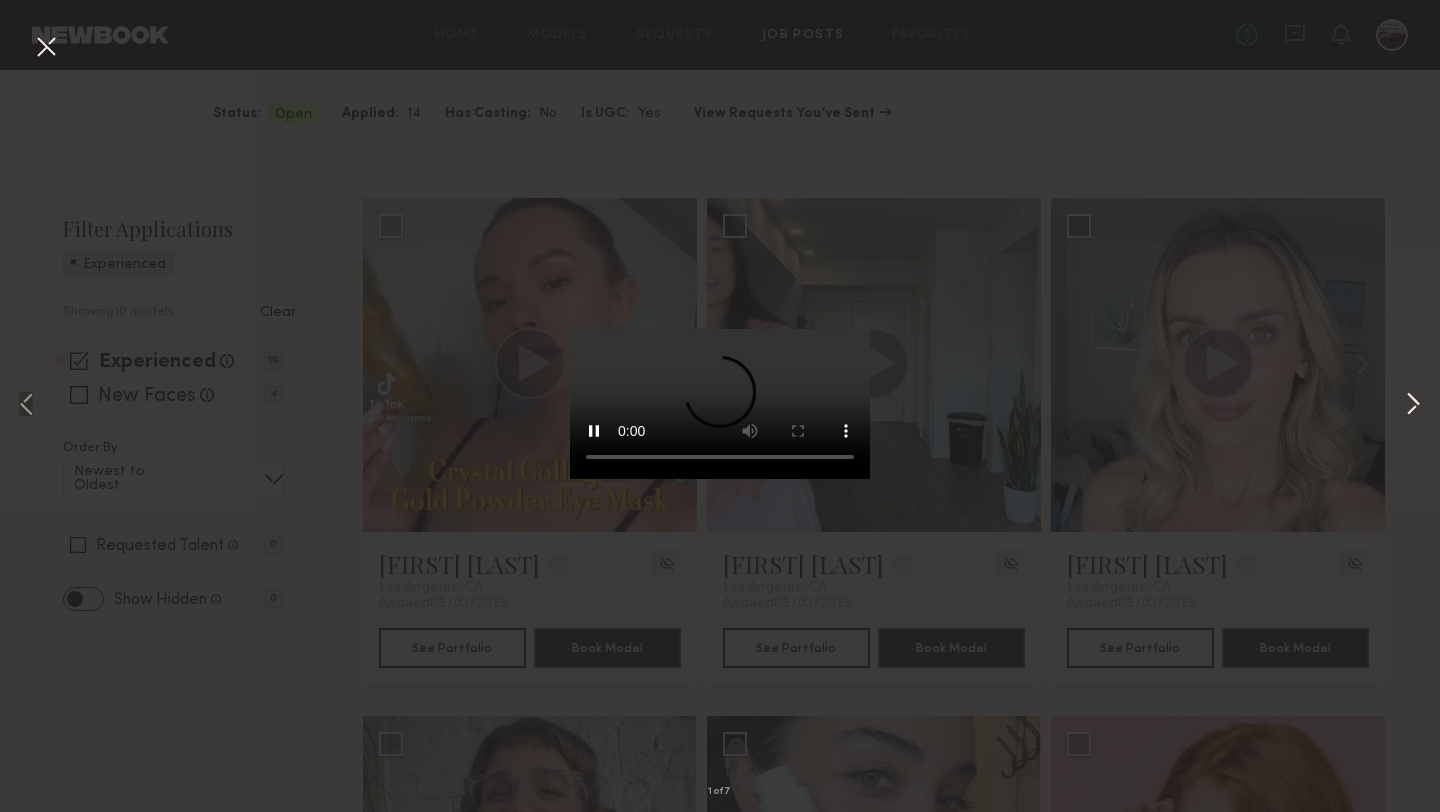 click at bounding box center [1413, 406] 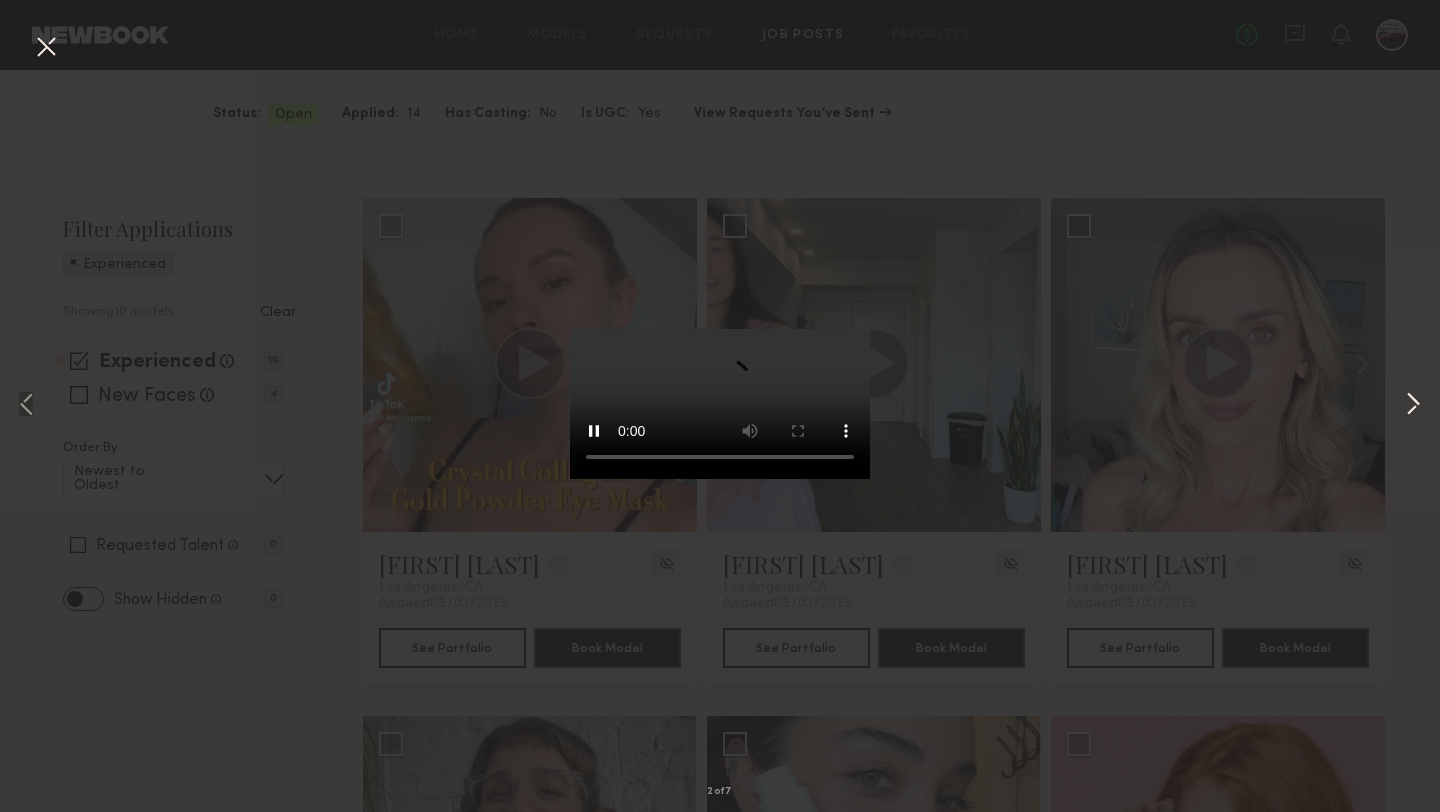 click at bounding box center (1413, 406) 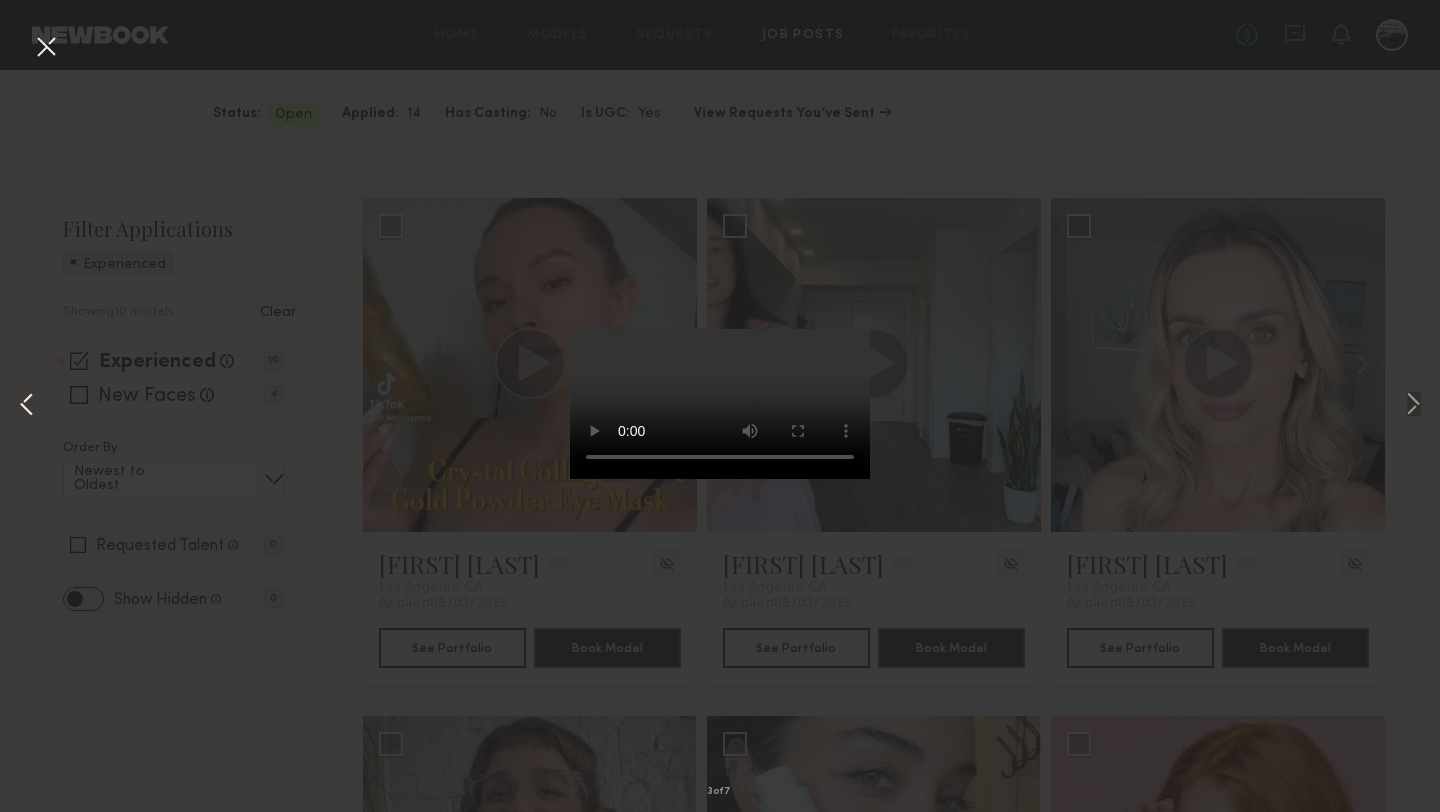 click at bounding box center [27, 406] 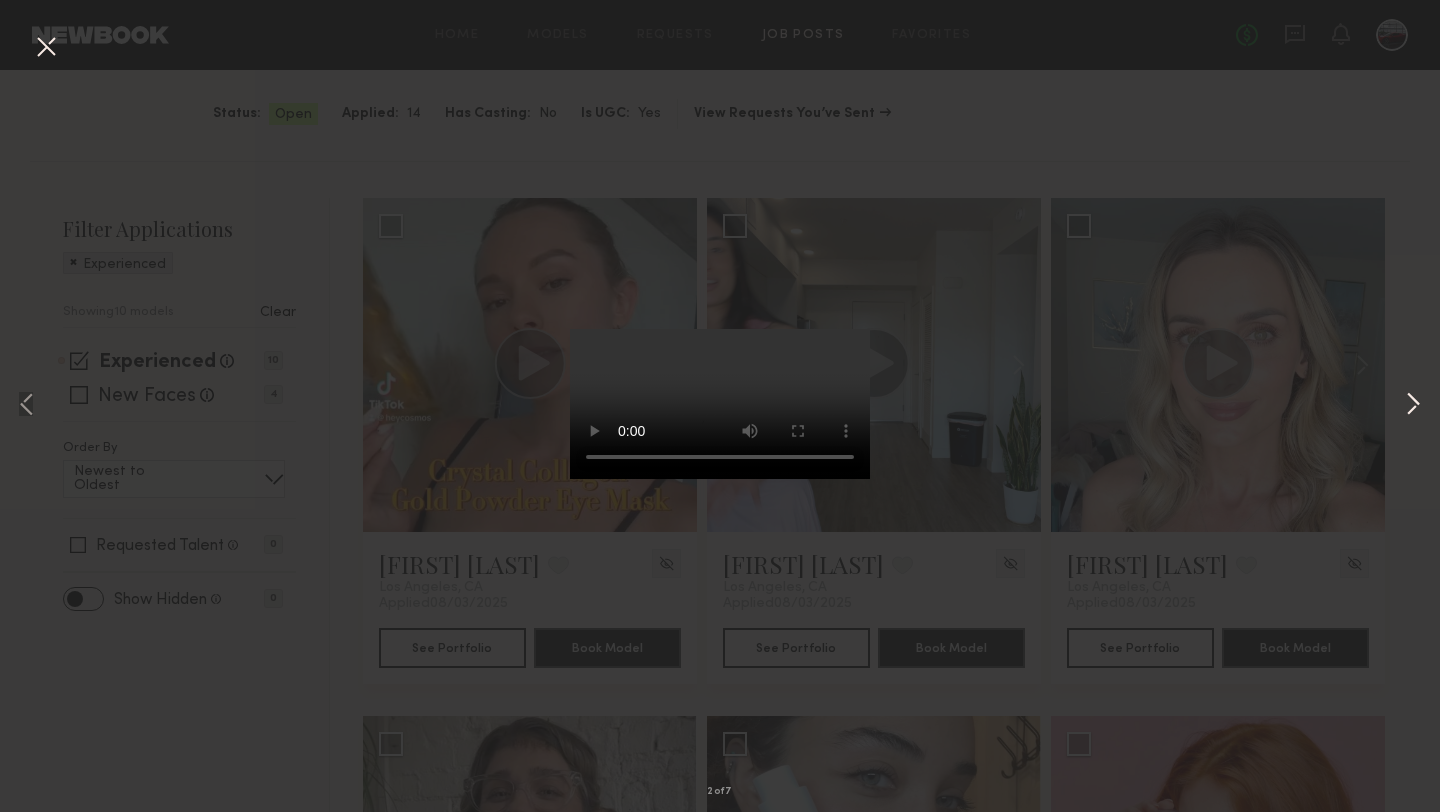 click at bounding box center (1413, 406) 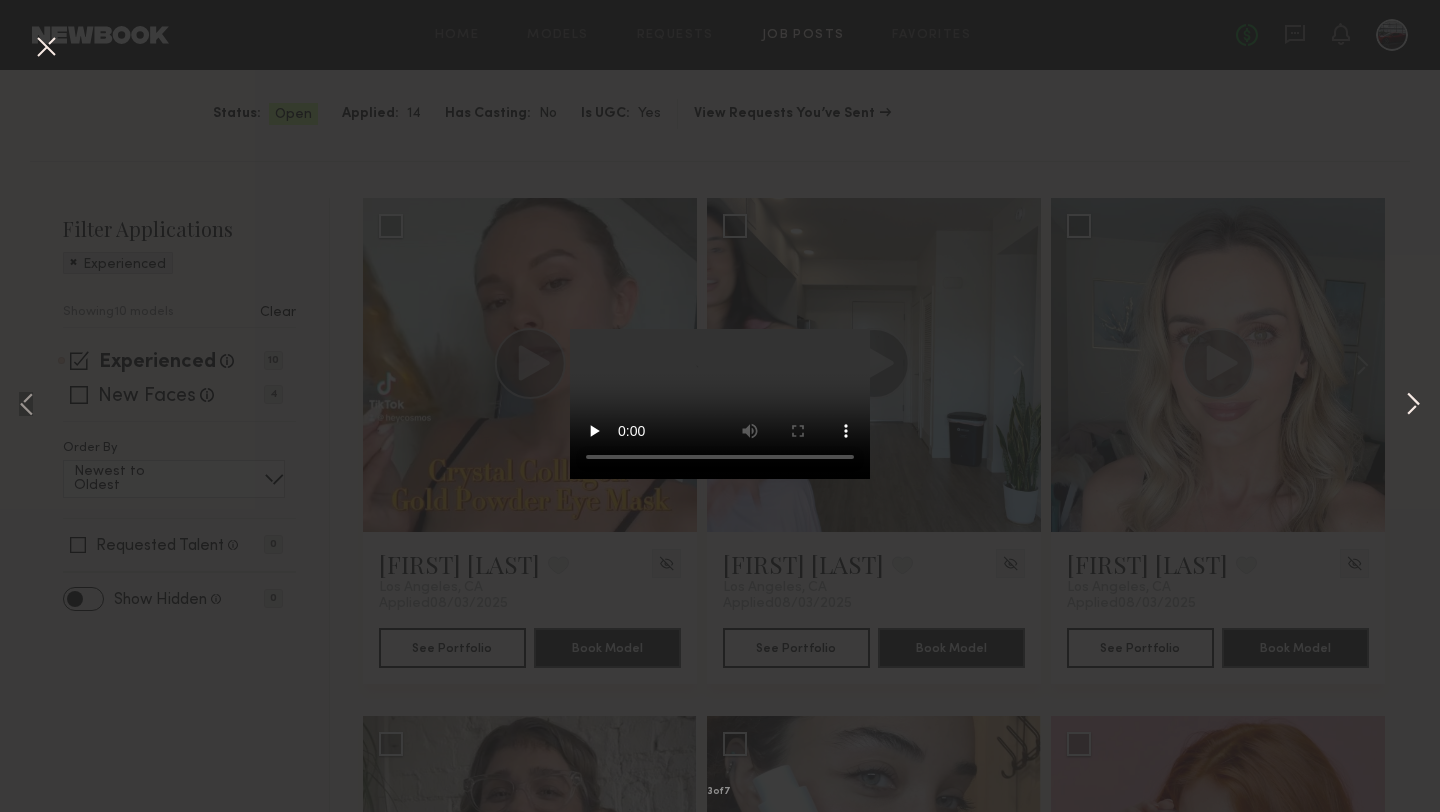 click at bounding box center (1413, 406) 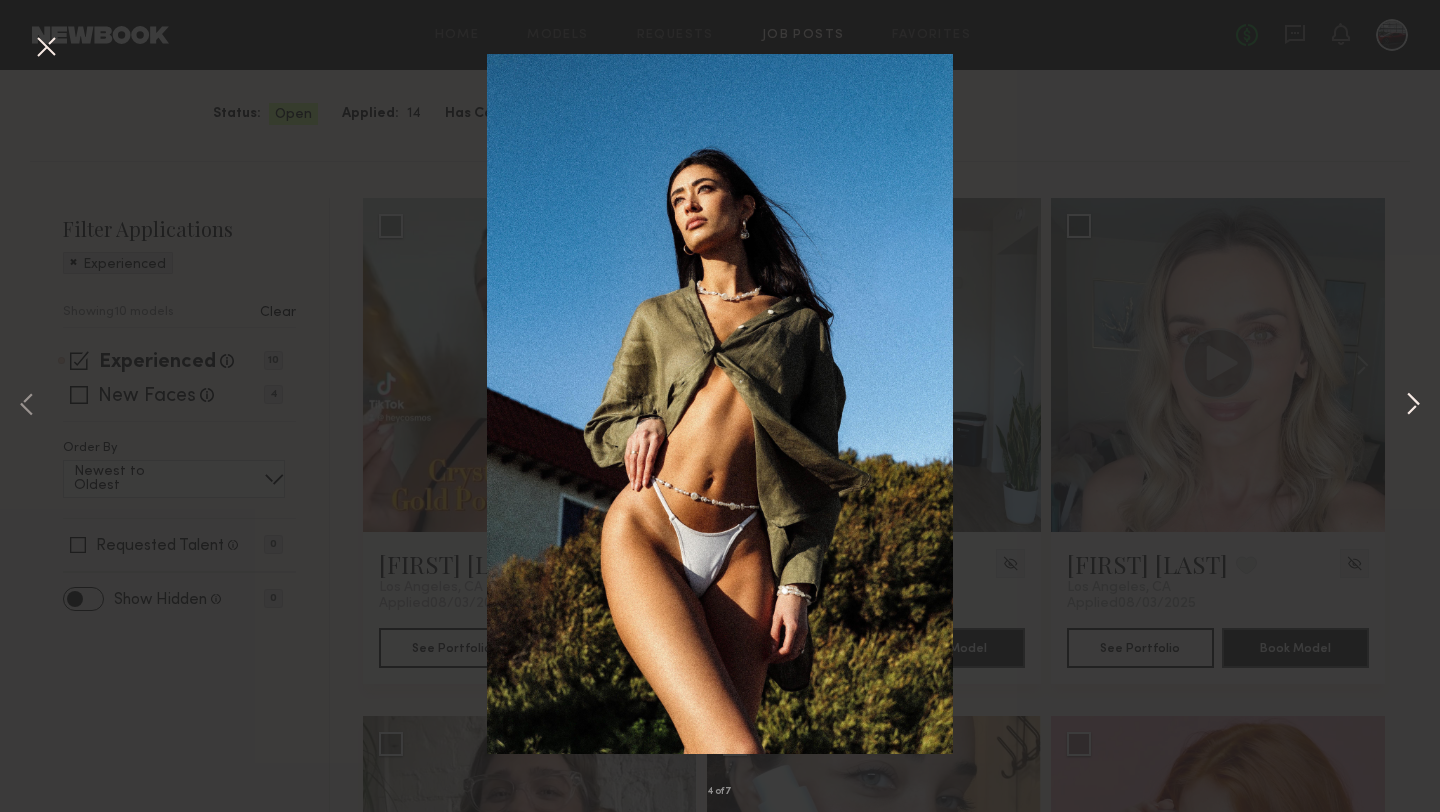 click at bounding box center [1413, 406] 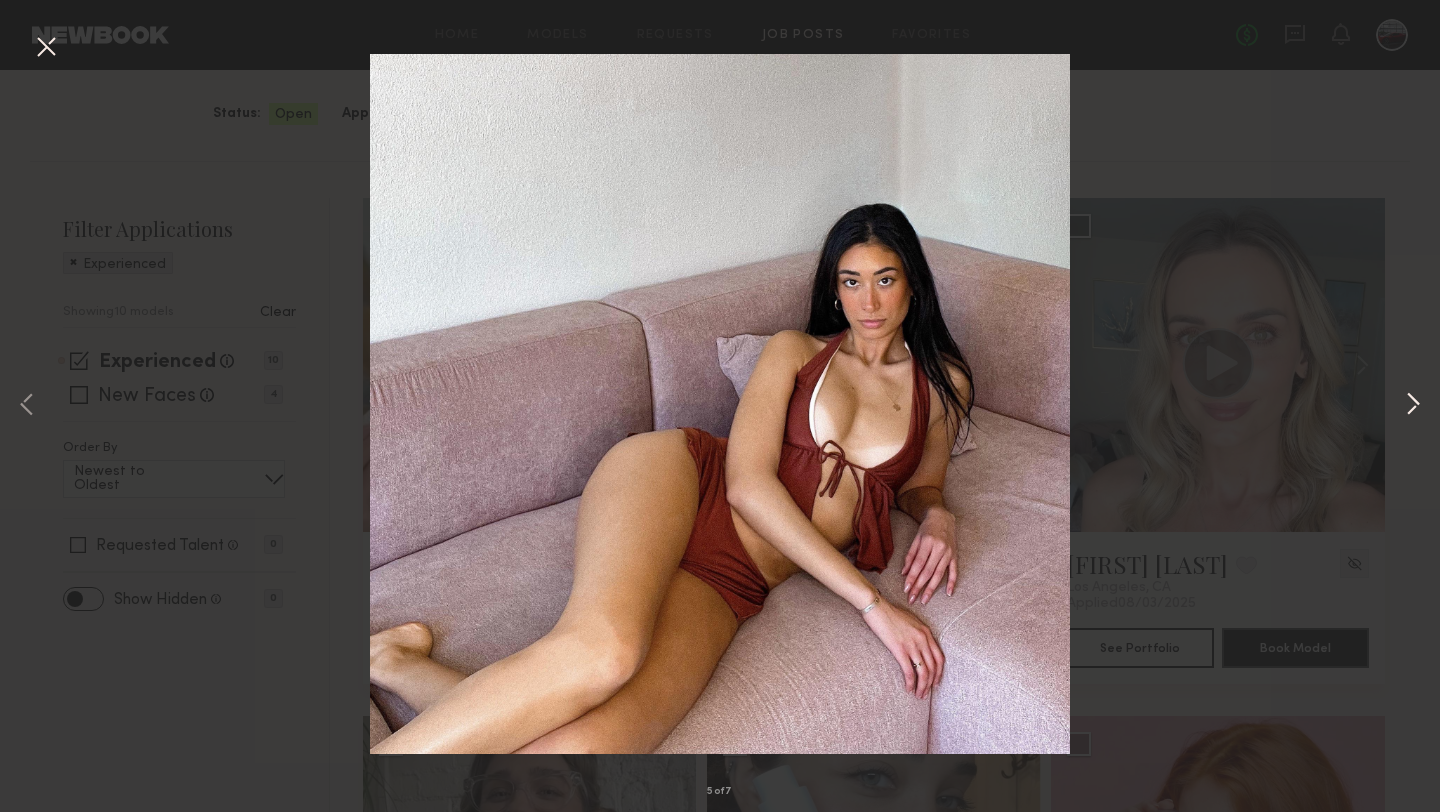 click at bounding box center (1413, 406) 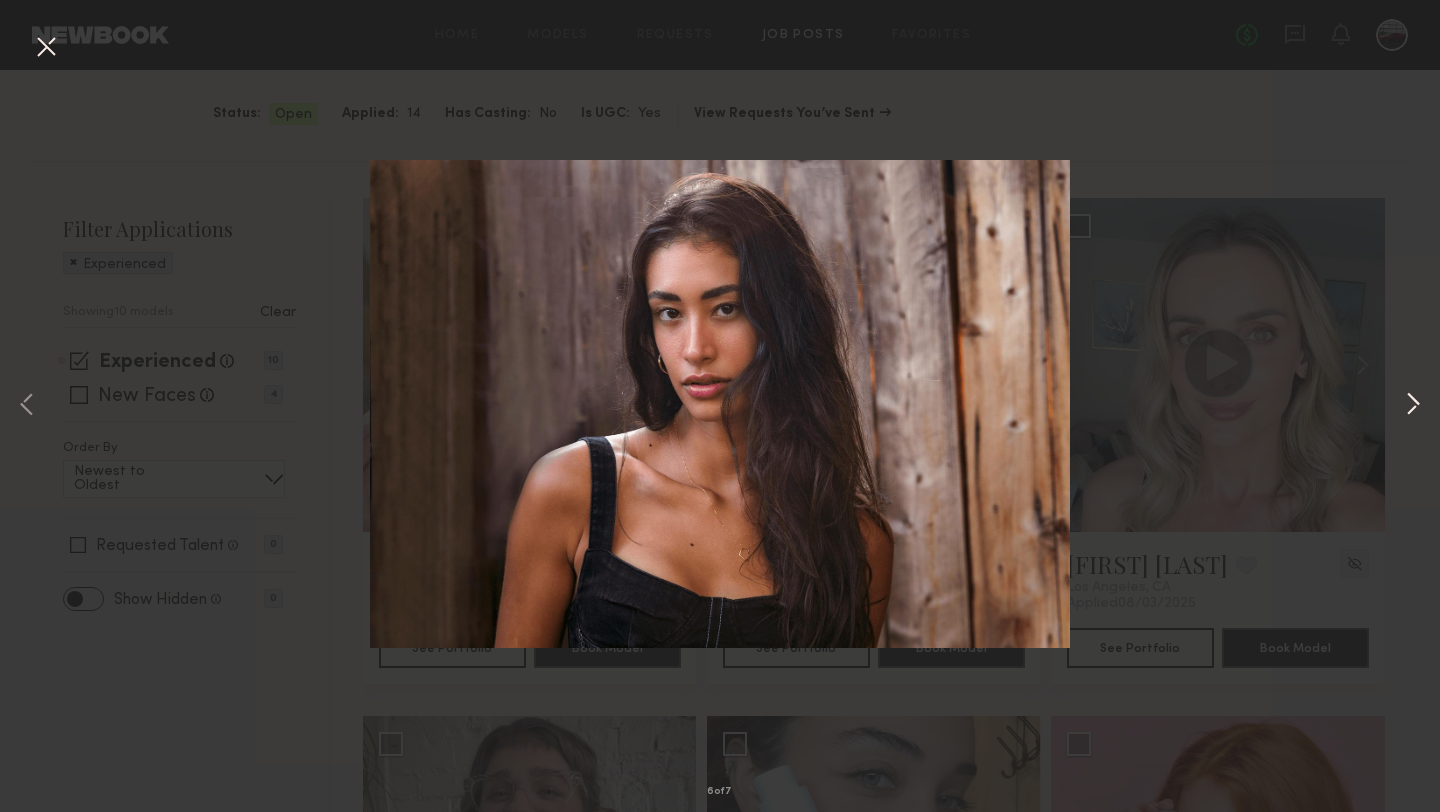 click at bounding box center (1413, 406) 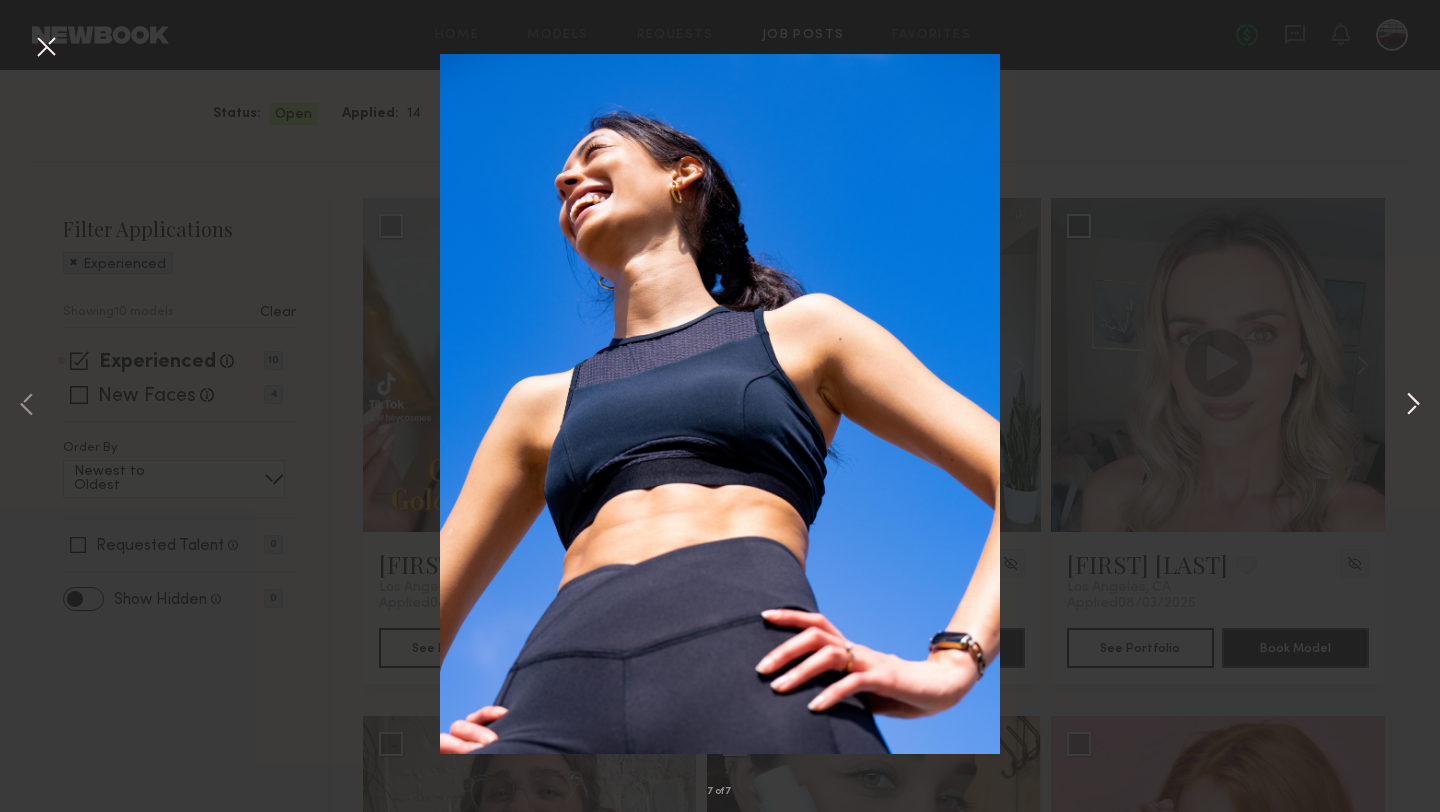 click at bounding box center (1413, 406) 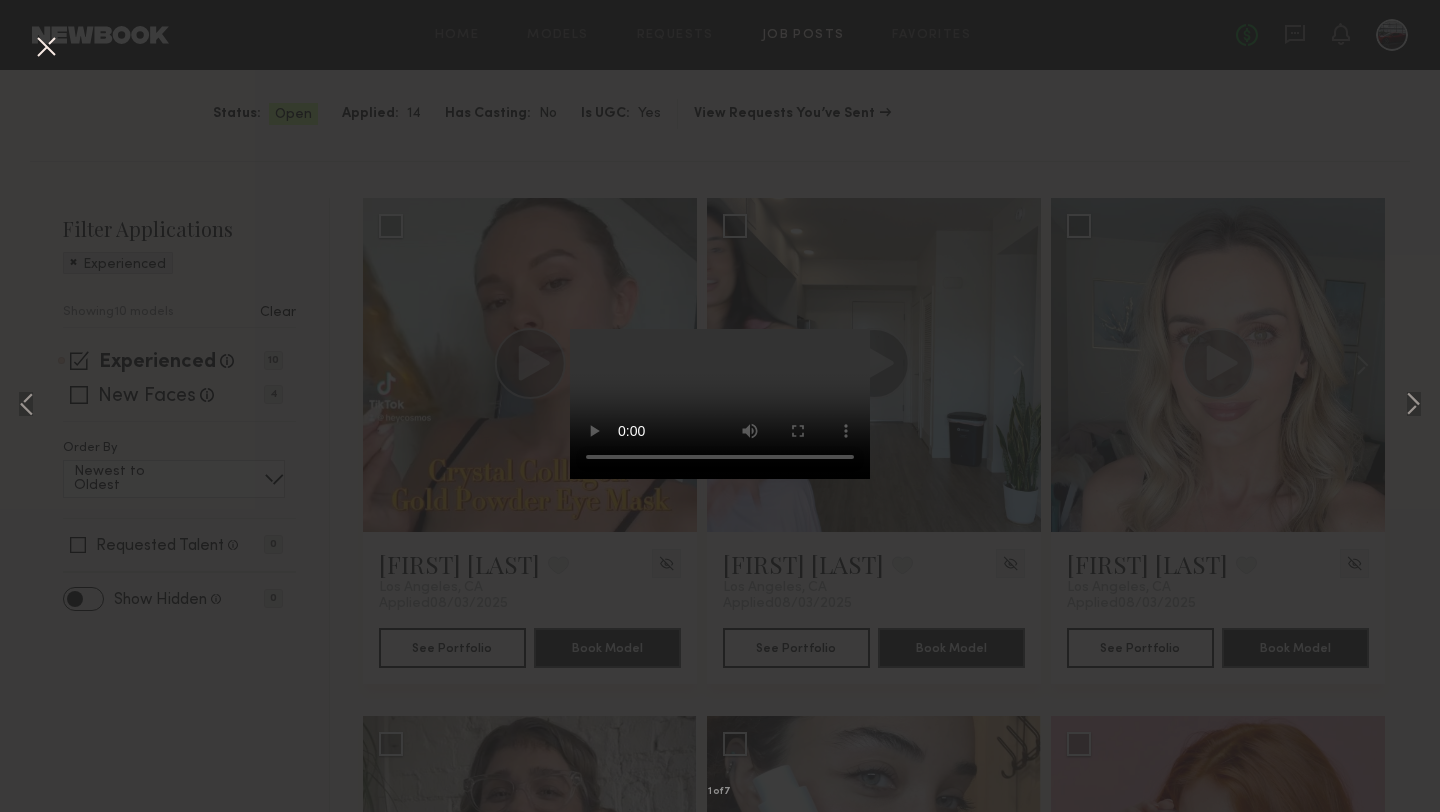 click at bounding box center [46, 48] 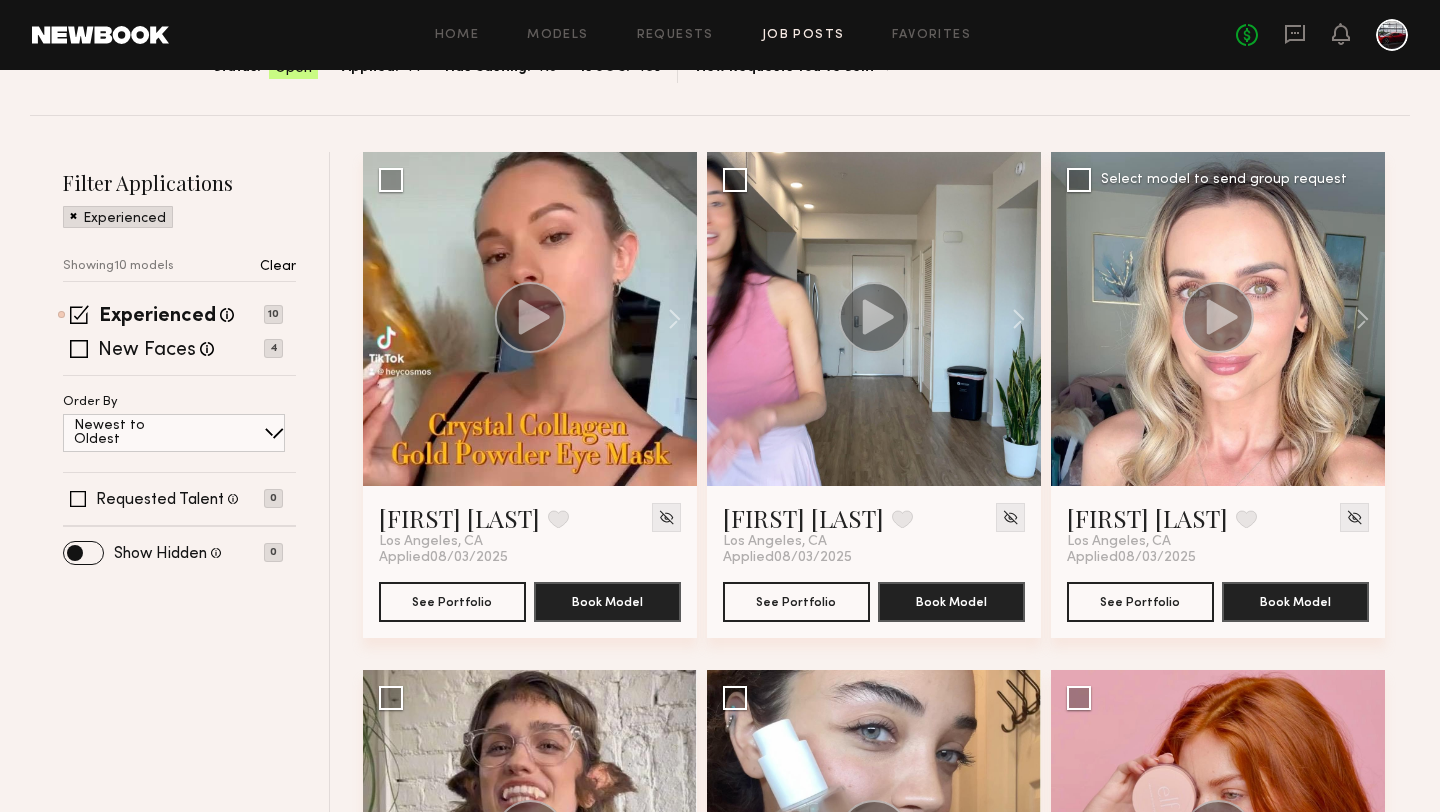 scroll, scrollTop: 213, scrollLeft: 0, axis: vertical 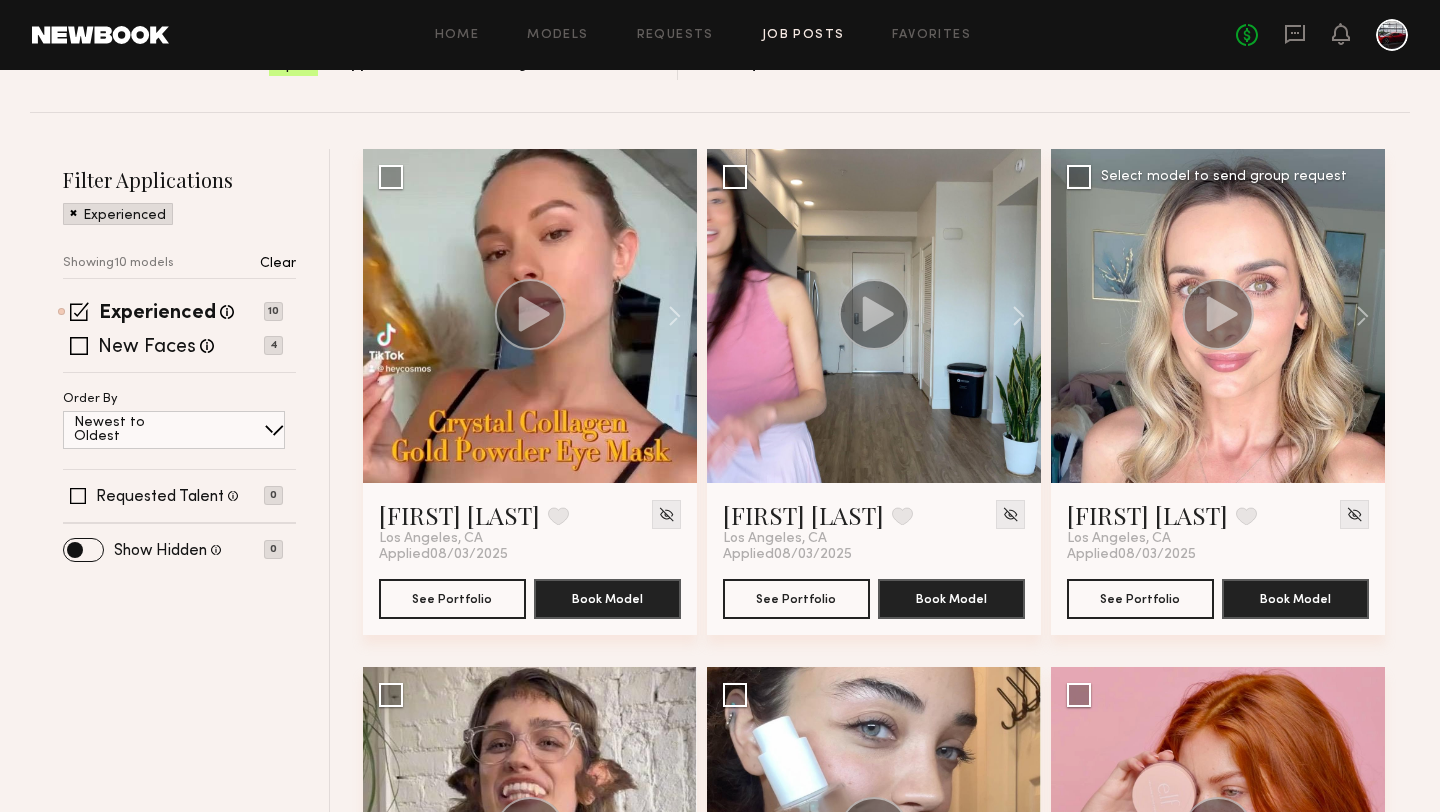 click 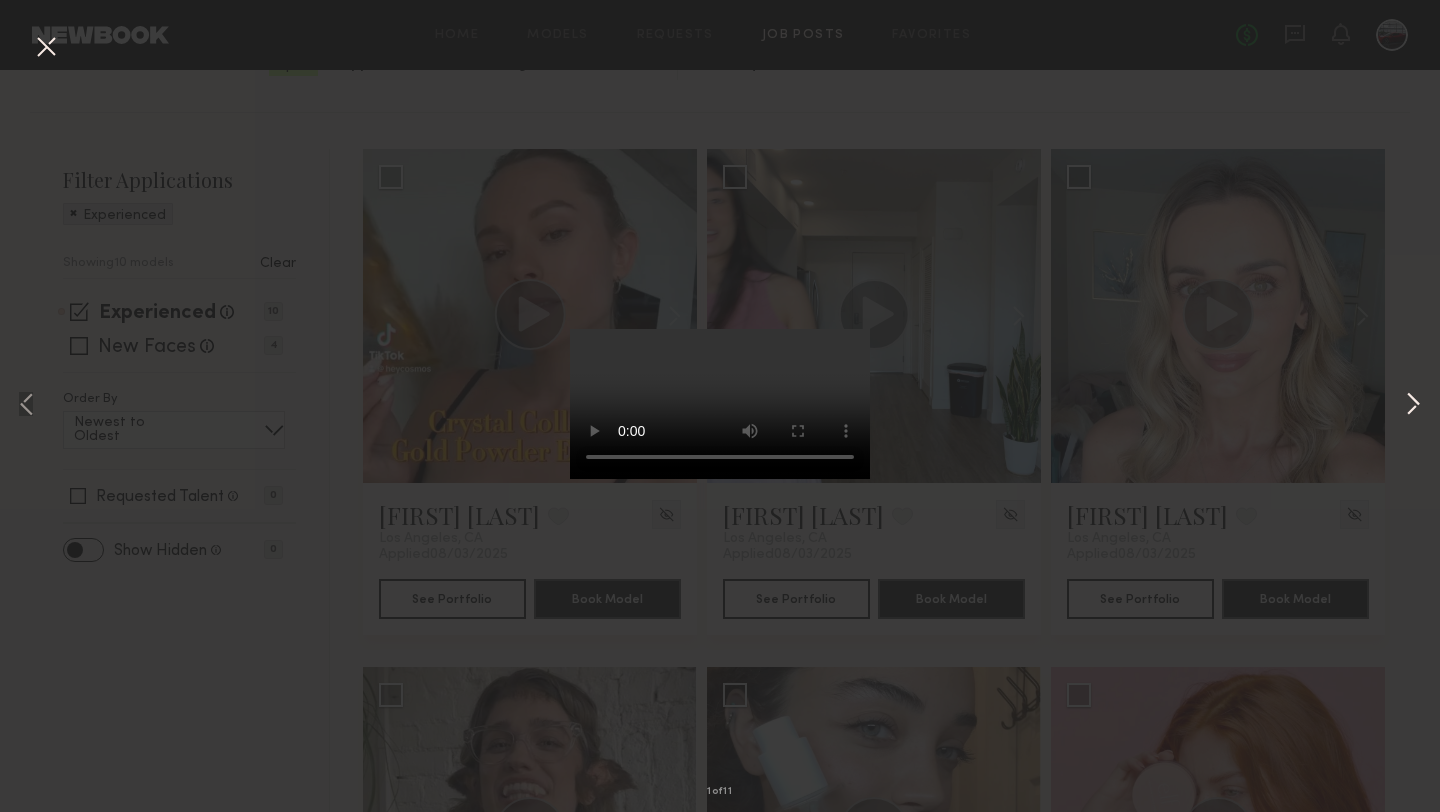 click at bounding box center [1413, 406] 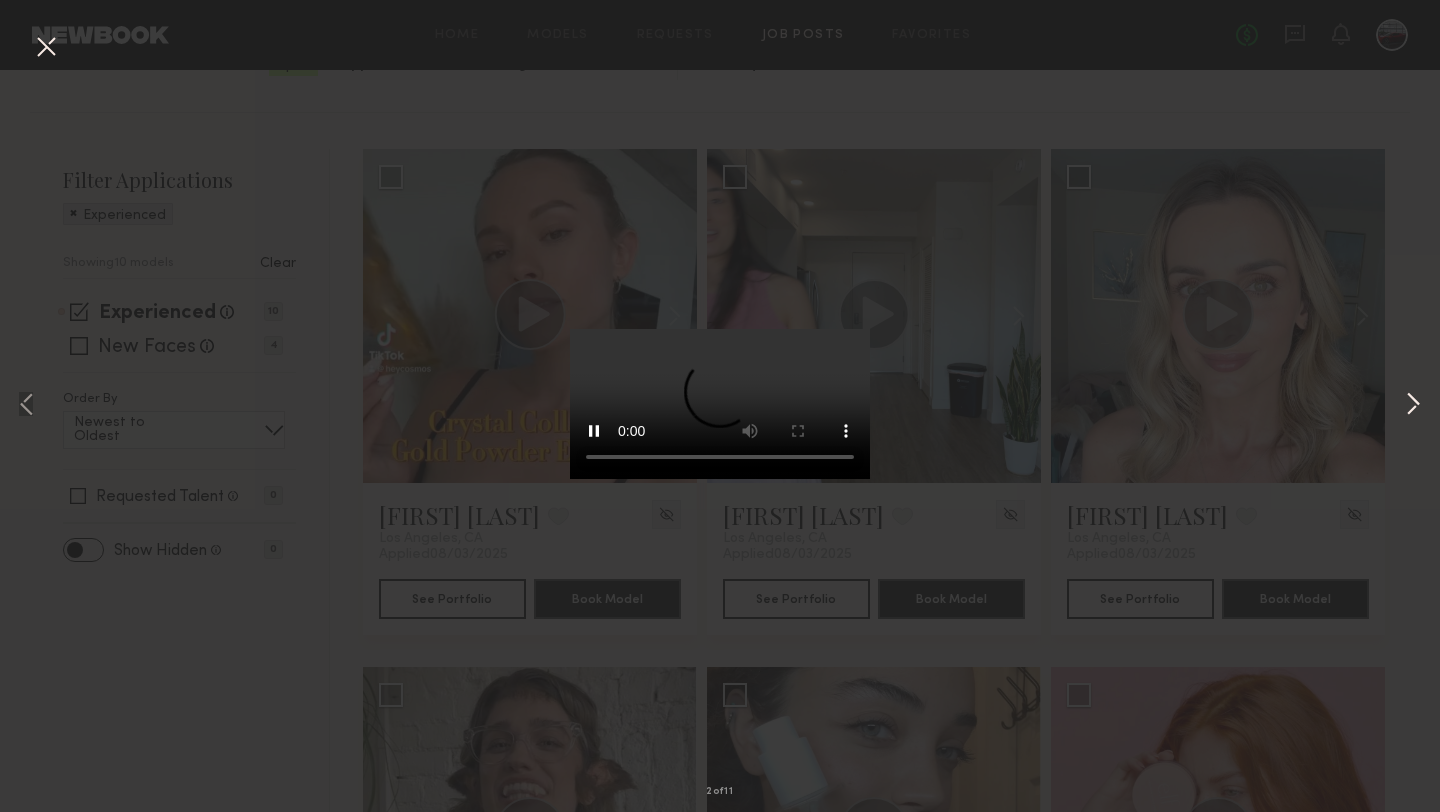 click at bounding box center (1413, 406) 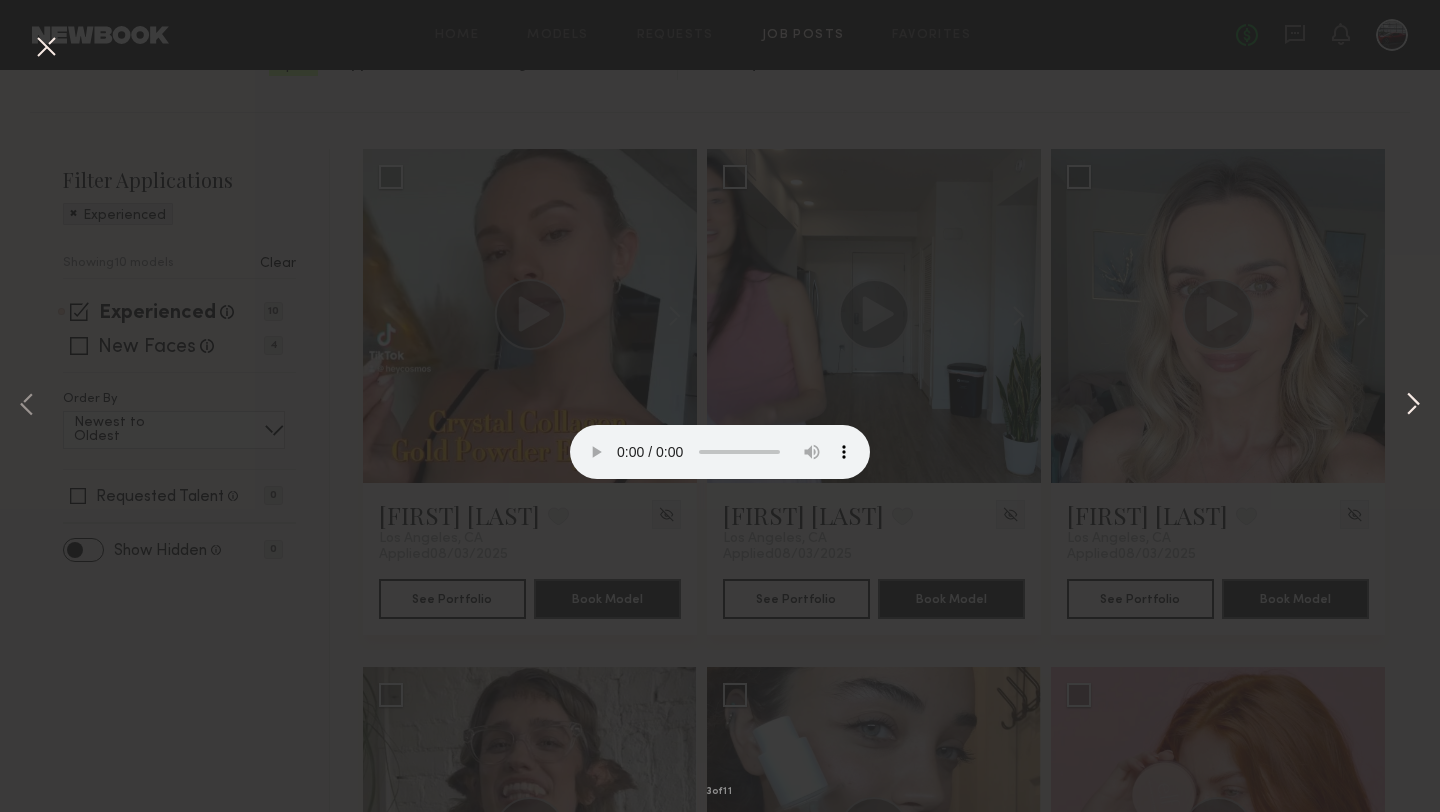 click at bounding box center (1413, 406) 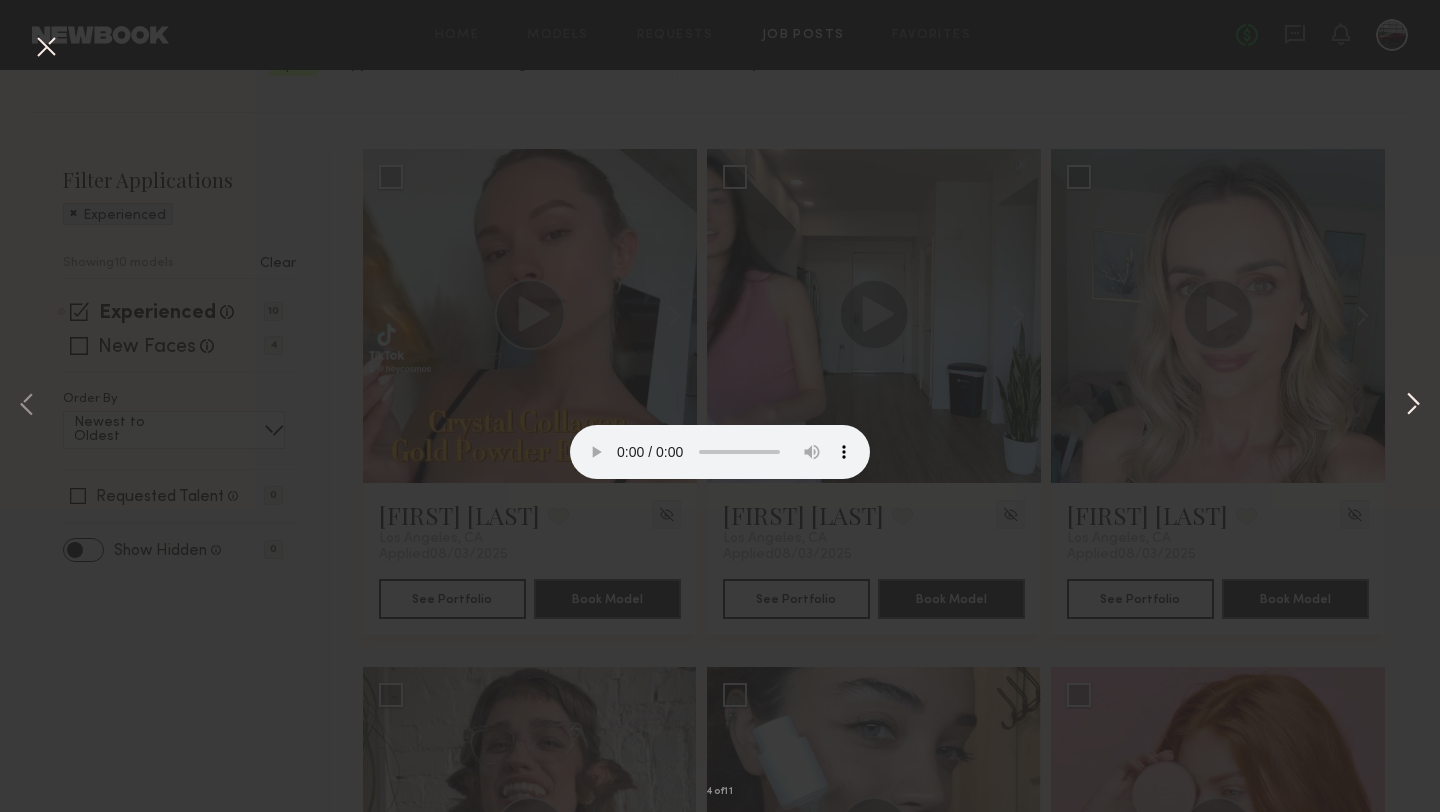 click at bounding box center (1413, 406) 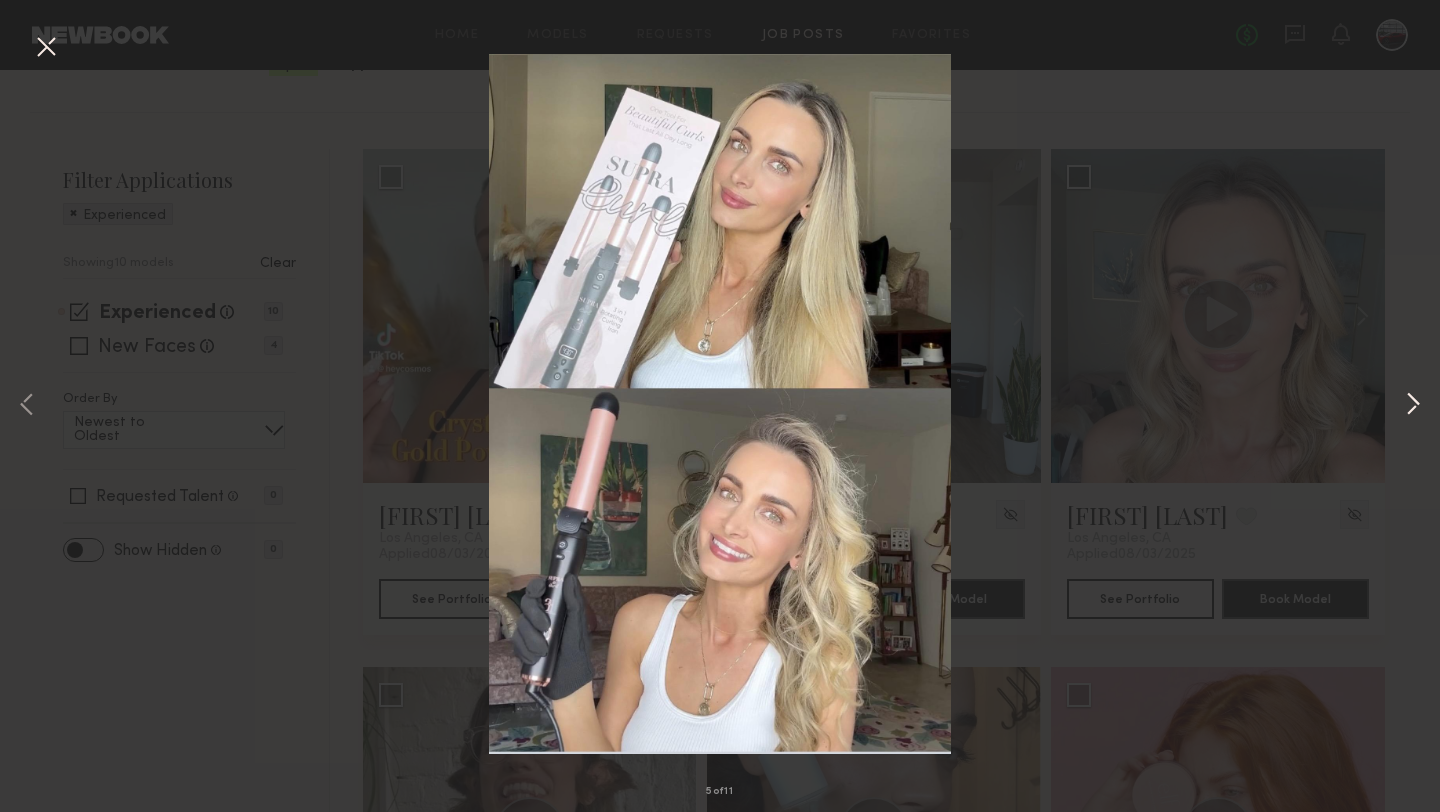 click at bounding box center [1413, 406] 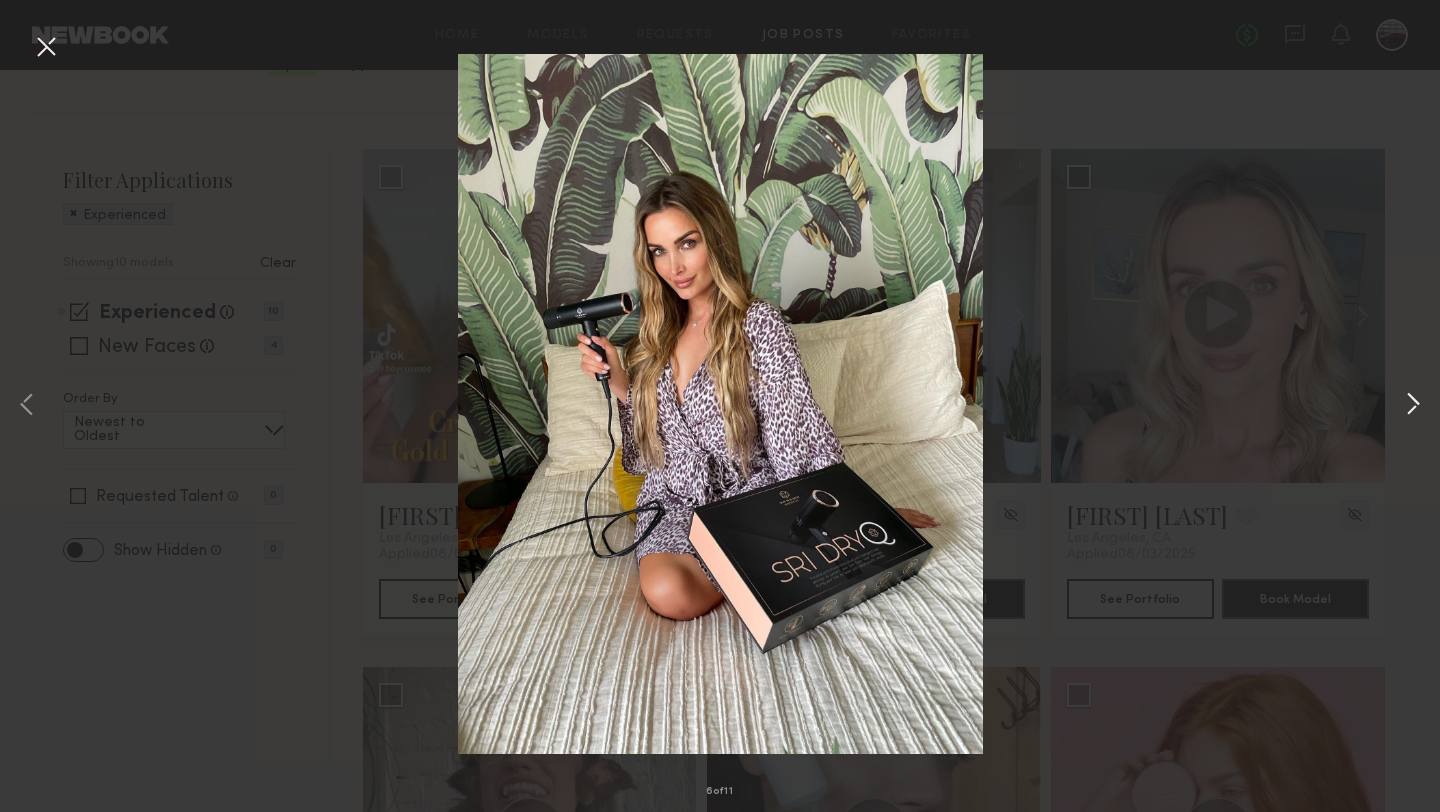 click at bounding box center (1413, 406) 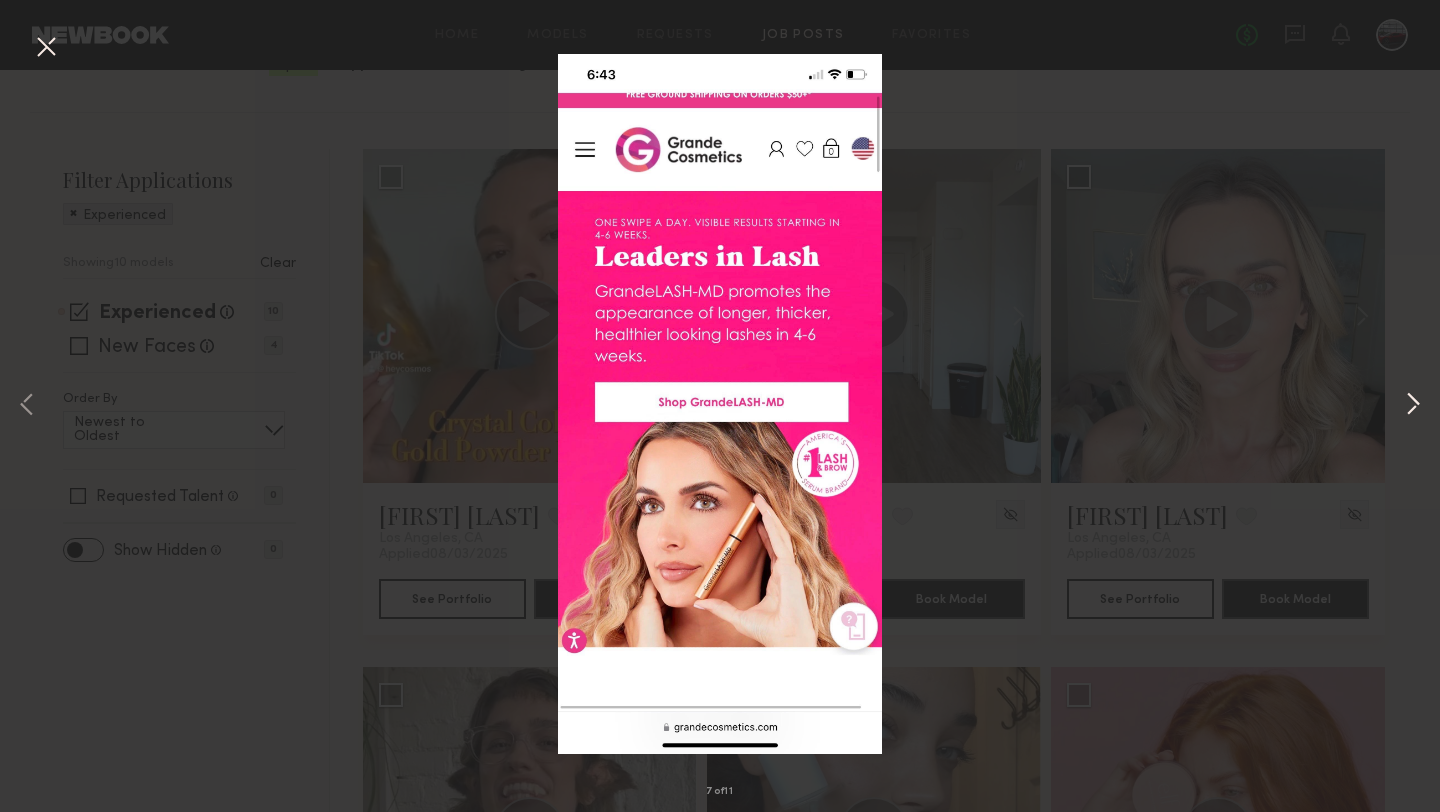 click at bounding box center (1413, 406) 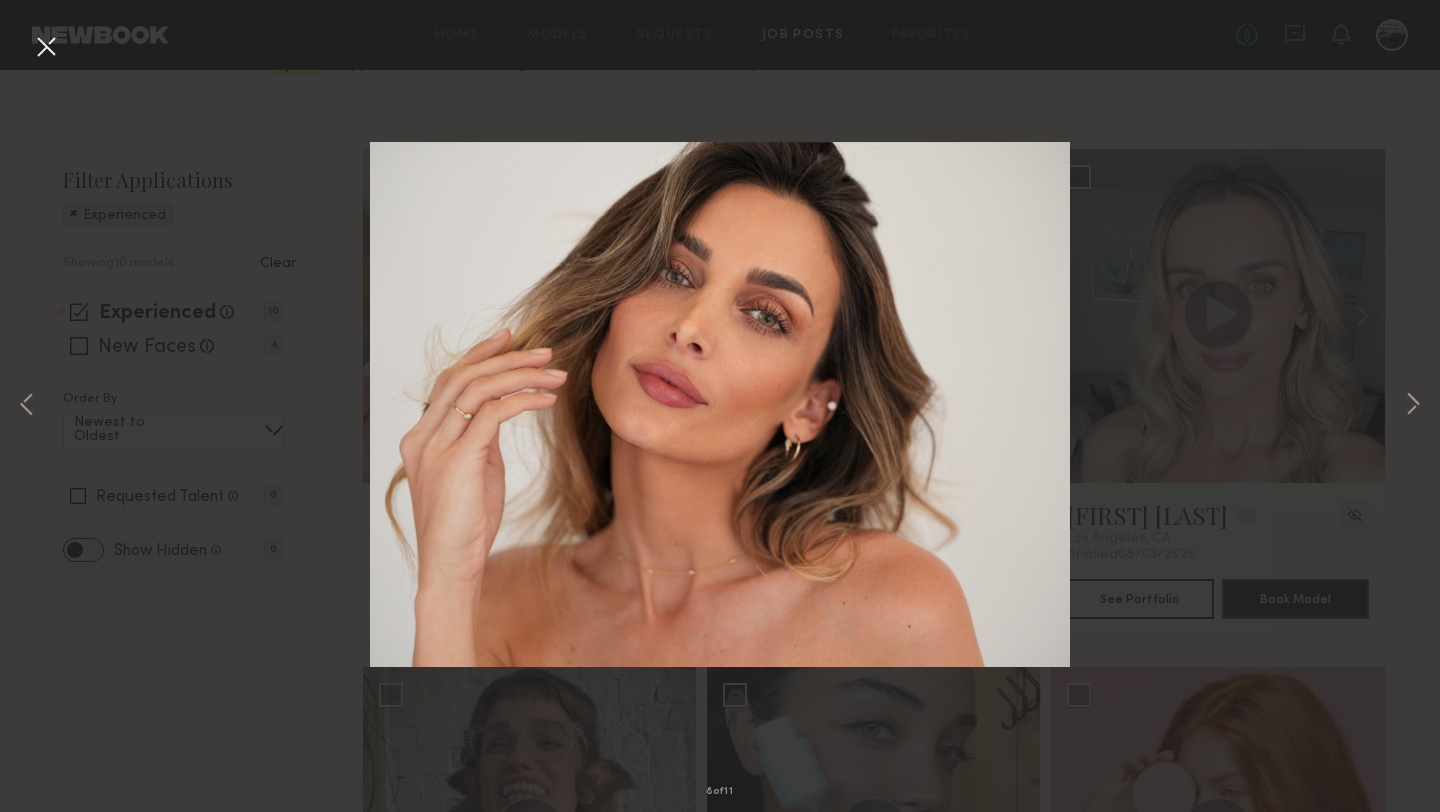 type 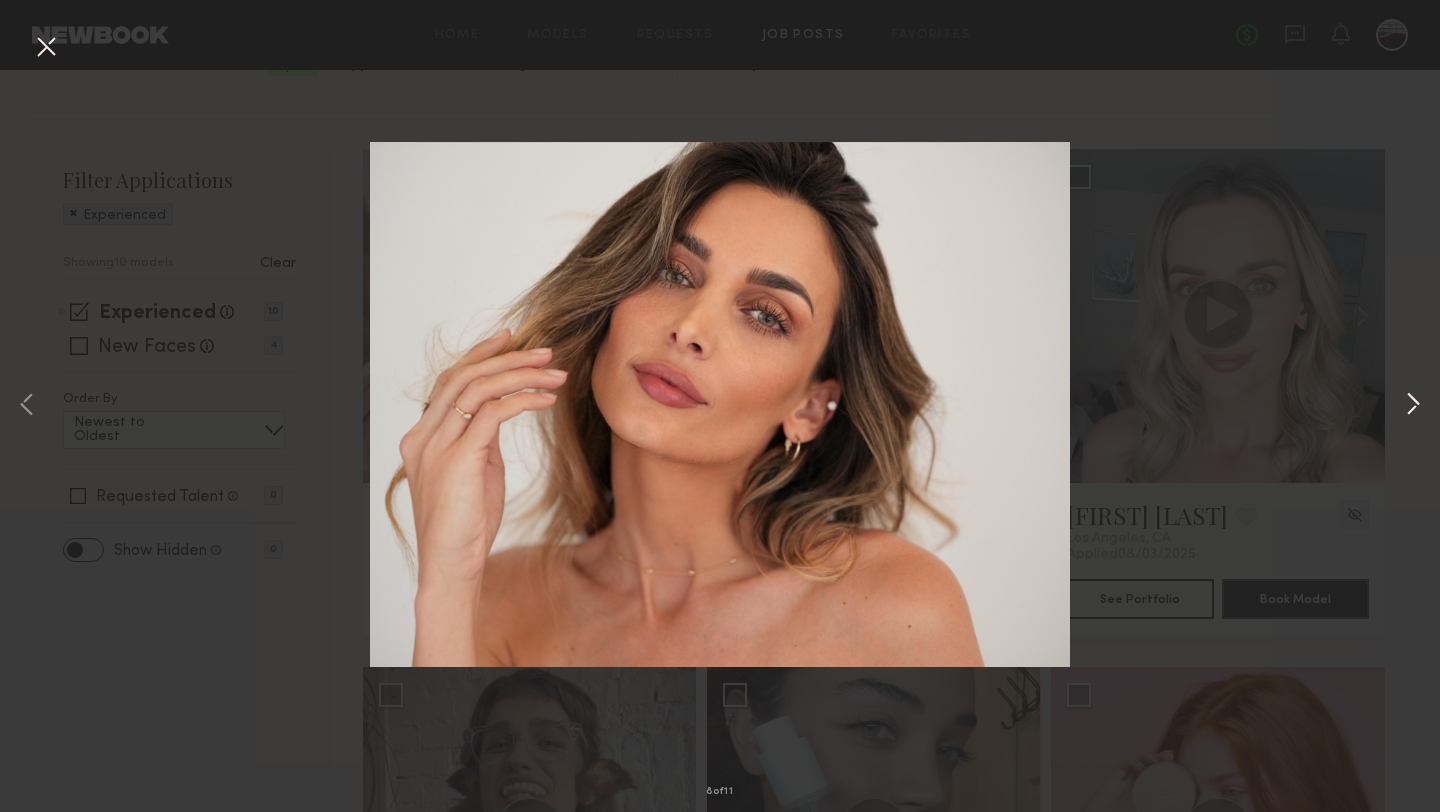 click at bounding box center (1413, 406) 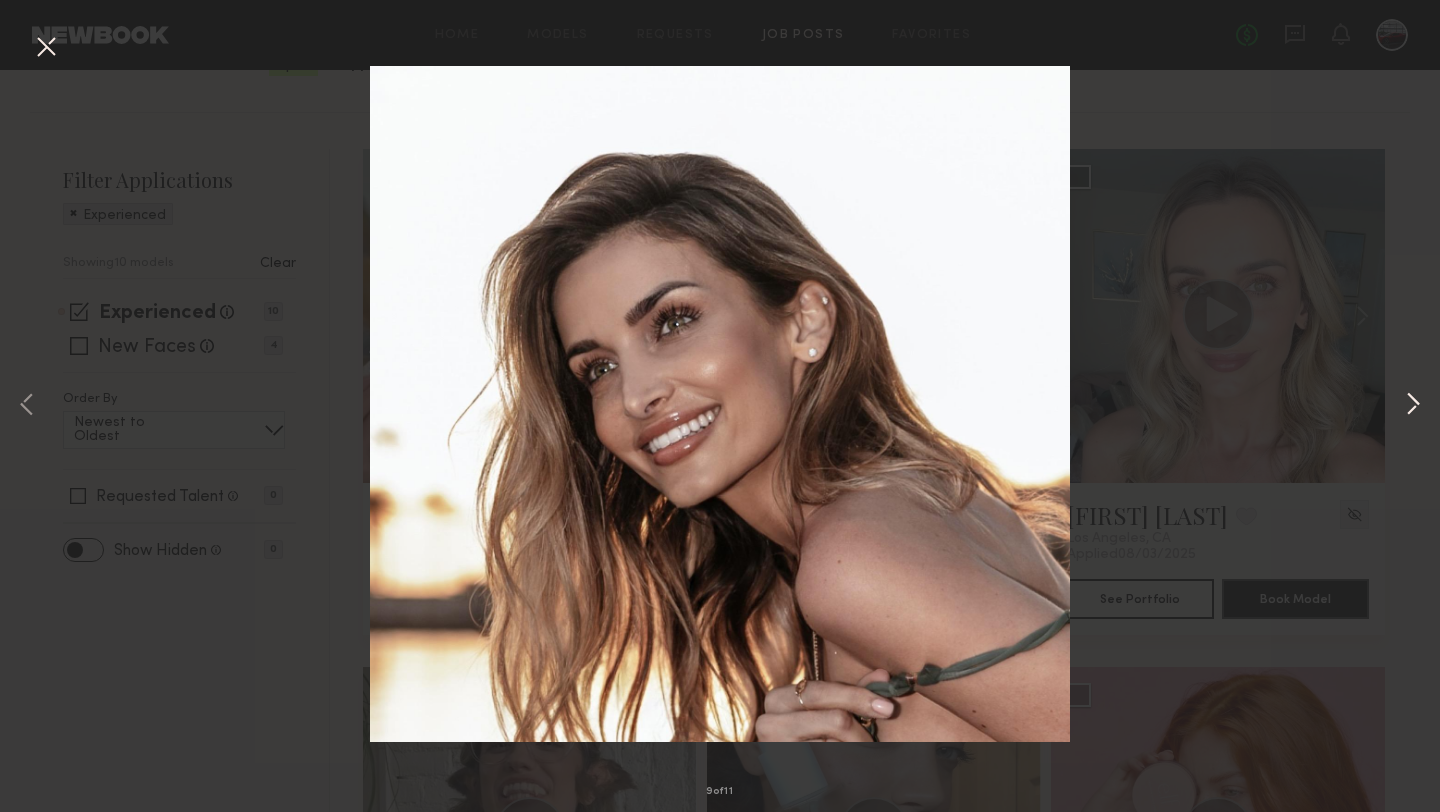 click at bounding box center (1413, 406) 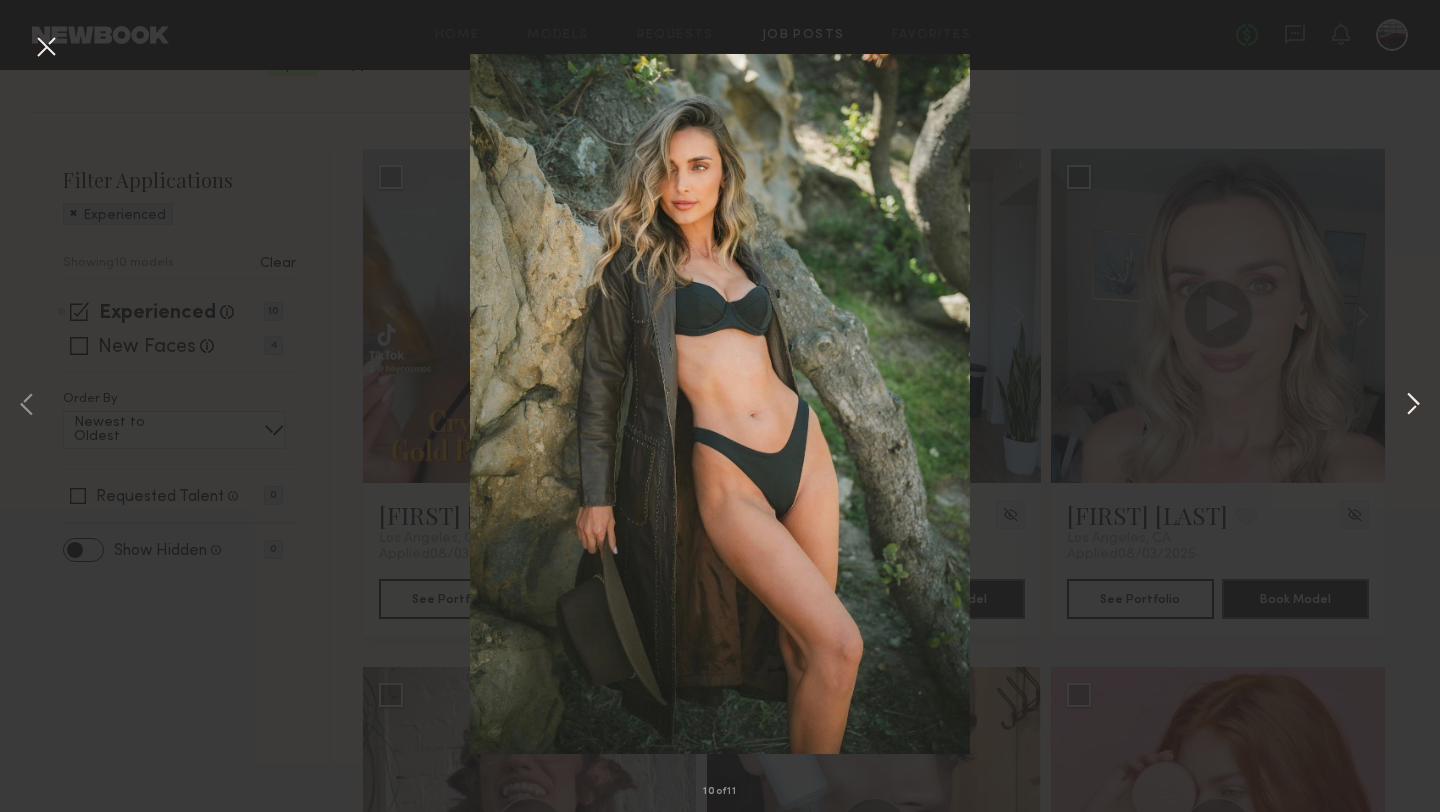 click at bounding box center (1413, 406) 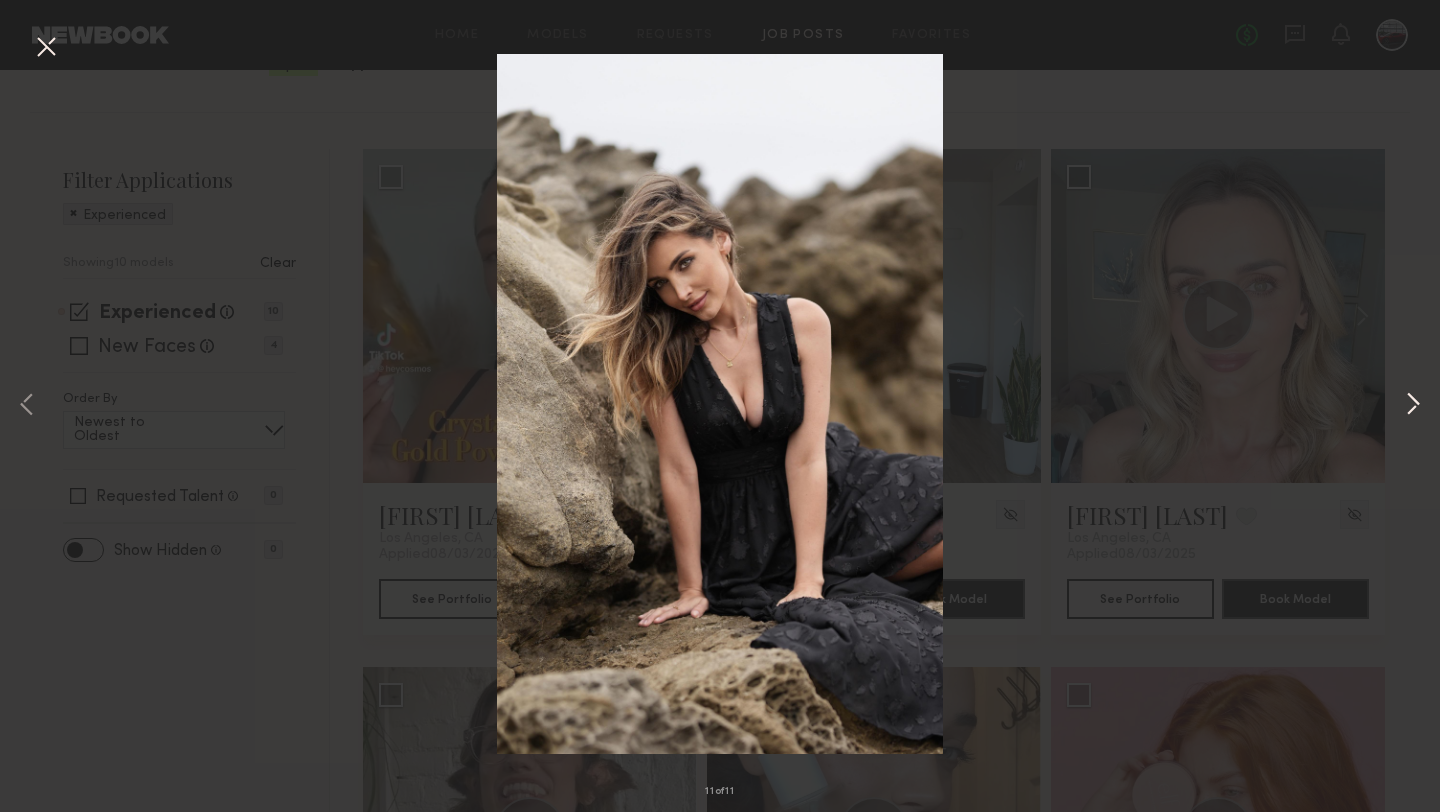 click at bounding box center (1413, 406) 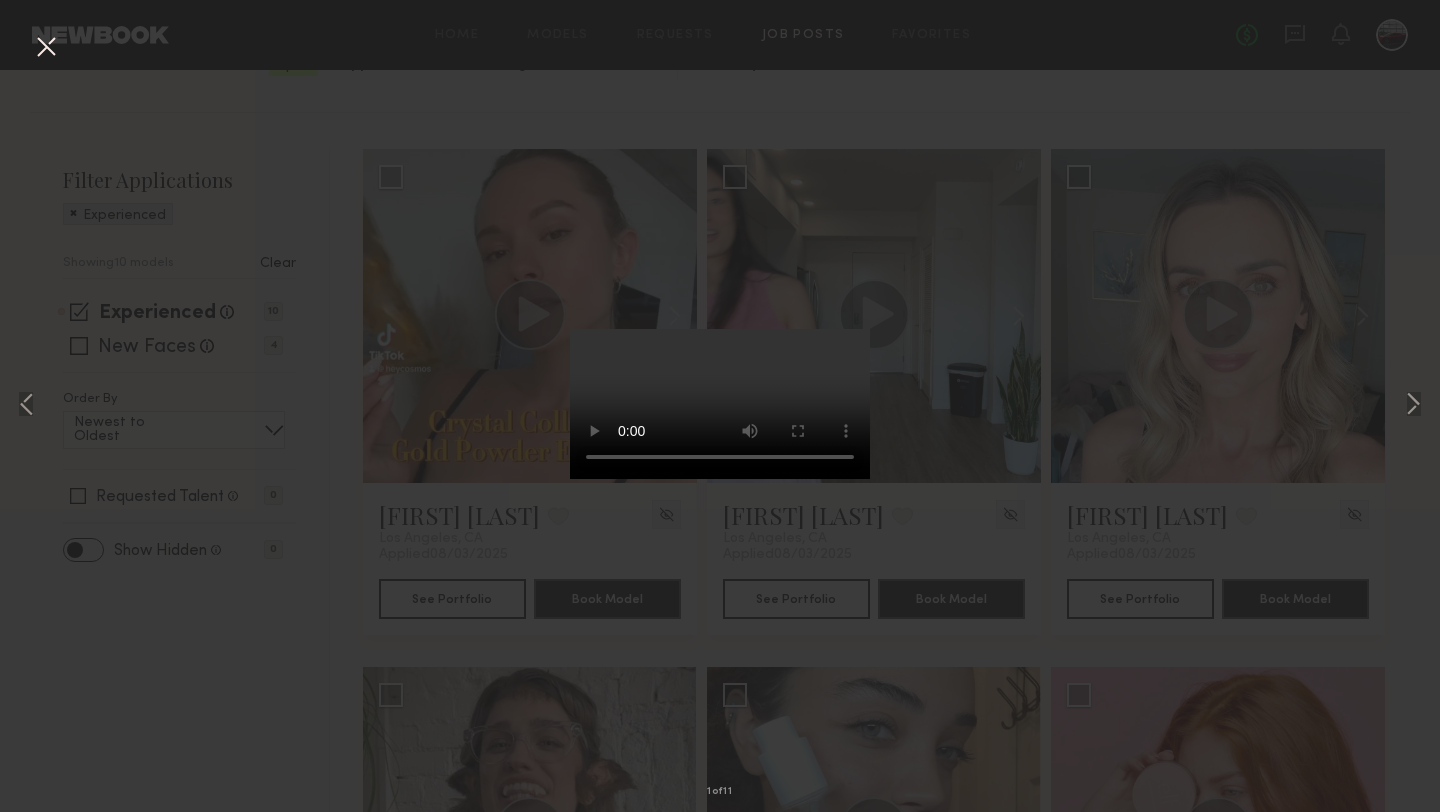 click at bounding box center (46, 48) 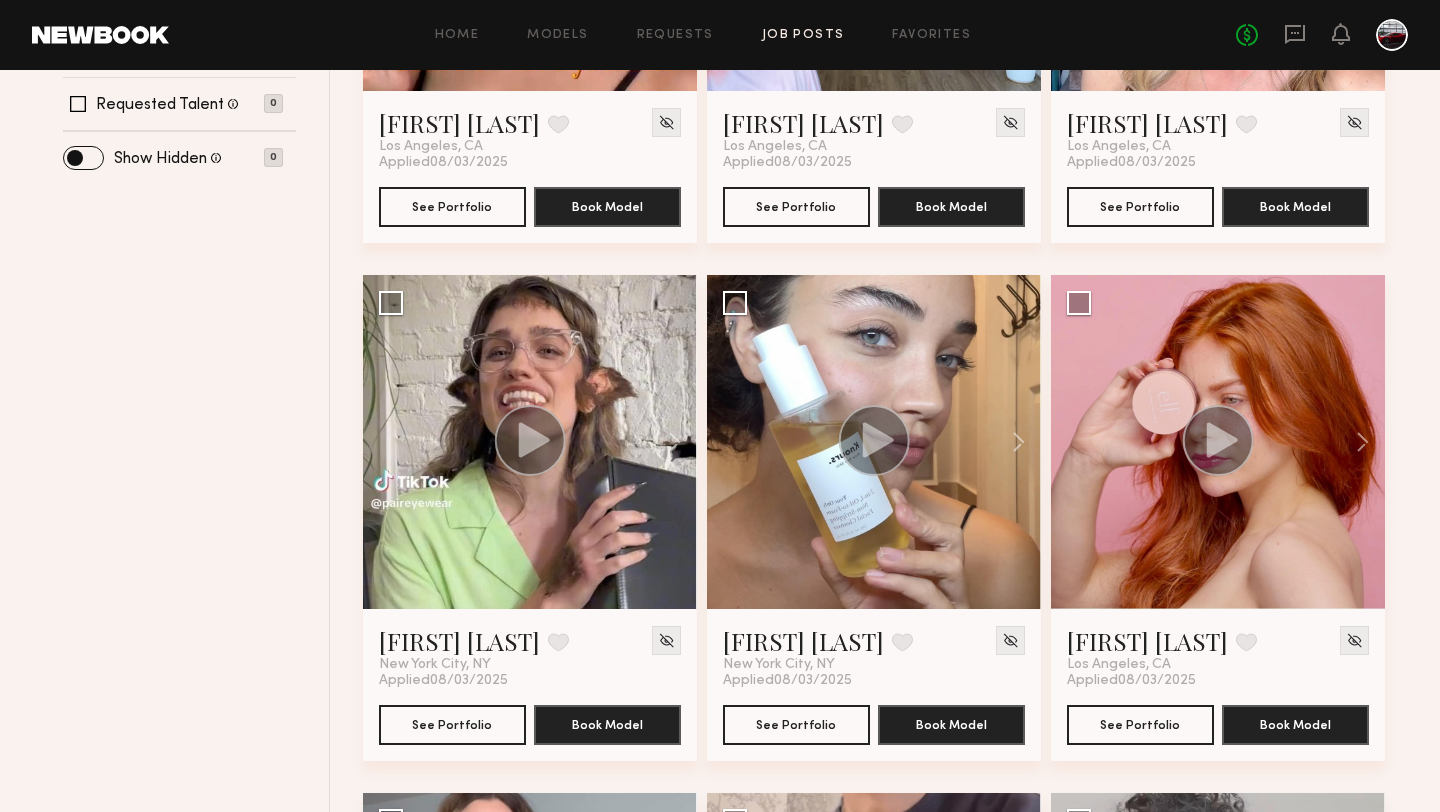 scroll, scrollTop: 640, scrollLeft: 0, axis: vertical 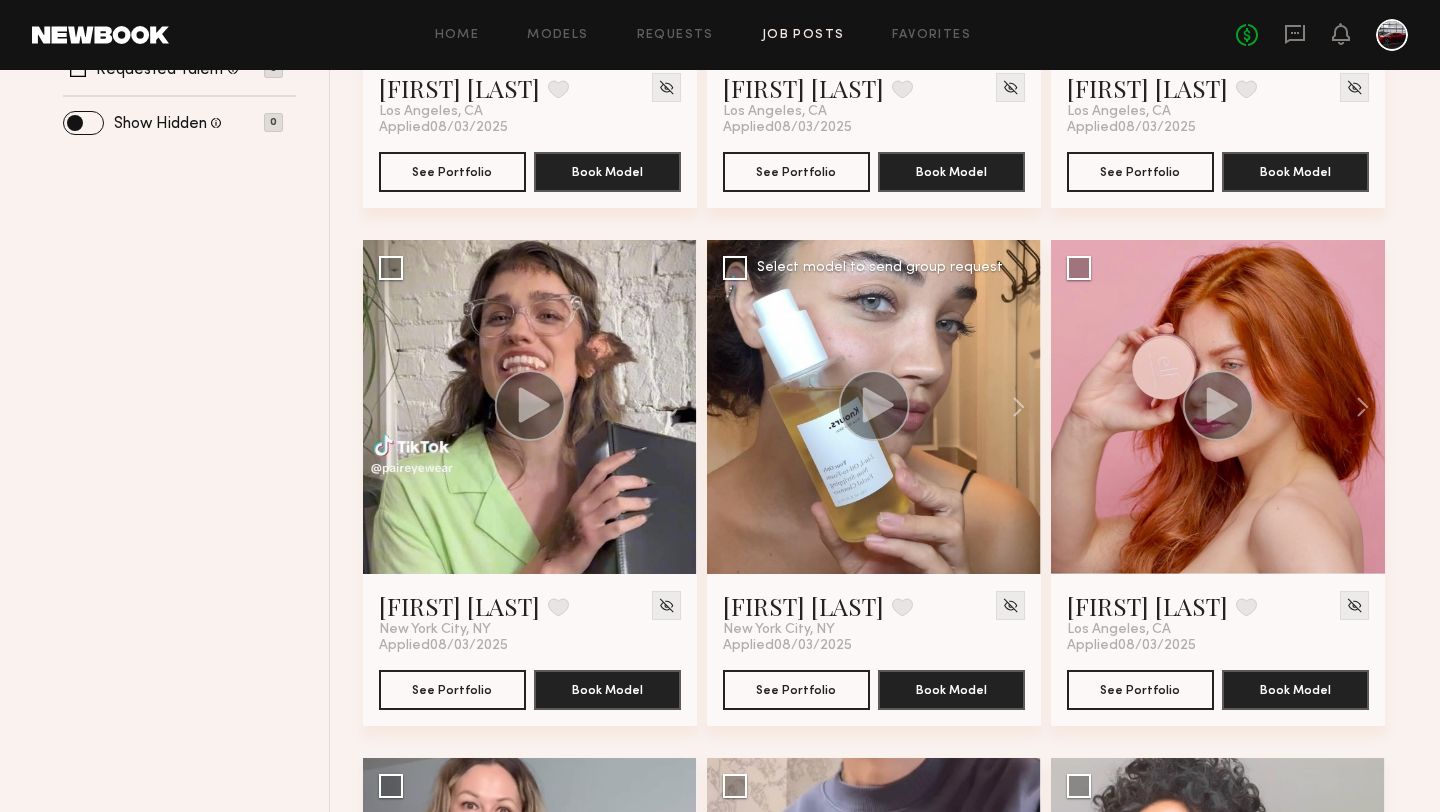 click 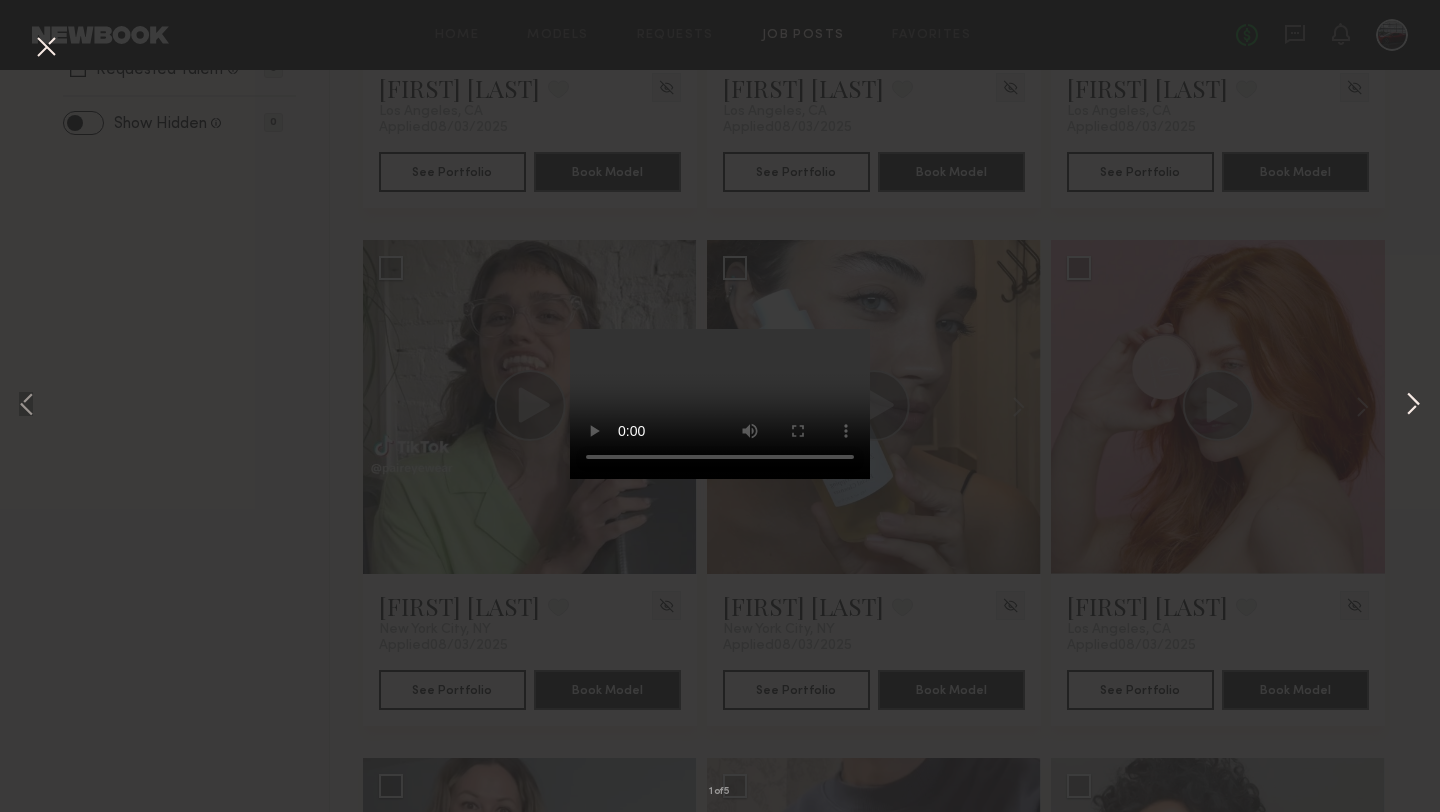 click at bounding box center [1413, 406] 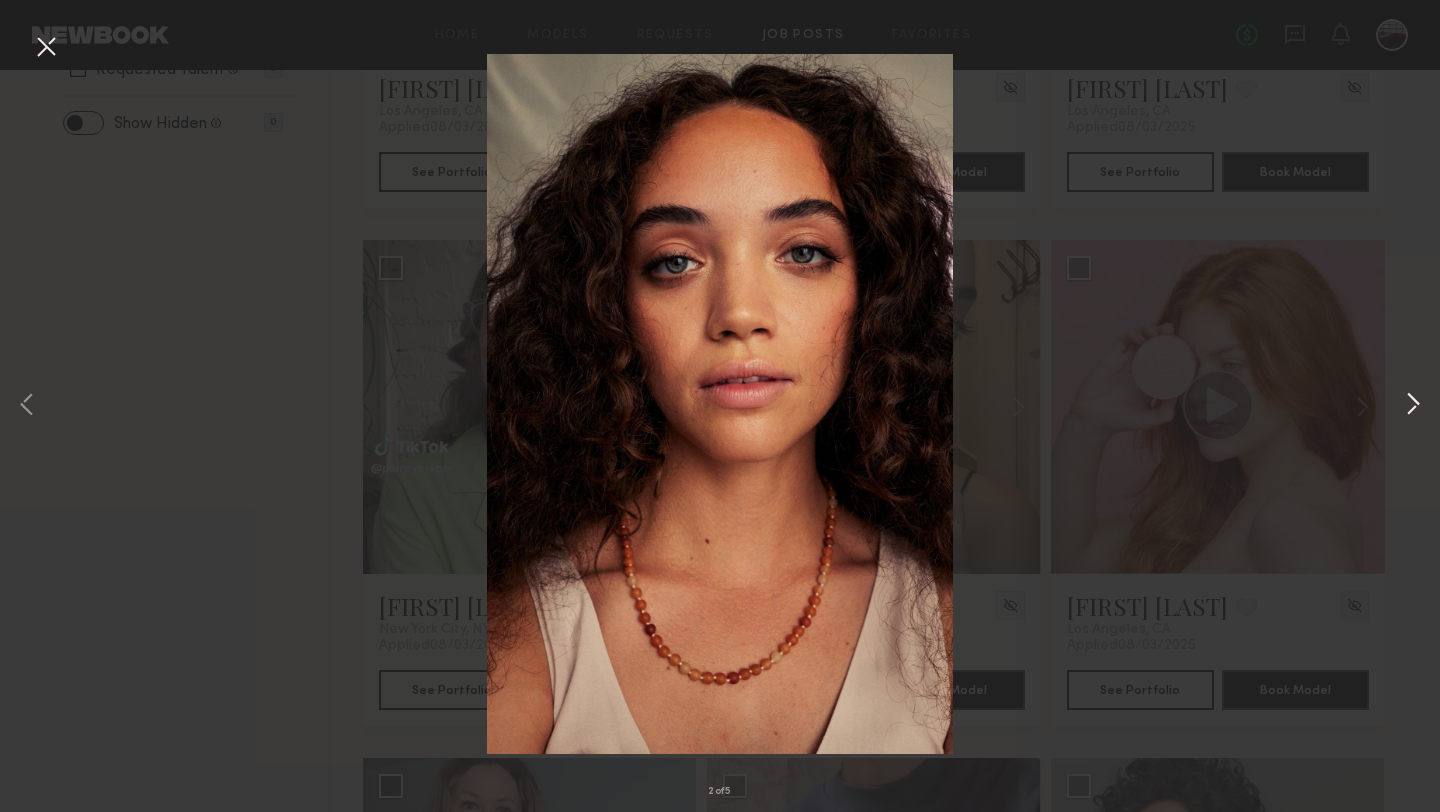 click at bounding box center [1413, 406] 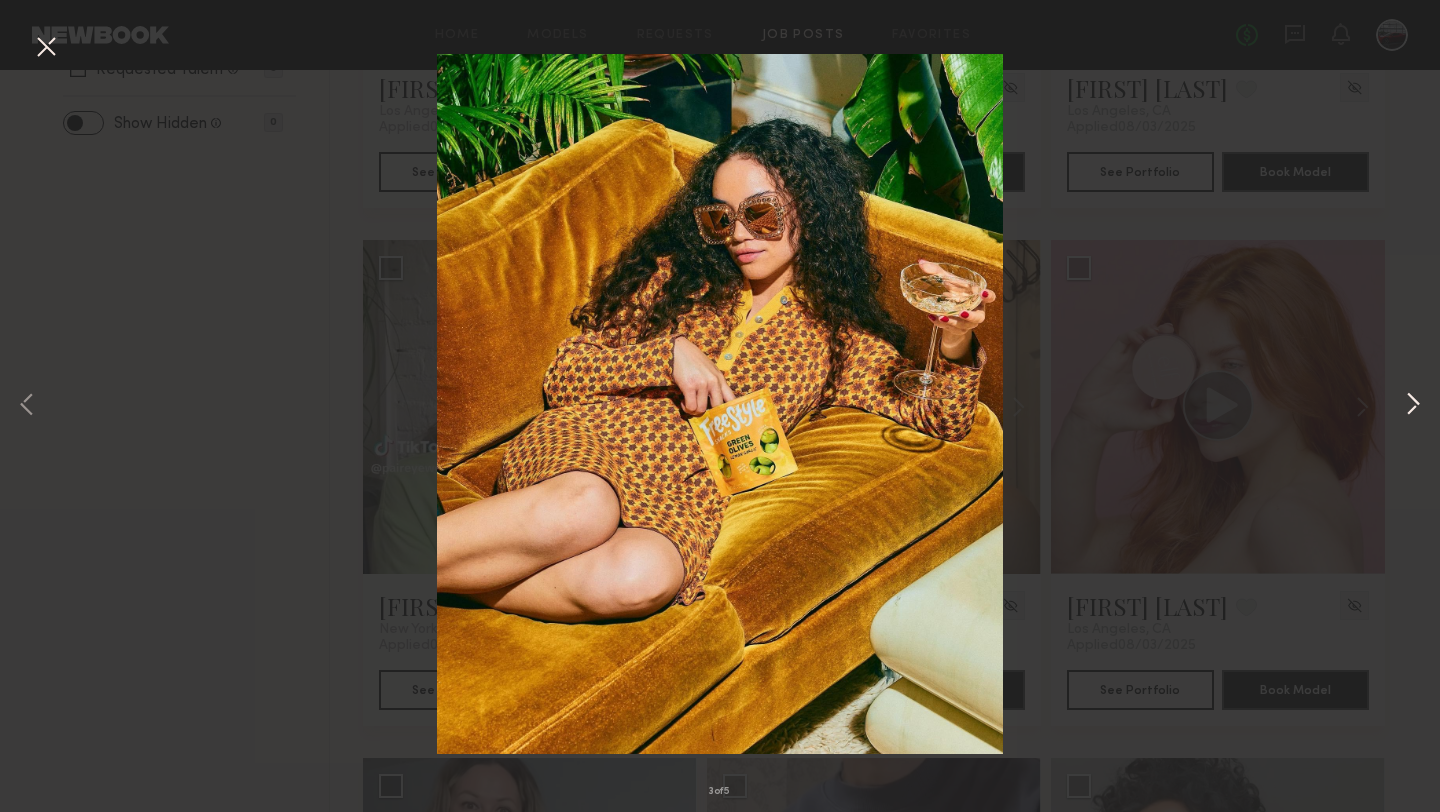 click at bounding box center [1413, 406] 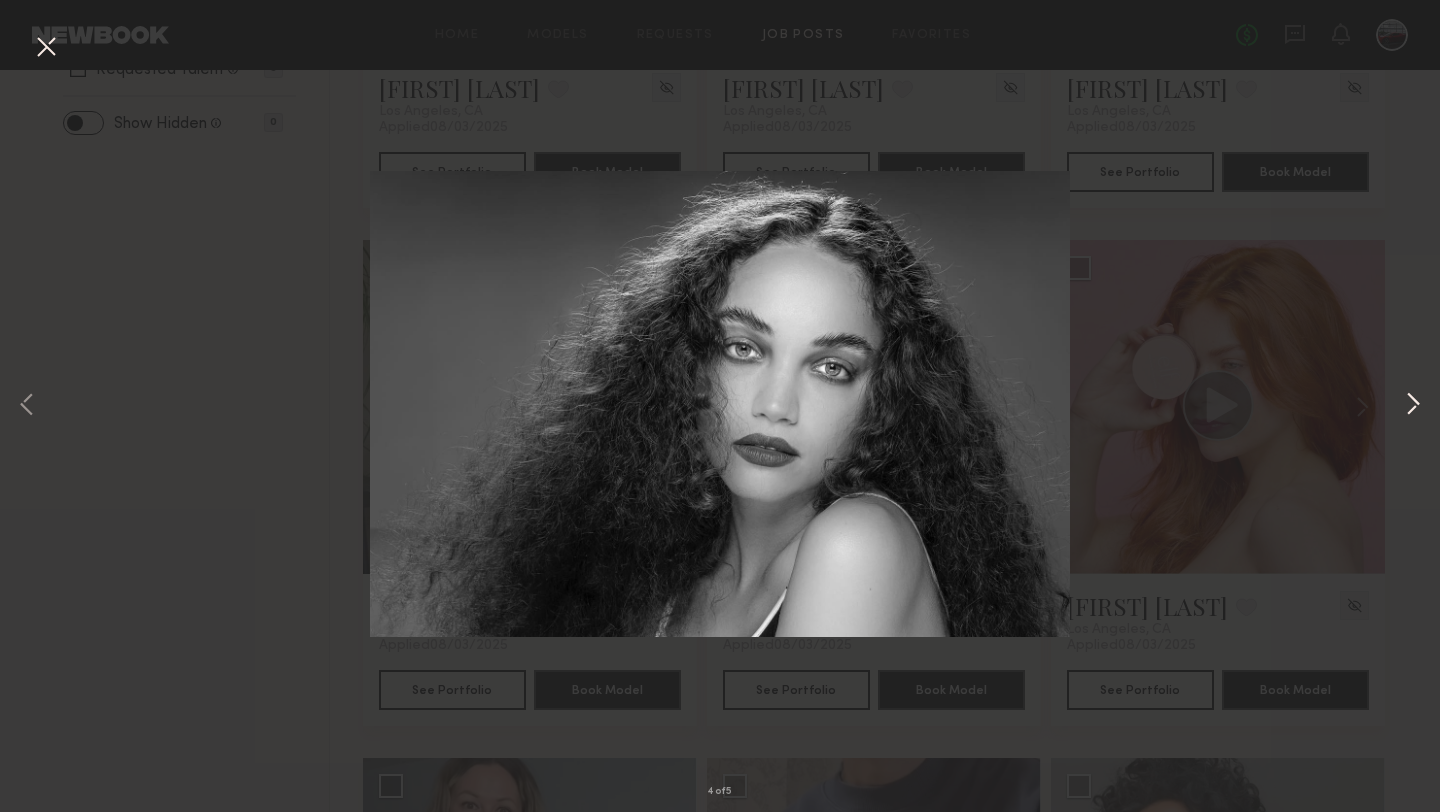click at bounding box center (1413, 406) 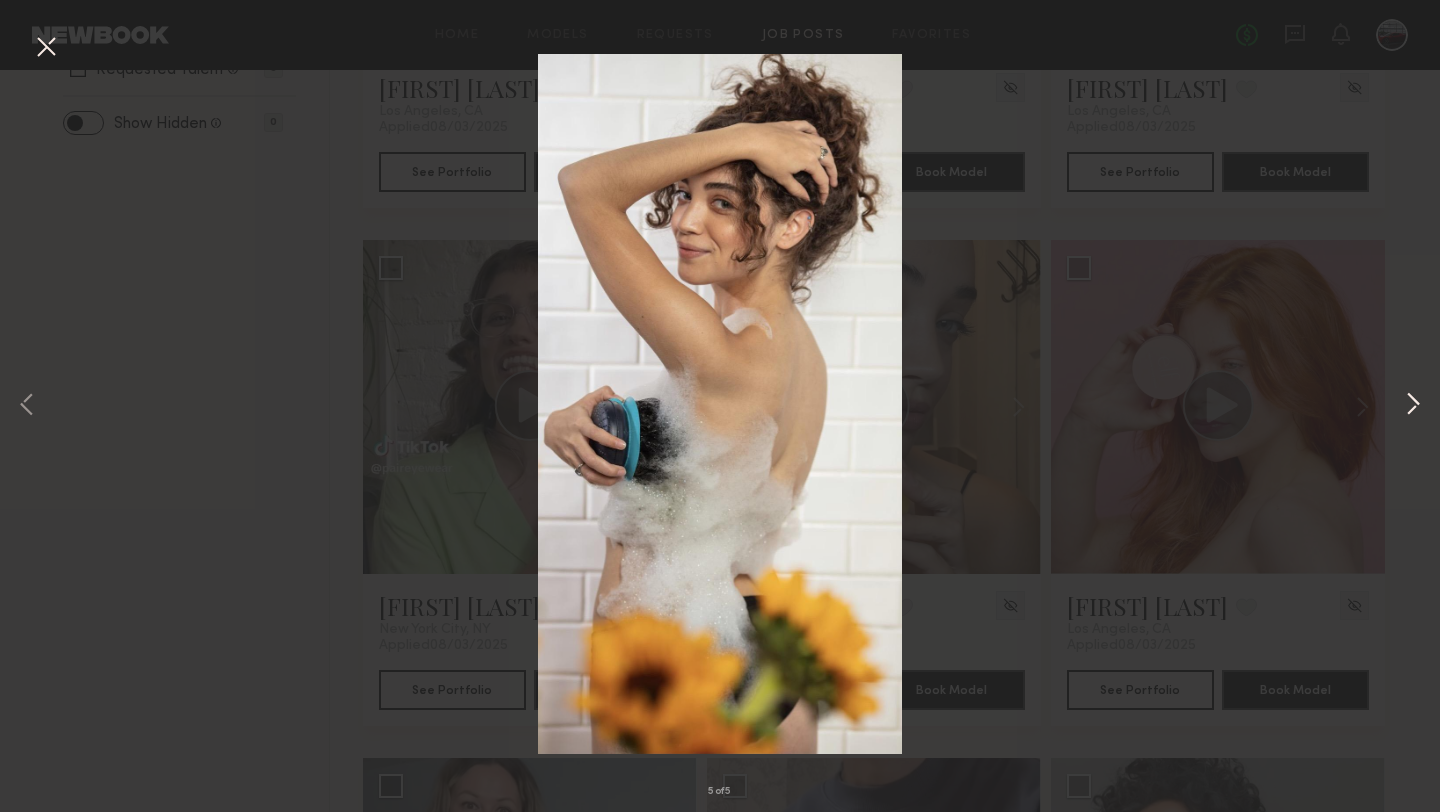 click at bounding box center (1413, 406) 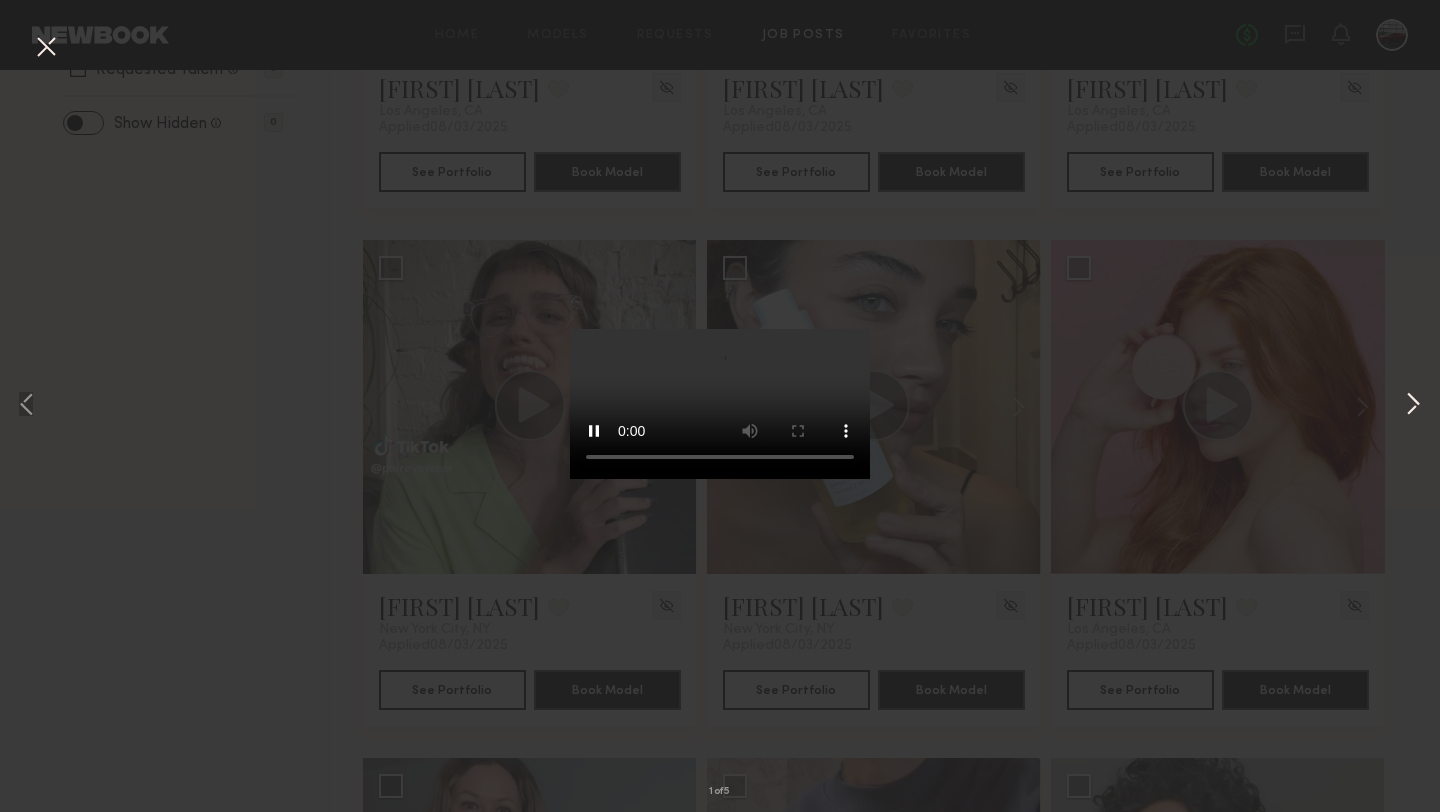 click at bounding box center (1413, 406) 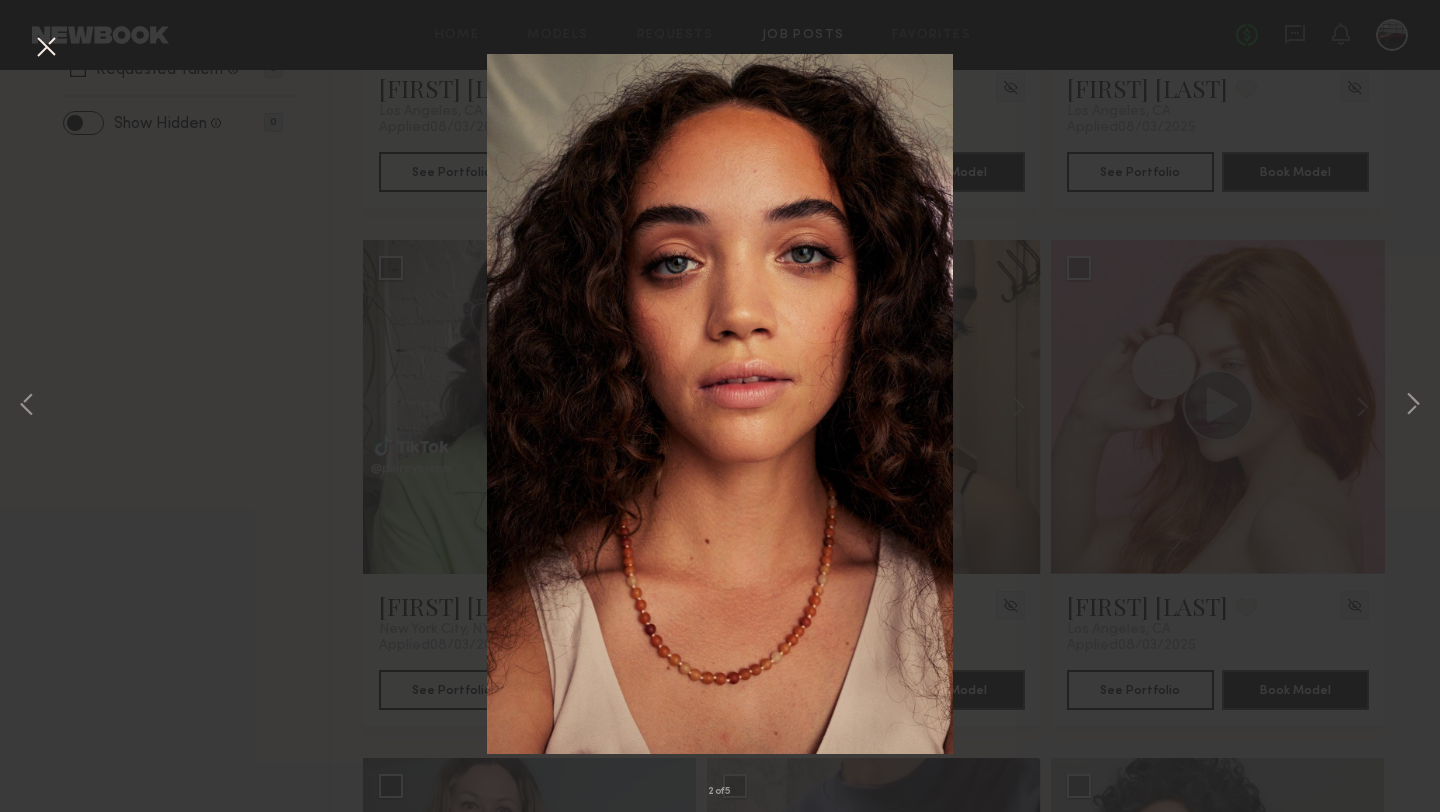 click at bounding box center [46, 48] 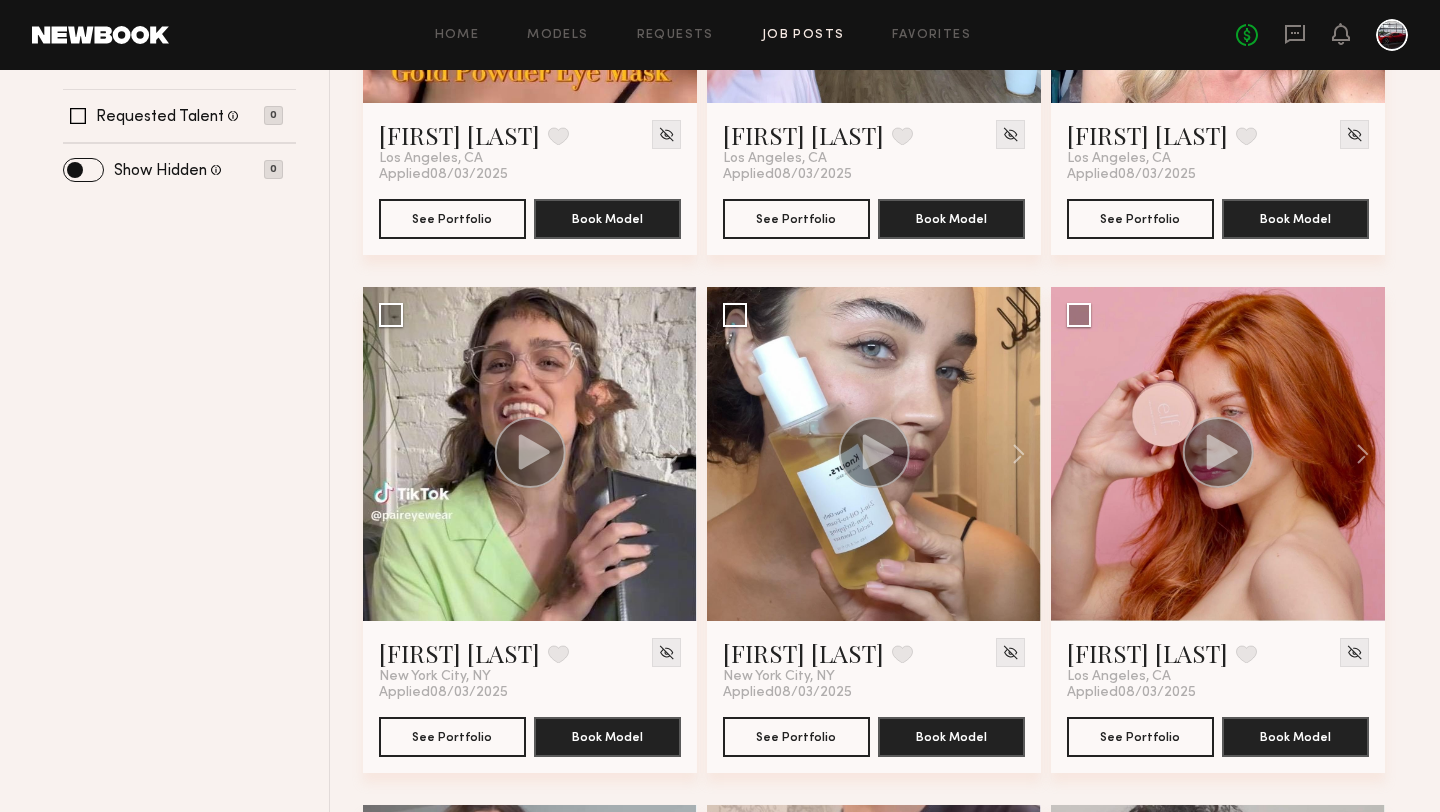 scroll, scrollTop: 0, scrollLeft: 0, axis: both 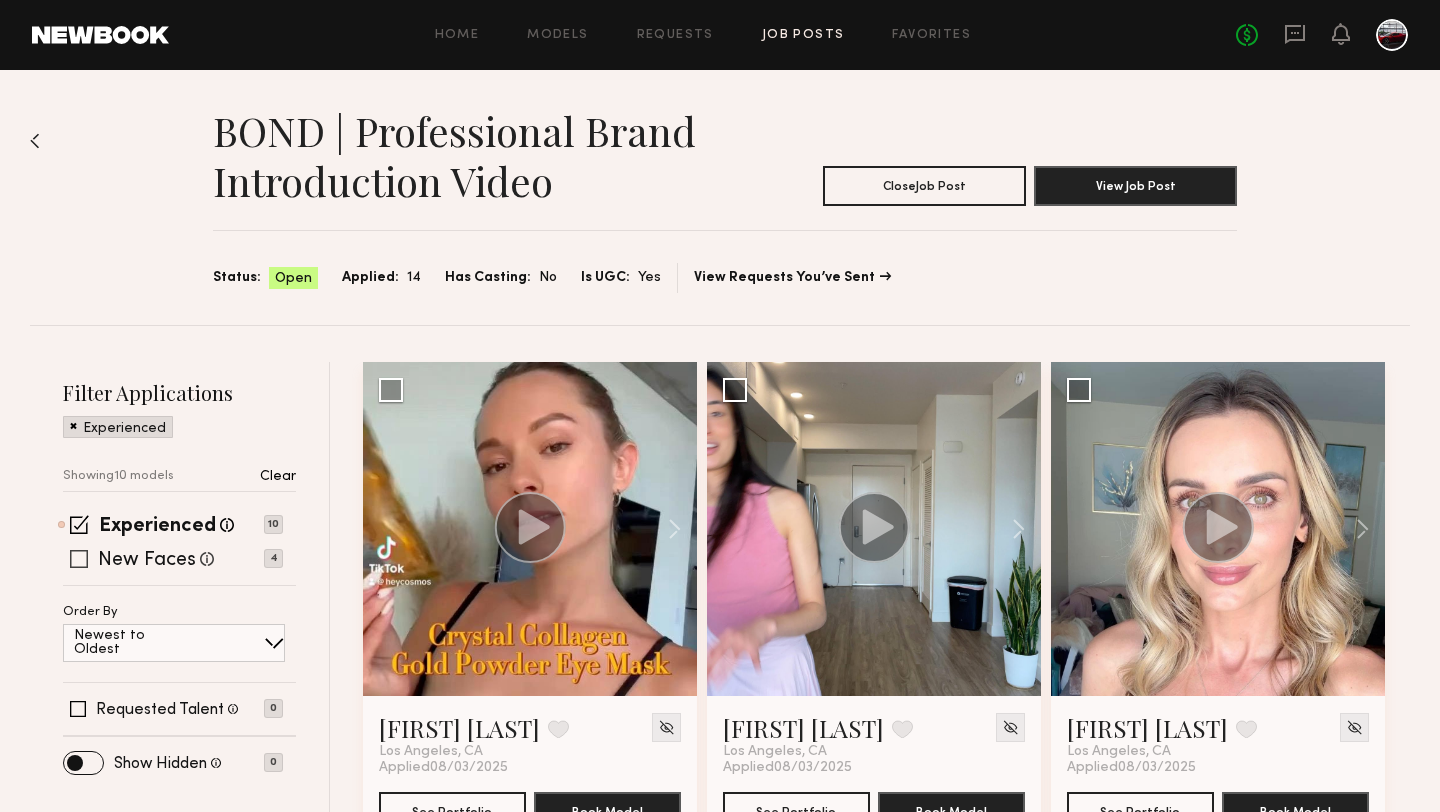 click 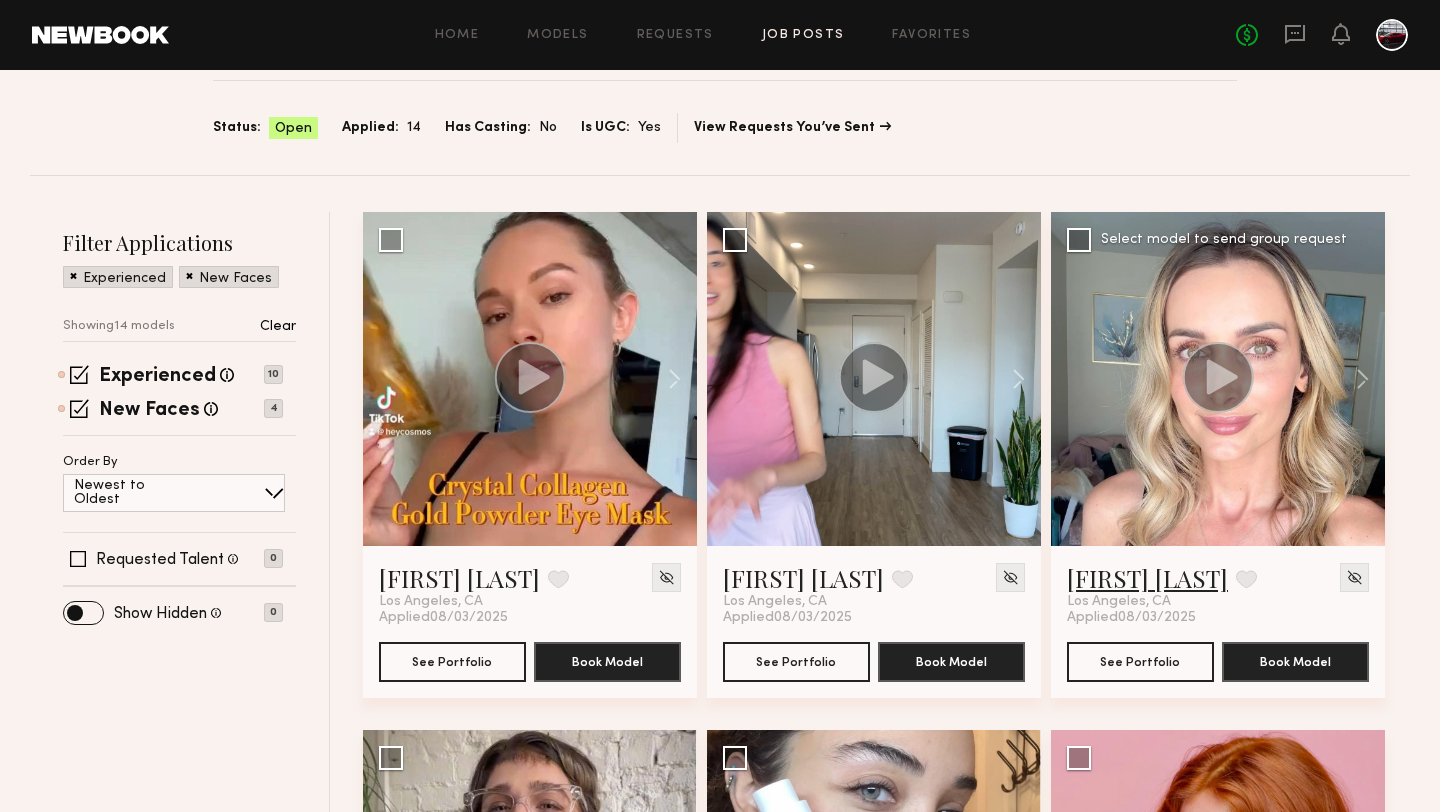 scroll, scrollTop: 113, scrollLeft: 0, axis: vertical 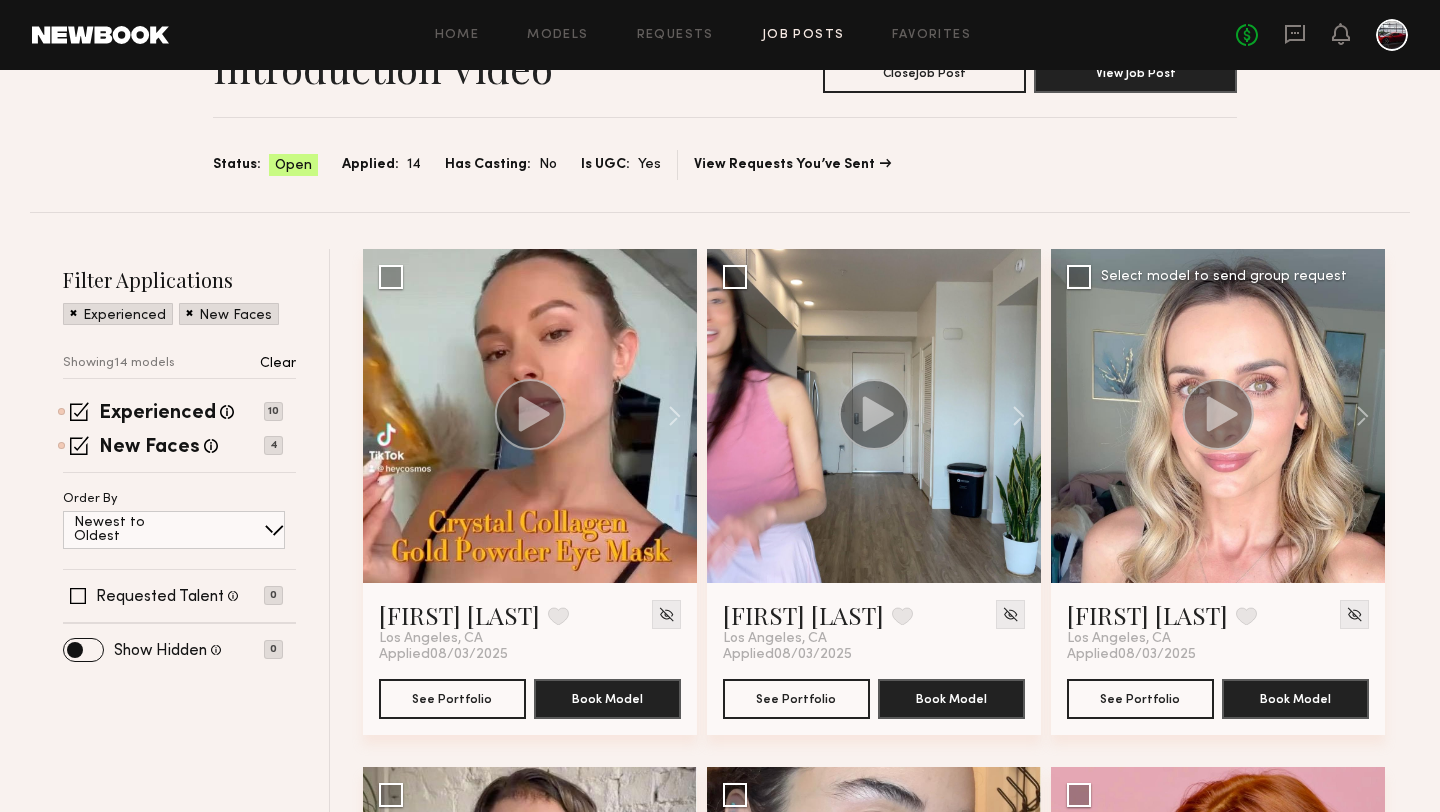 click 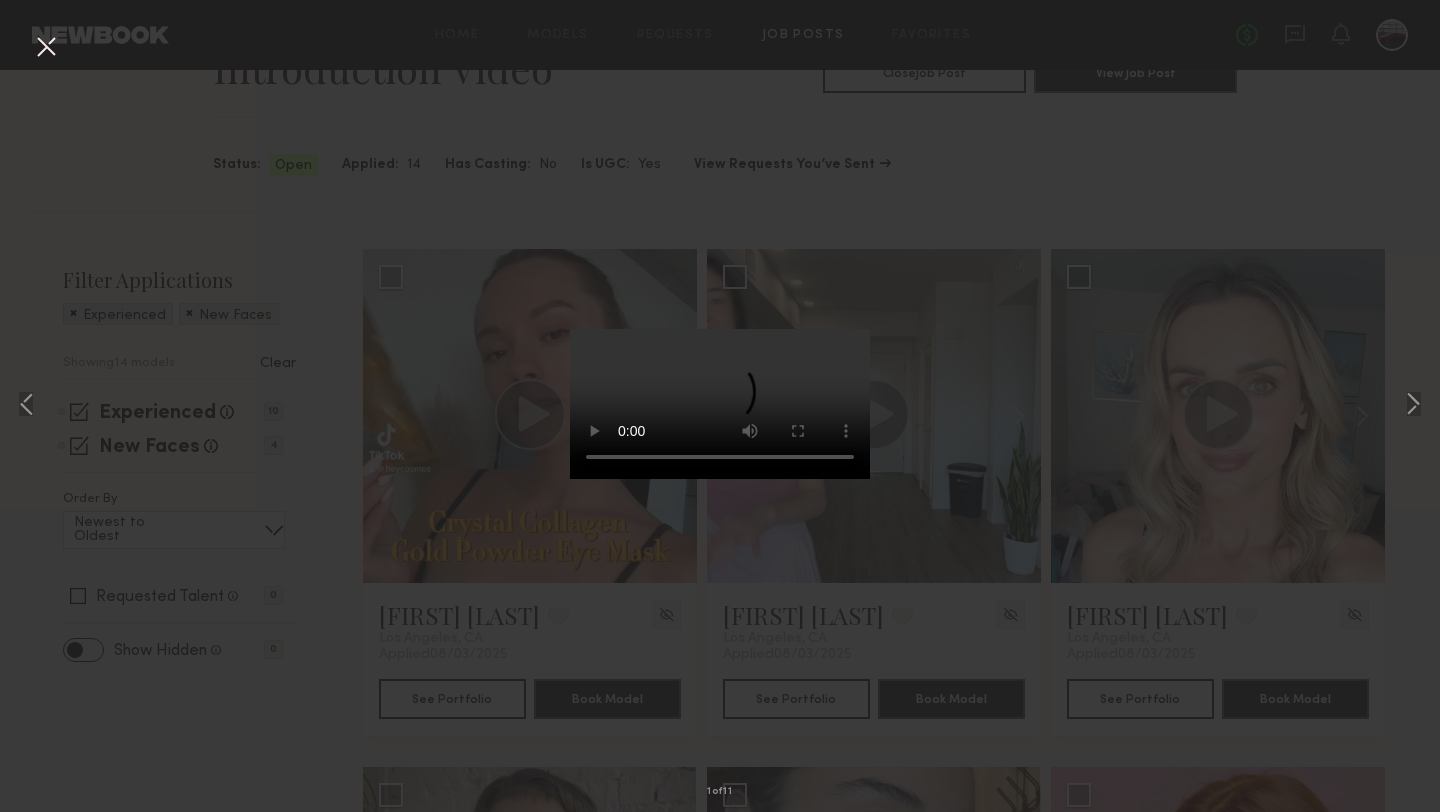 click on "1  of  11" at bounding box center (720, 406) 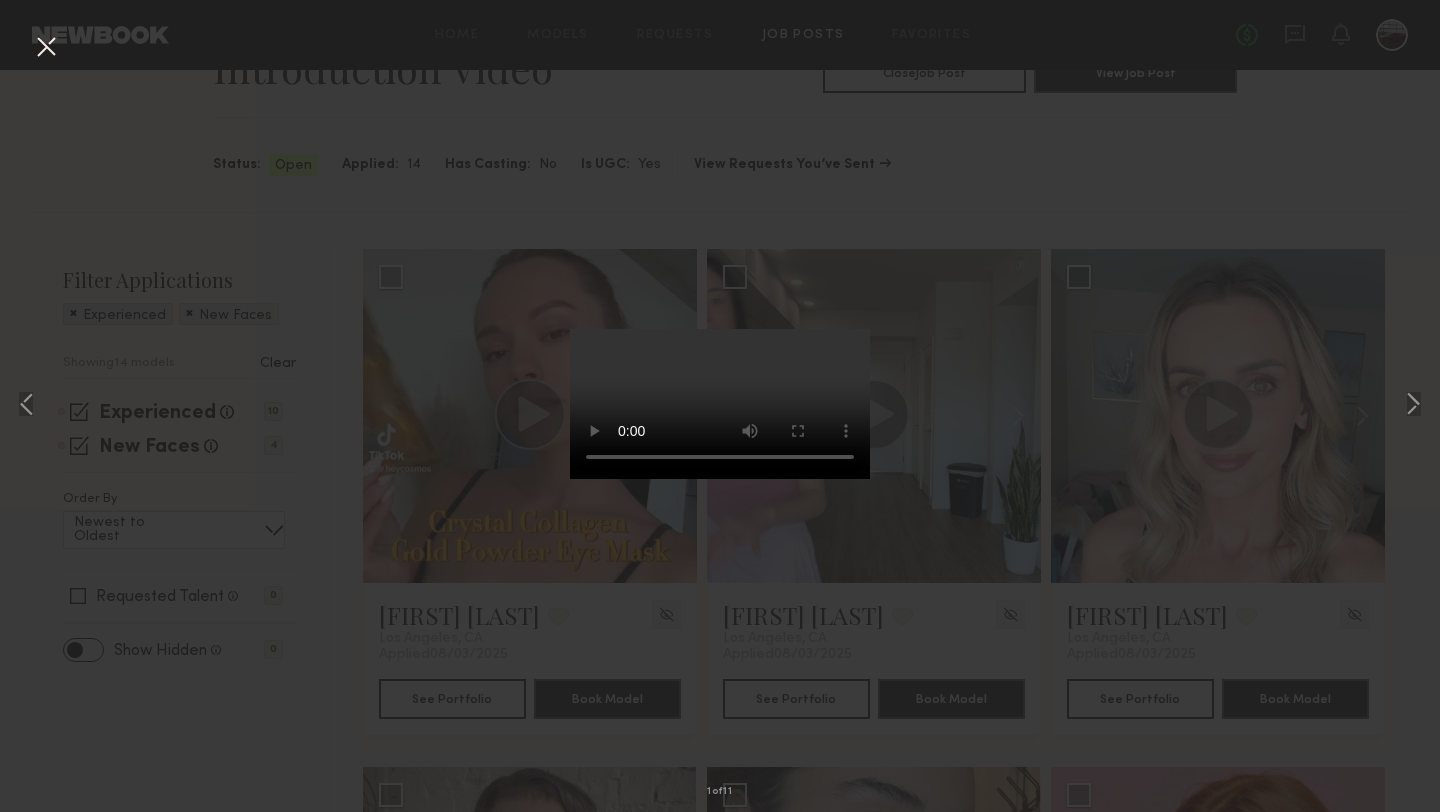 click at bounding box center [46, 48] 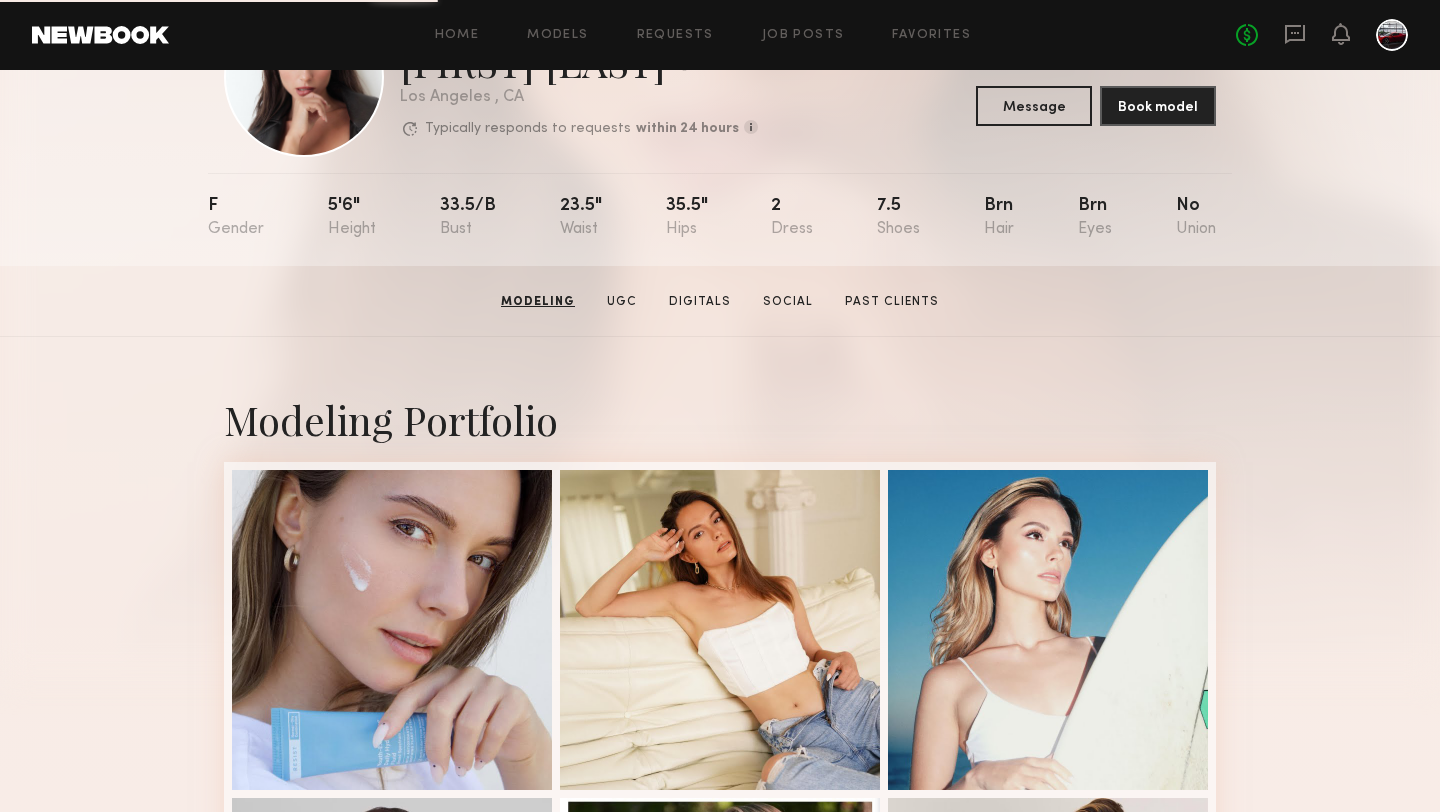 scroll, scrollTop: 0, scrollLeft: 0, axis: both 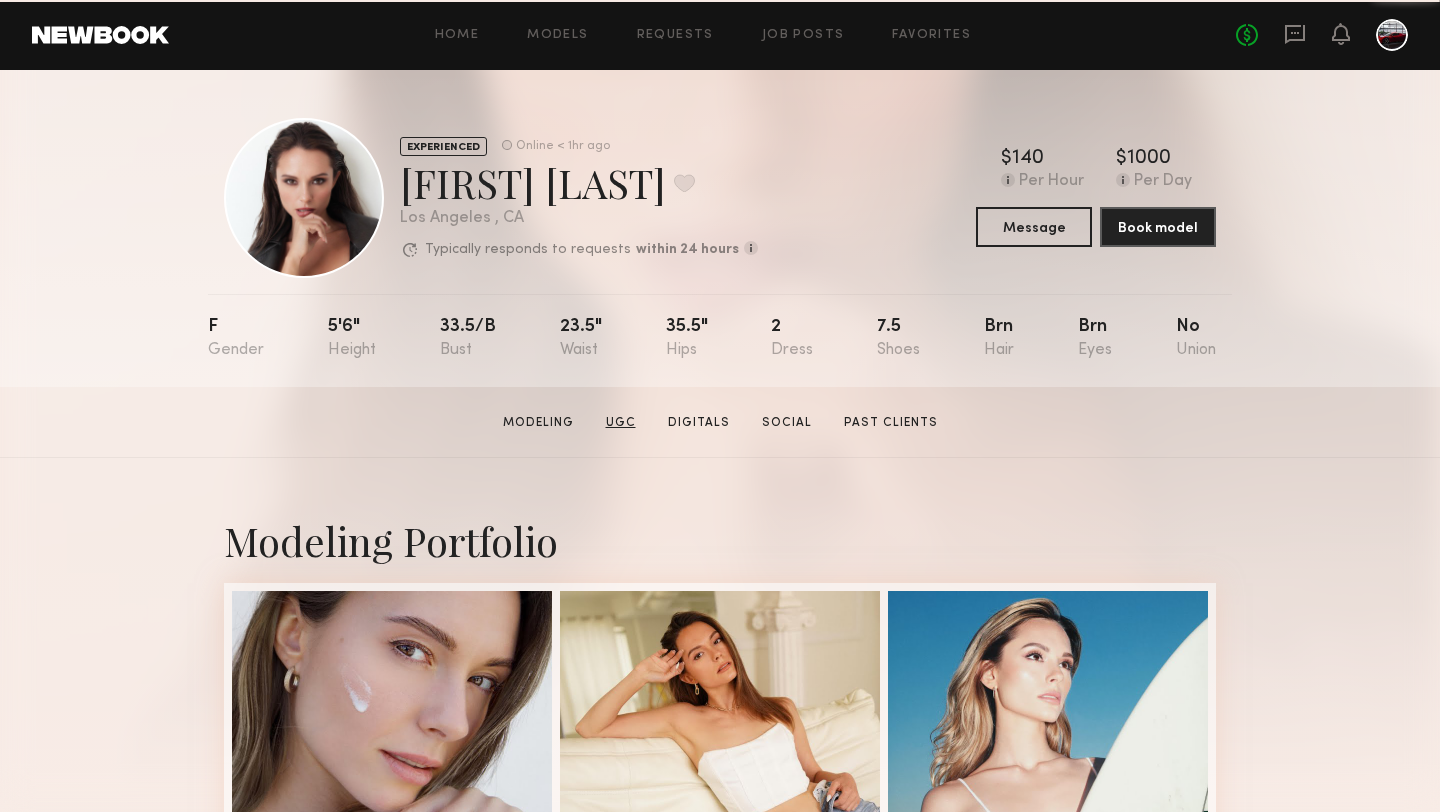 click on "UGC" 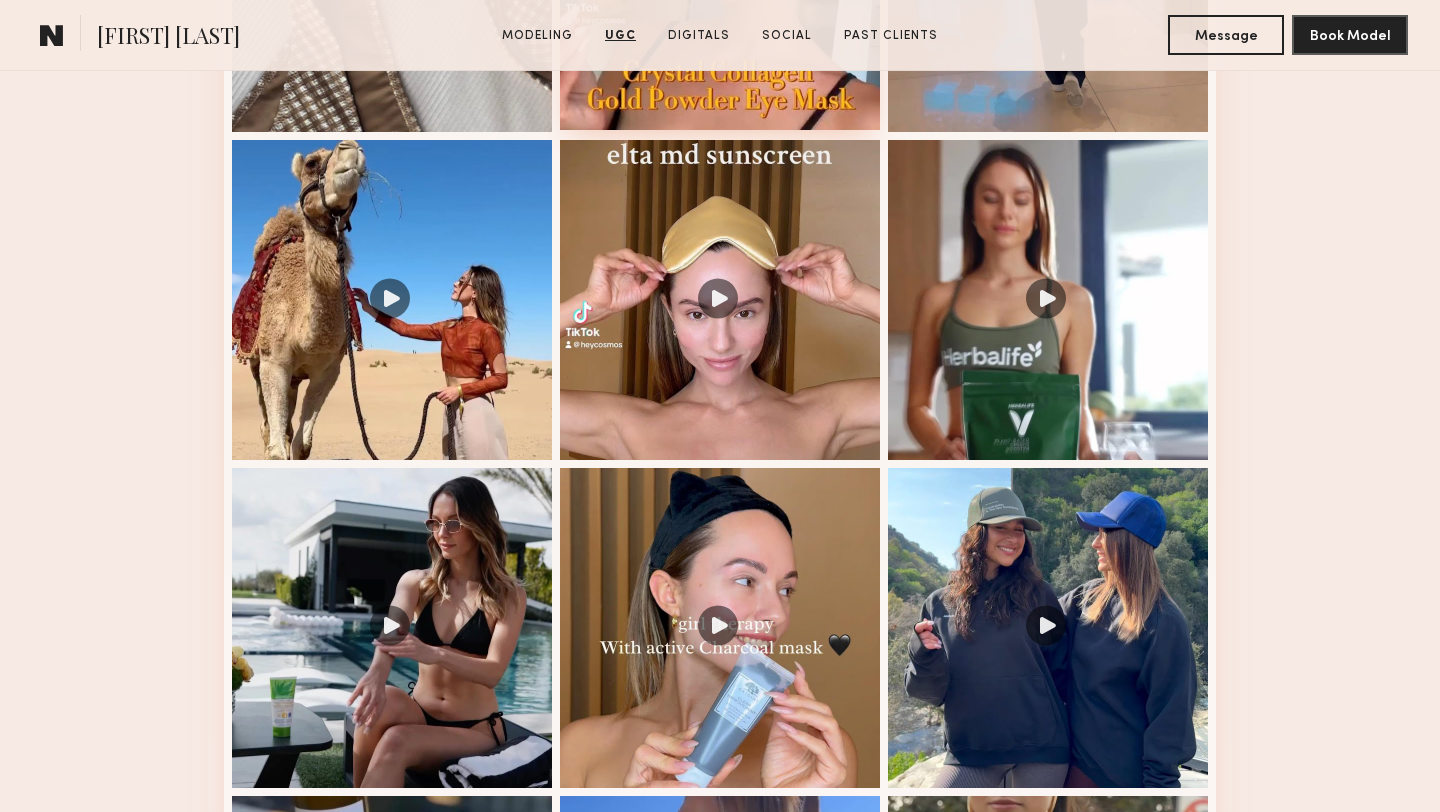 scroll, scrollTop: 2037, scrollLeft: 0, axis: vertical 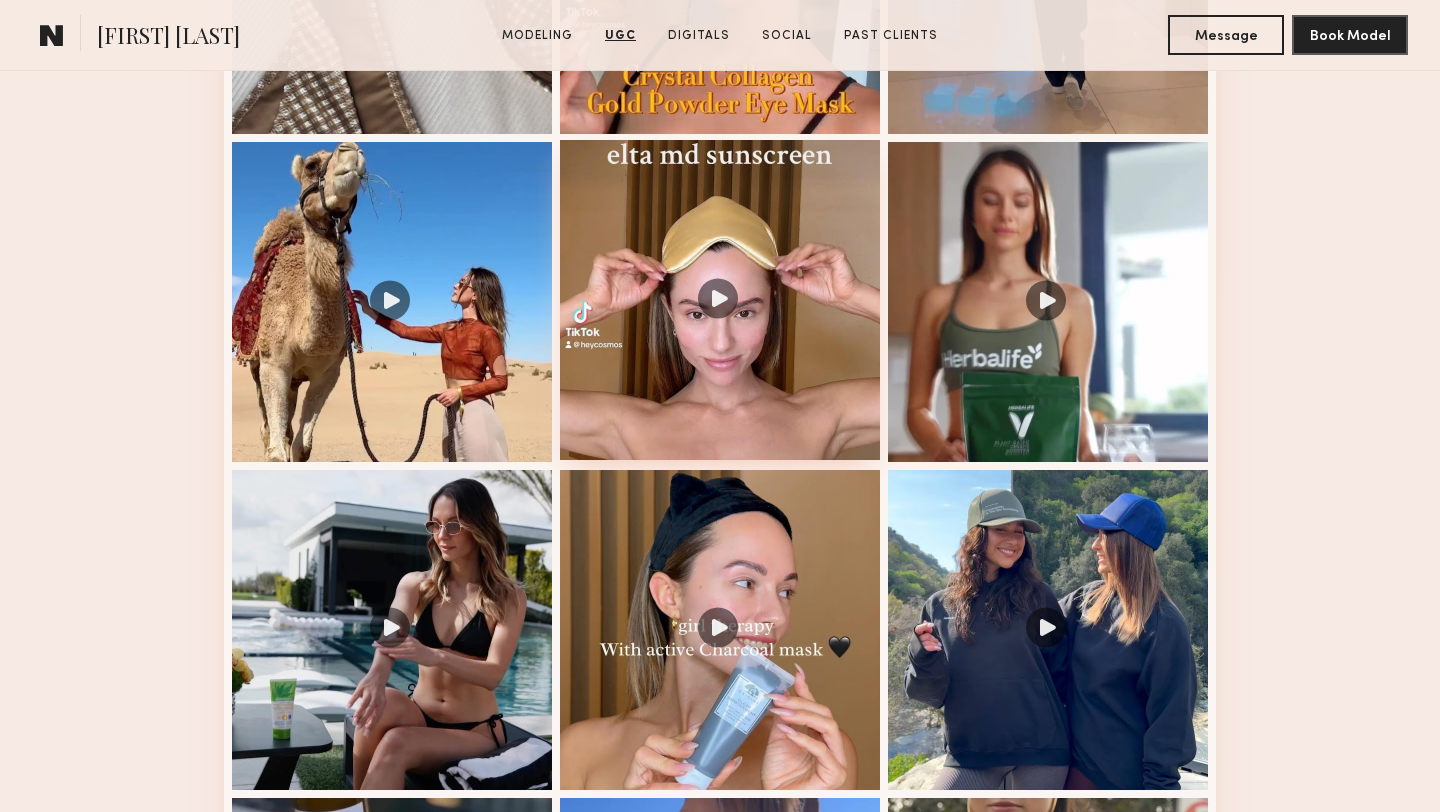 click at bounding box center [720, 300] 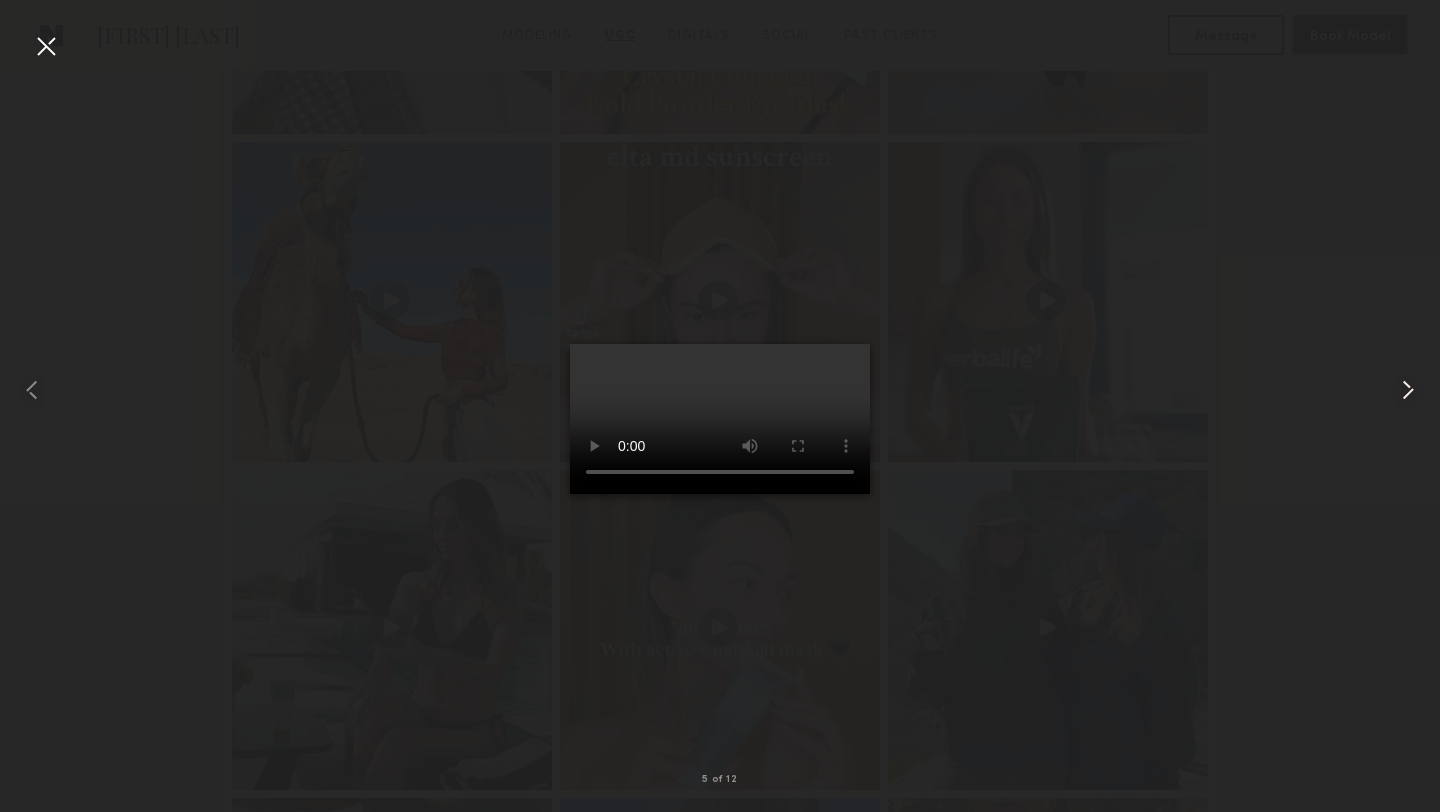click at bounding box center (1408, 390) 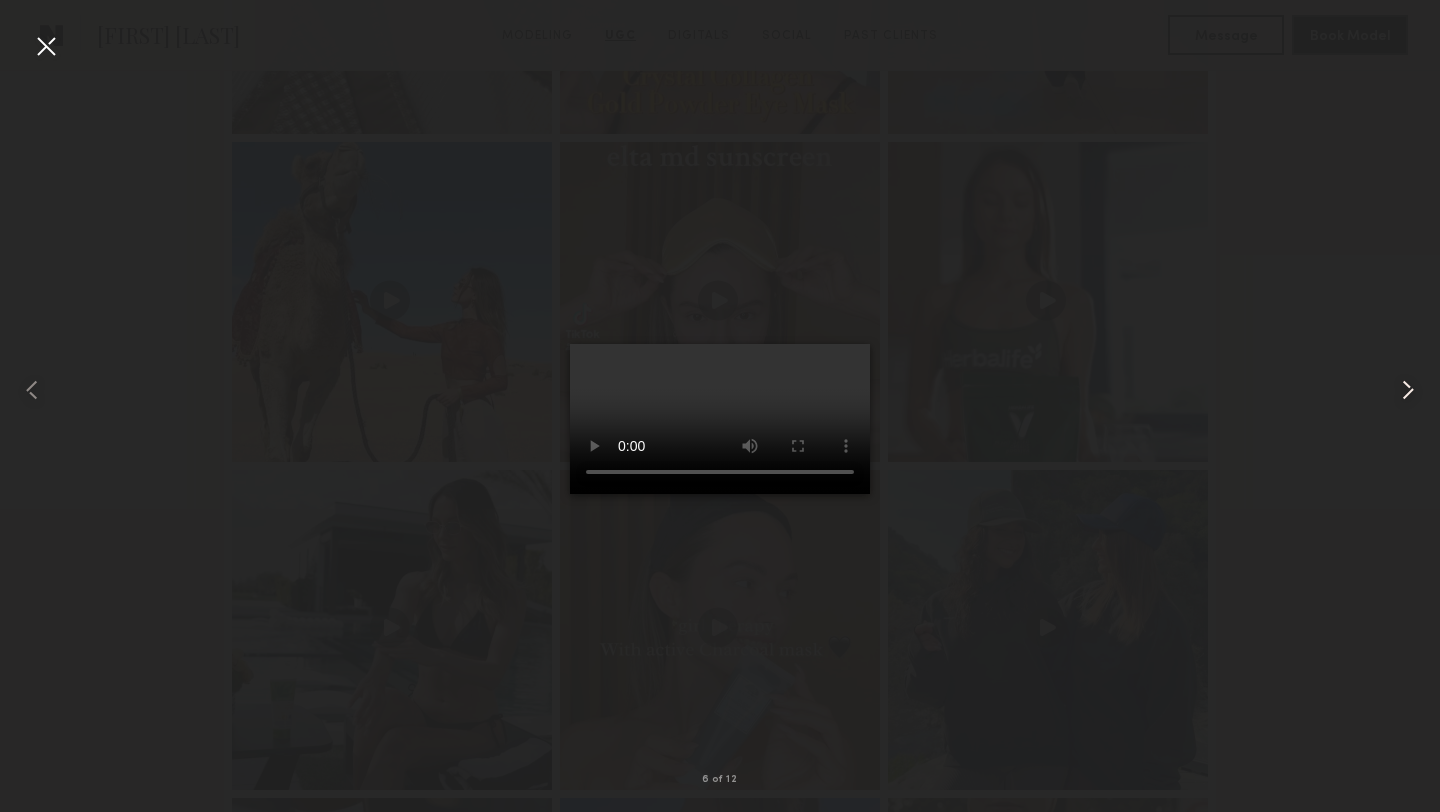 click at bounding box center (1408, 390) 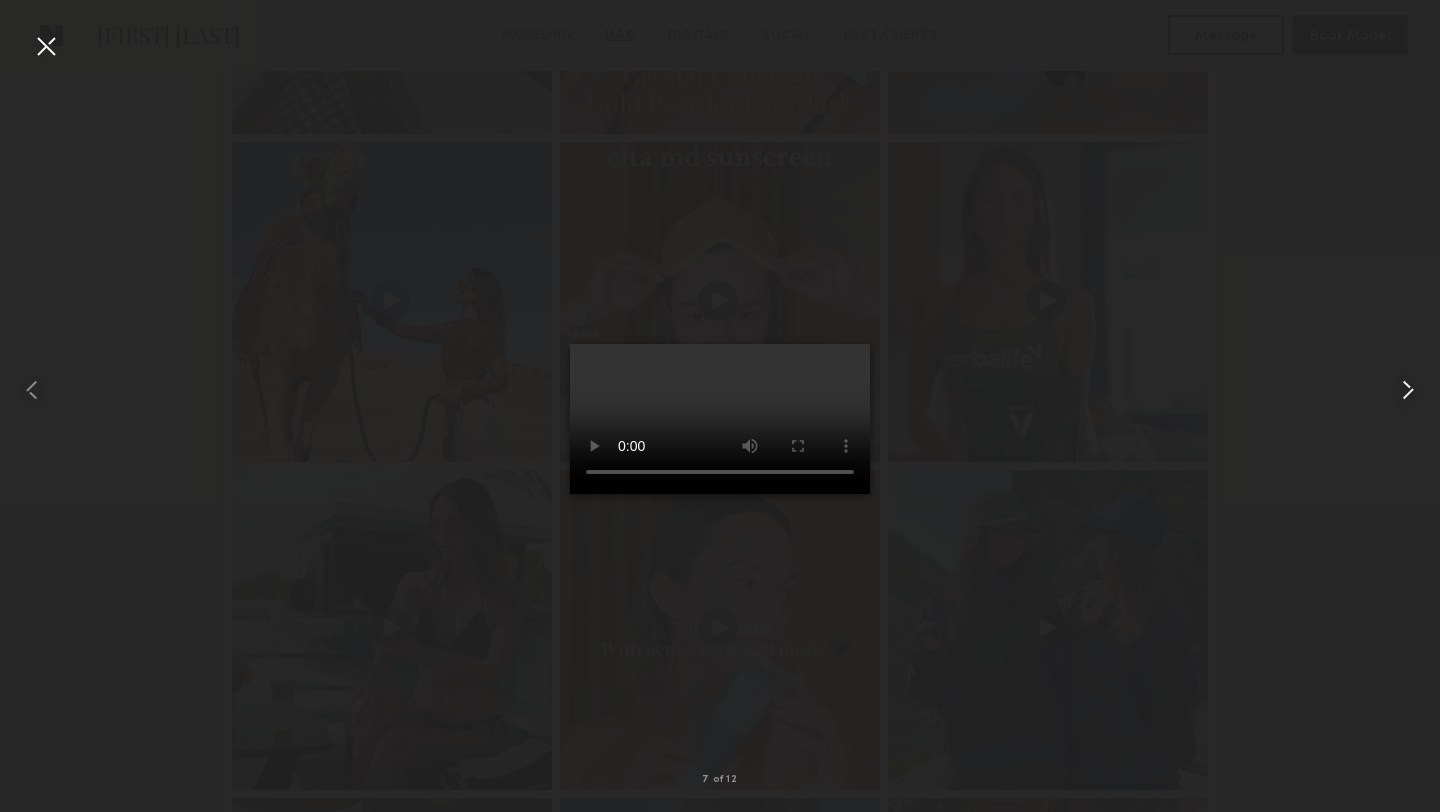 click at bounding box center [1408, 390] 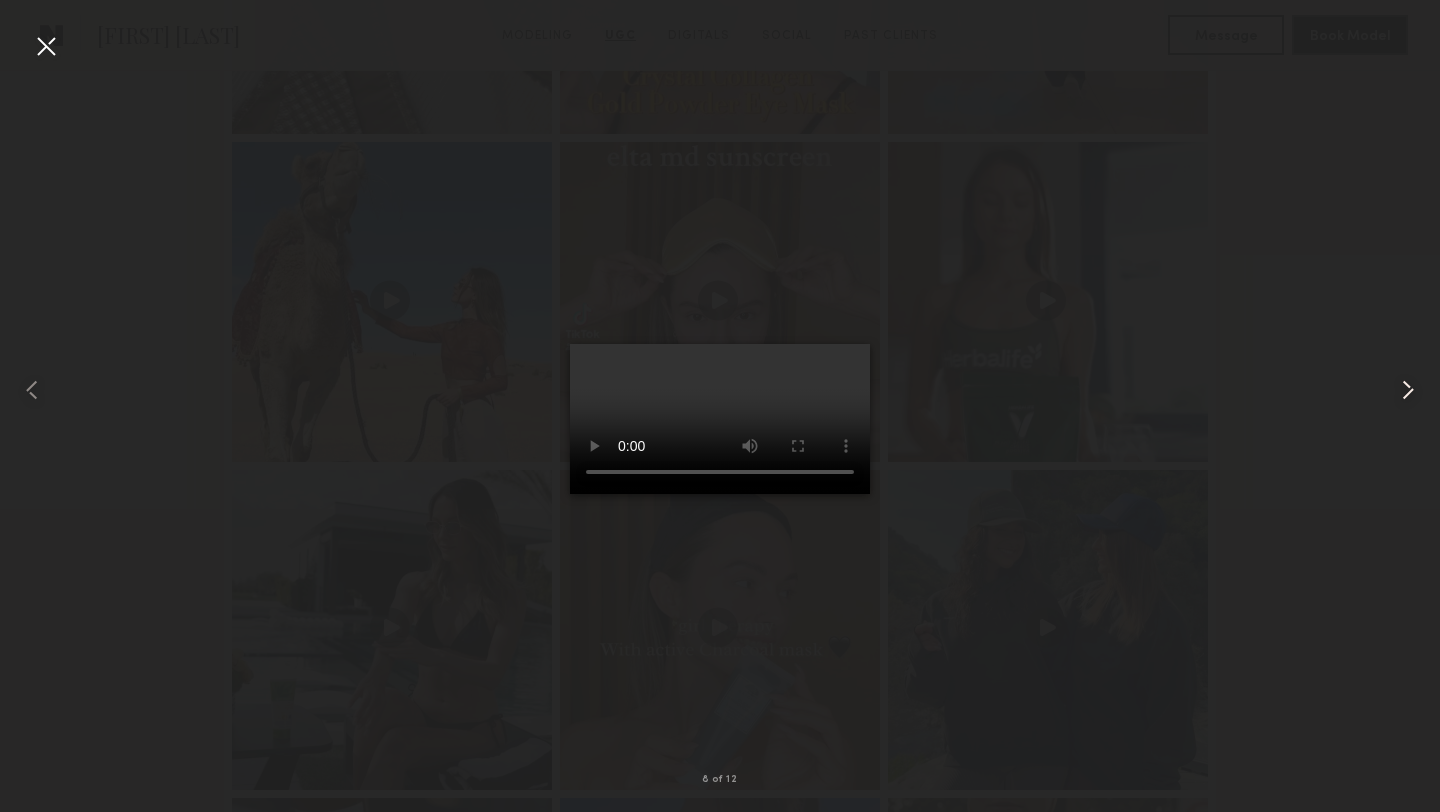click at bounding box center [1408, 390] 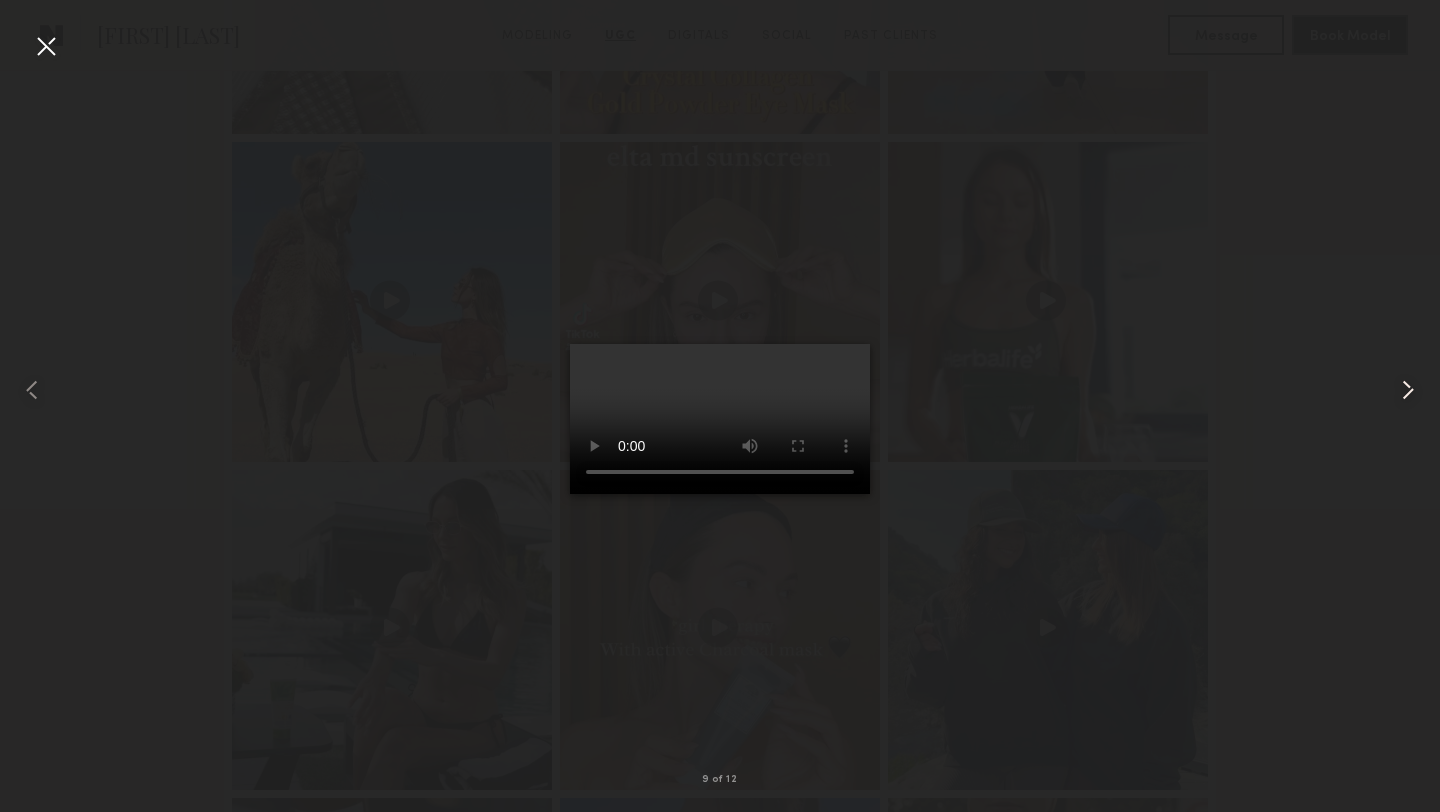 click at bounding box center [1408, 390] 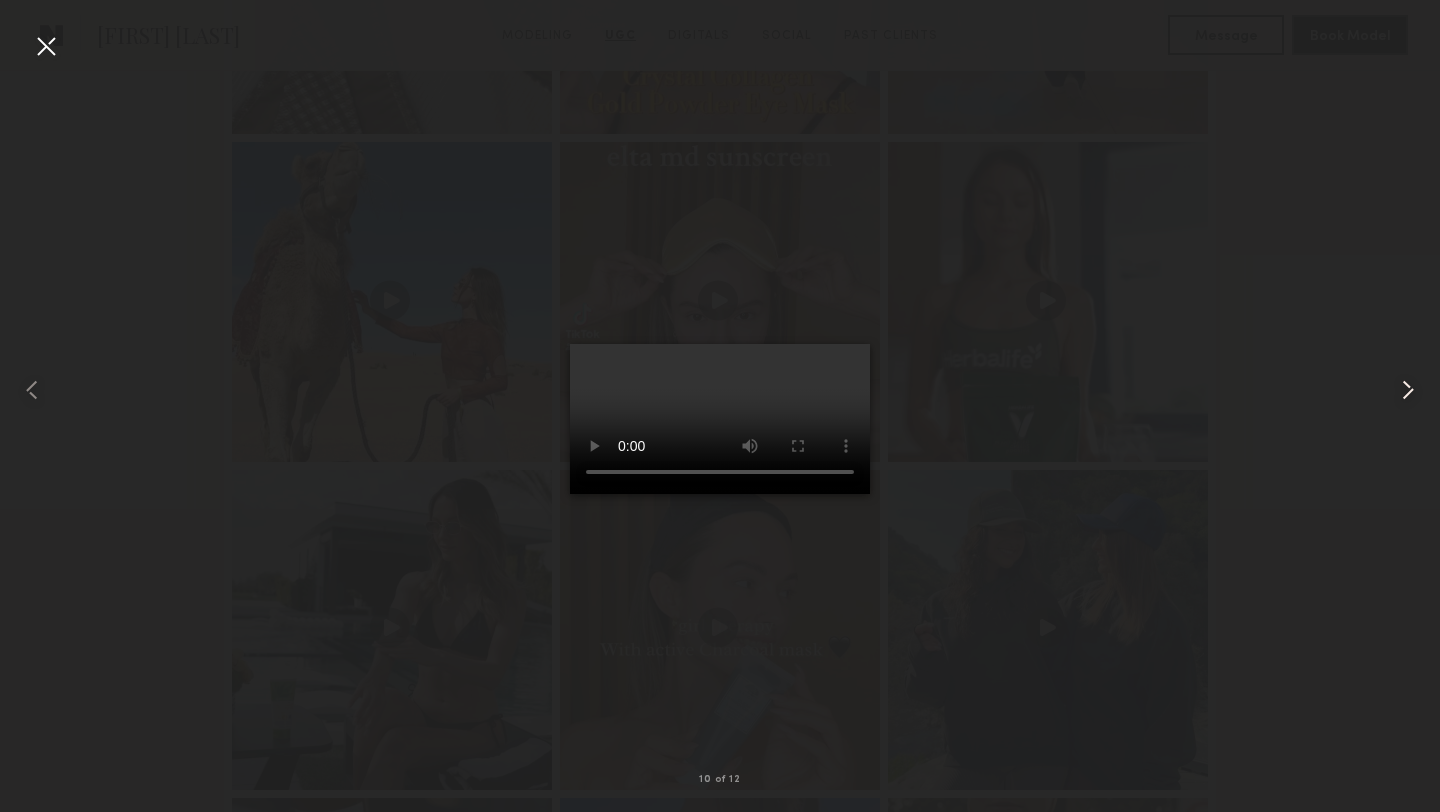 click at bounding box center (1408, 390) 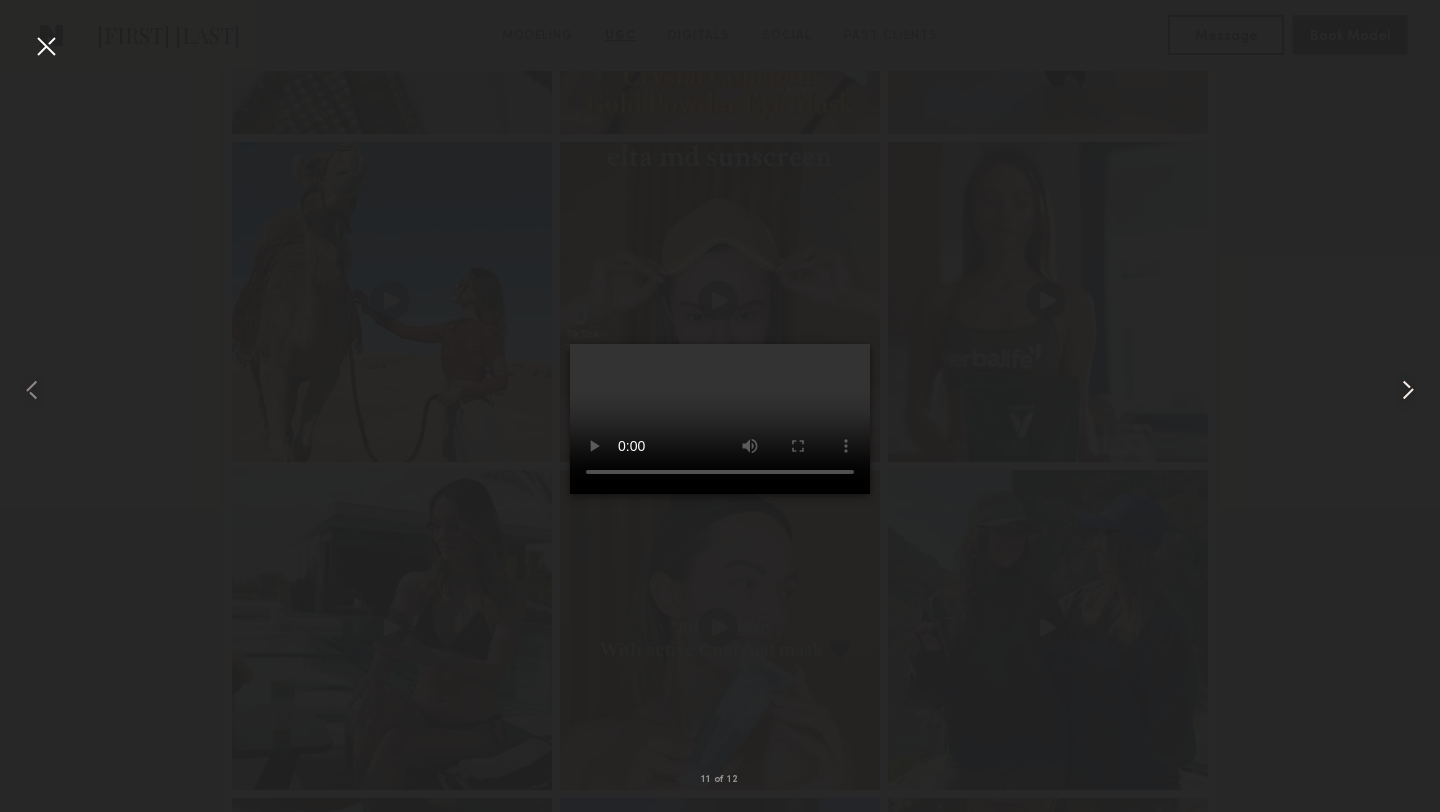 click at bounding box center (1408, 390) 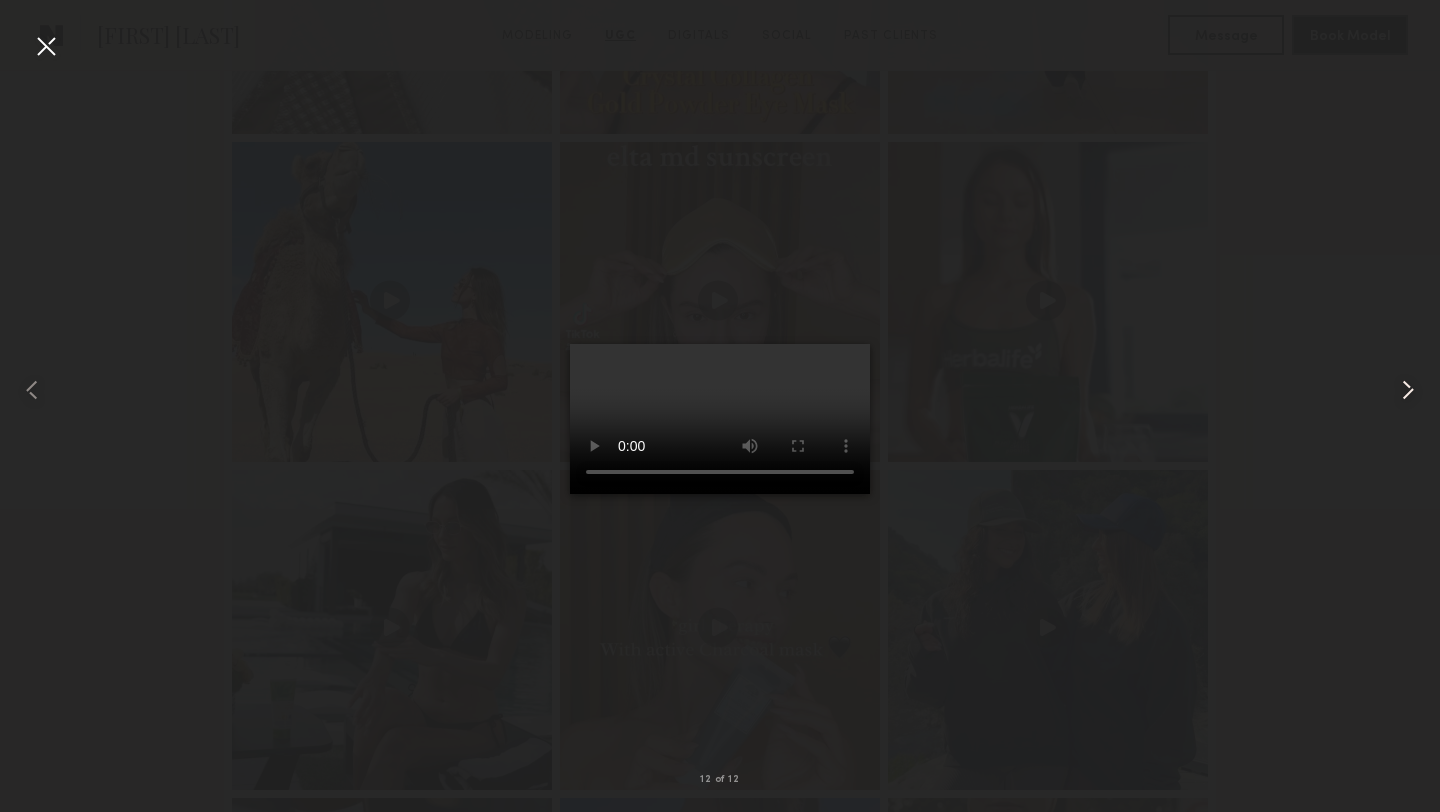 click at bounding box center (1408, 390) 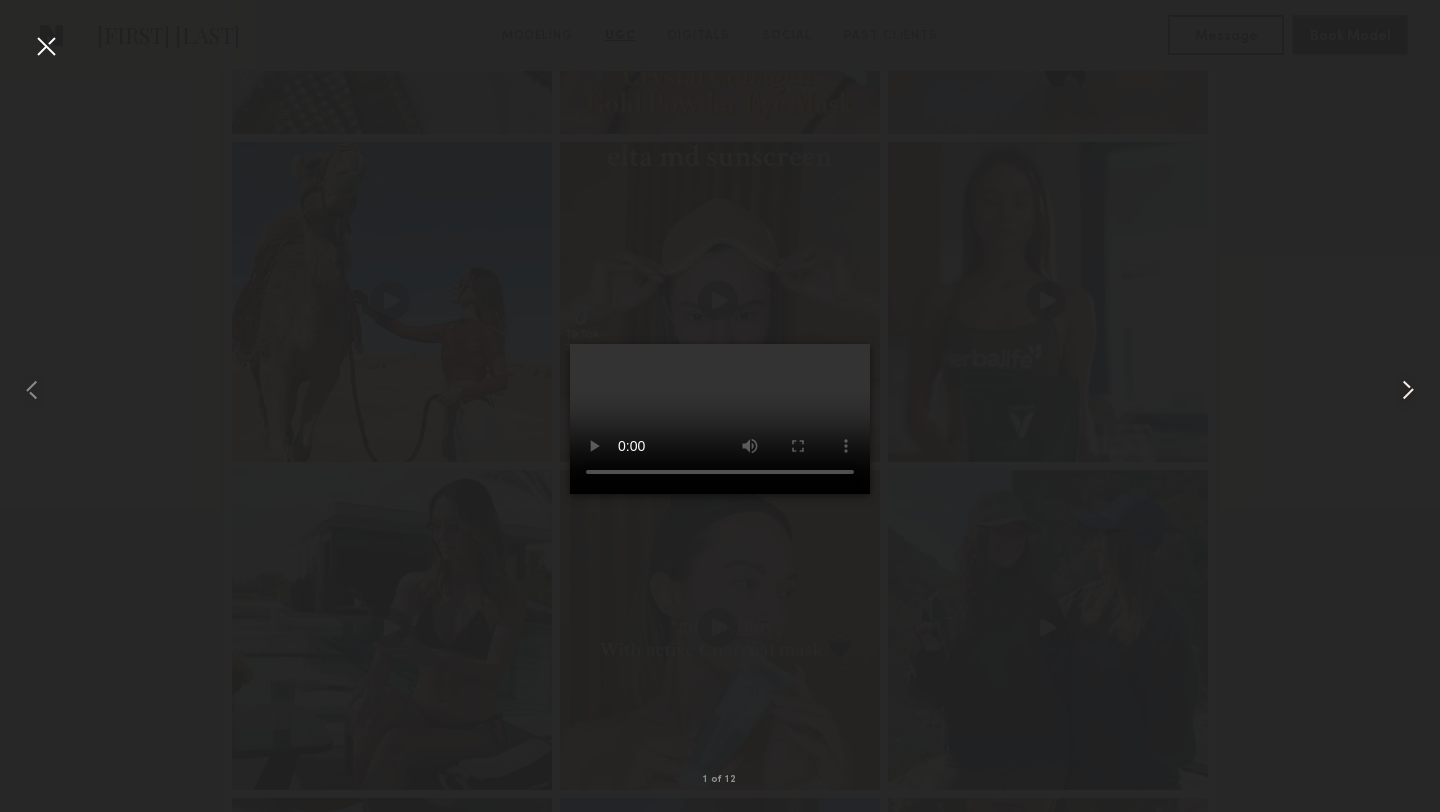 click at bounding box center (1408, 390) 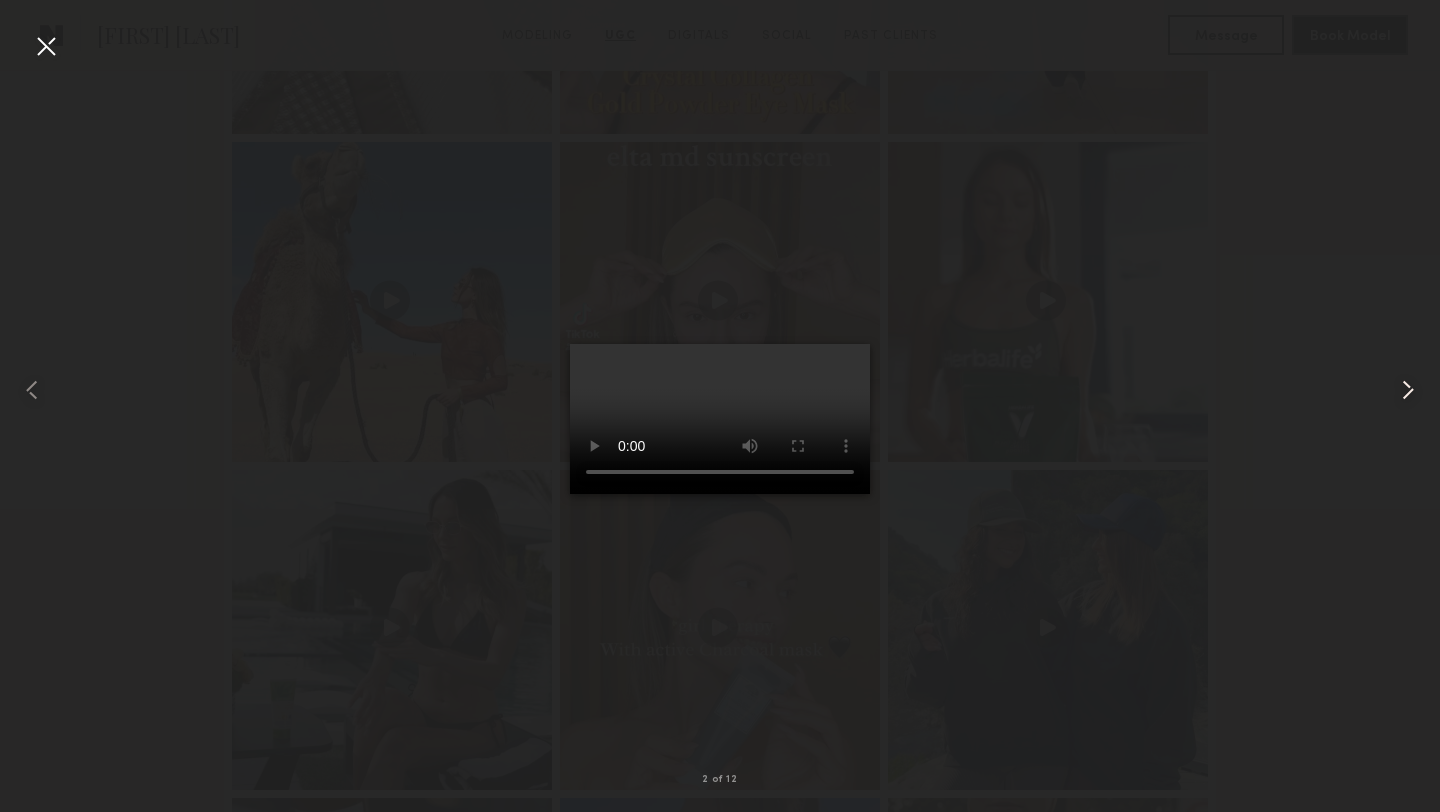 click at bounding box center (1408, 390) 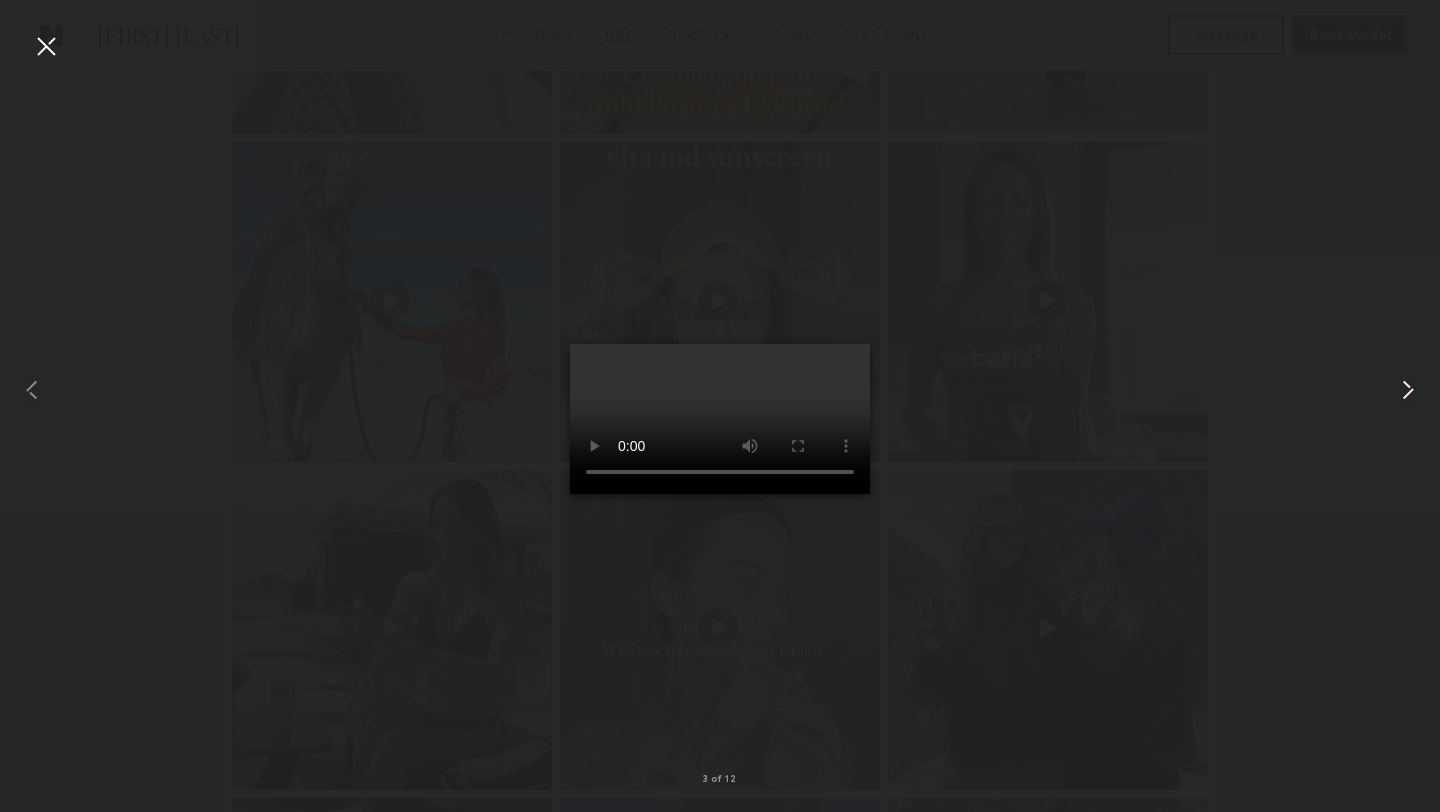 click at bounding box center (1408, 390) 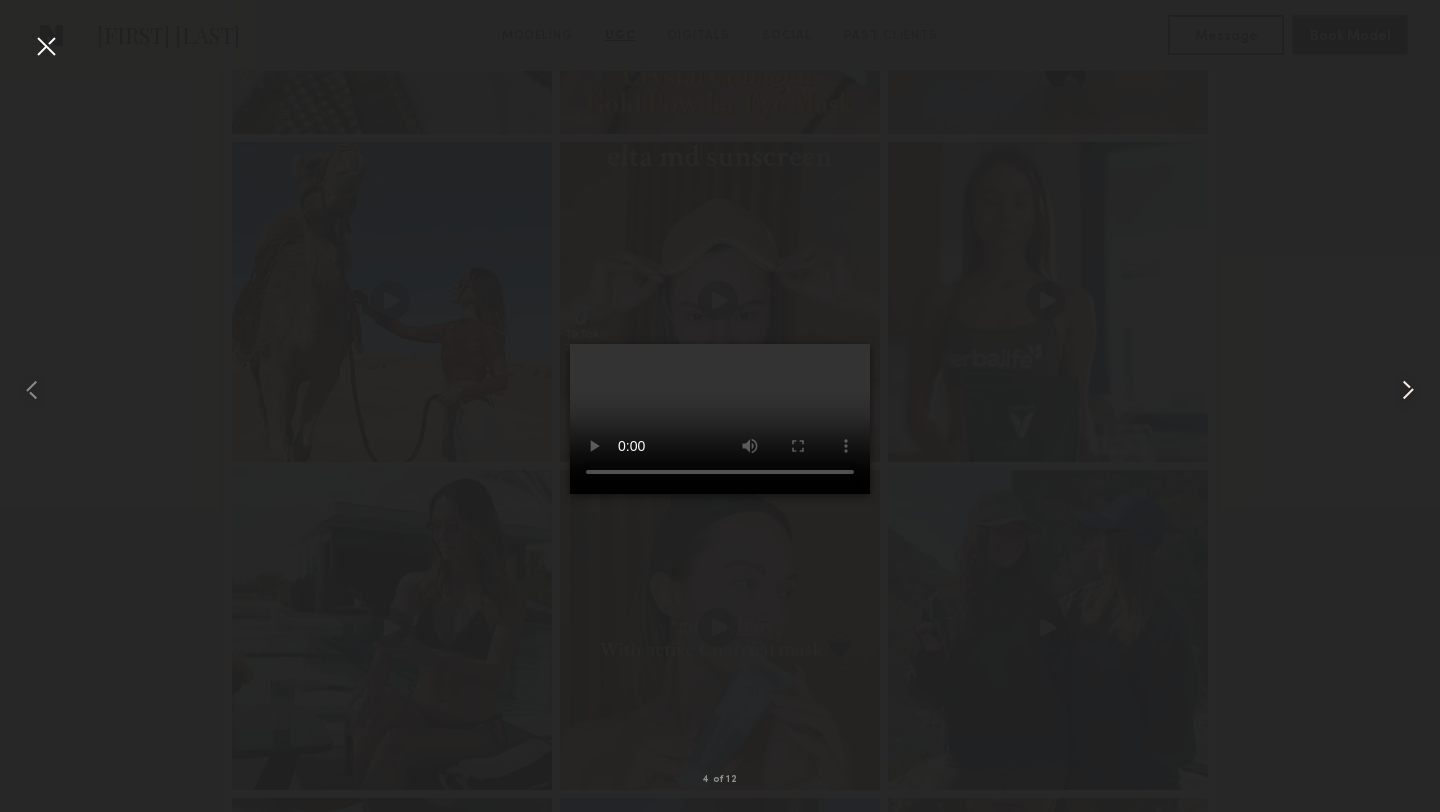 click at bounding box center [1408, 390] 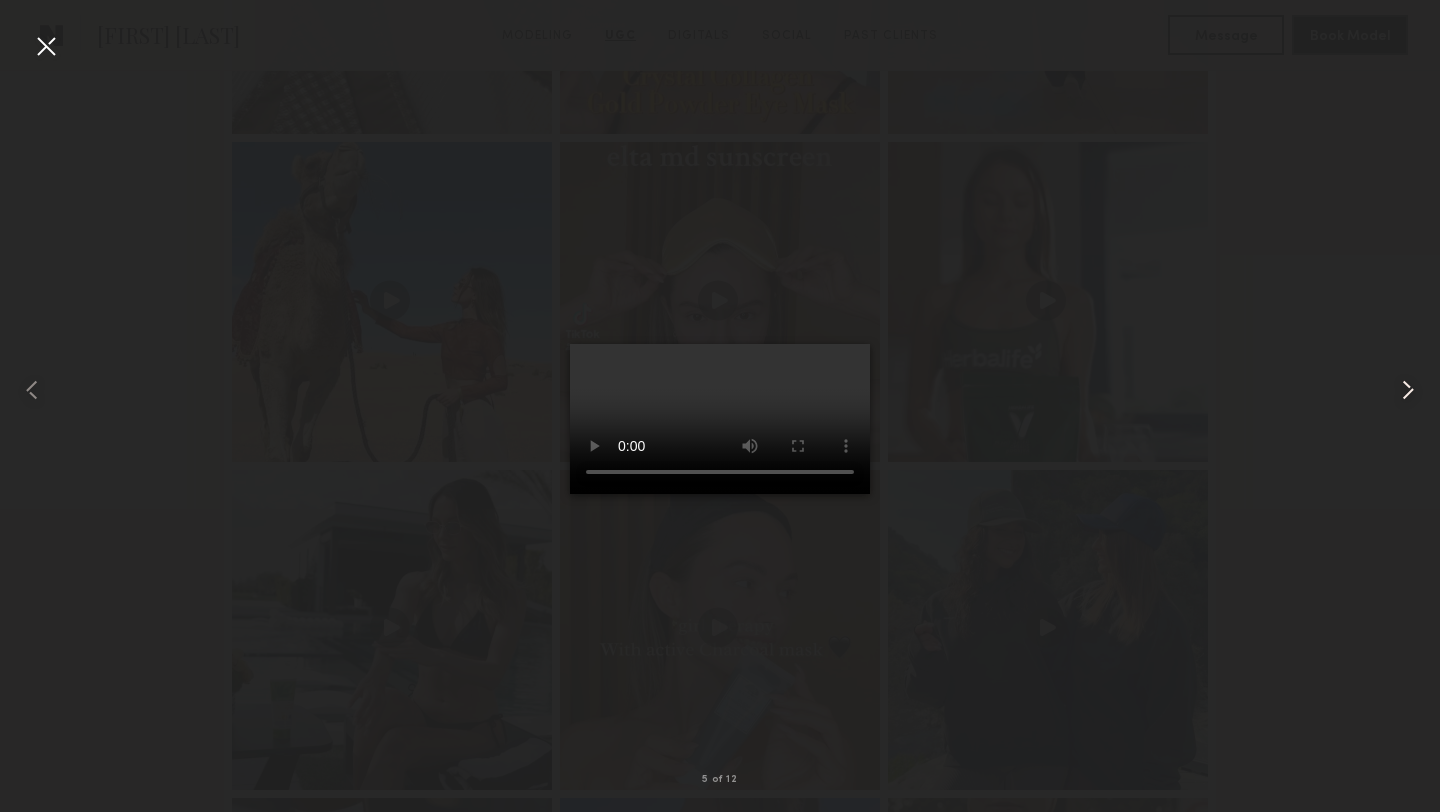 click at bounding box center [1408, 390] 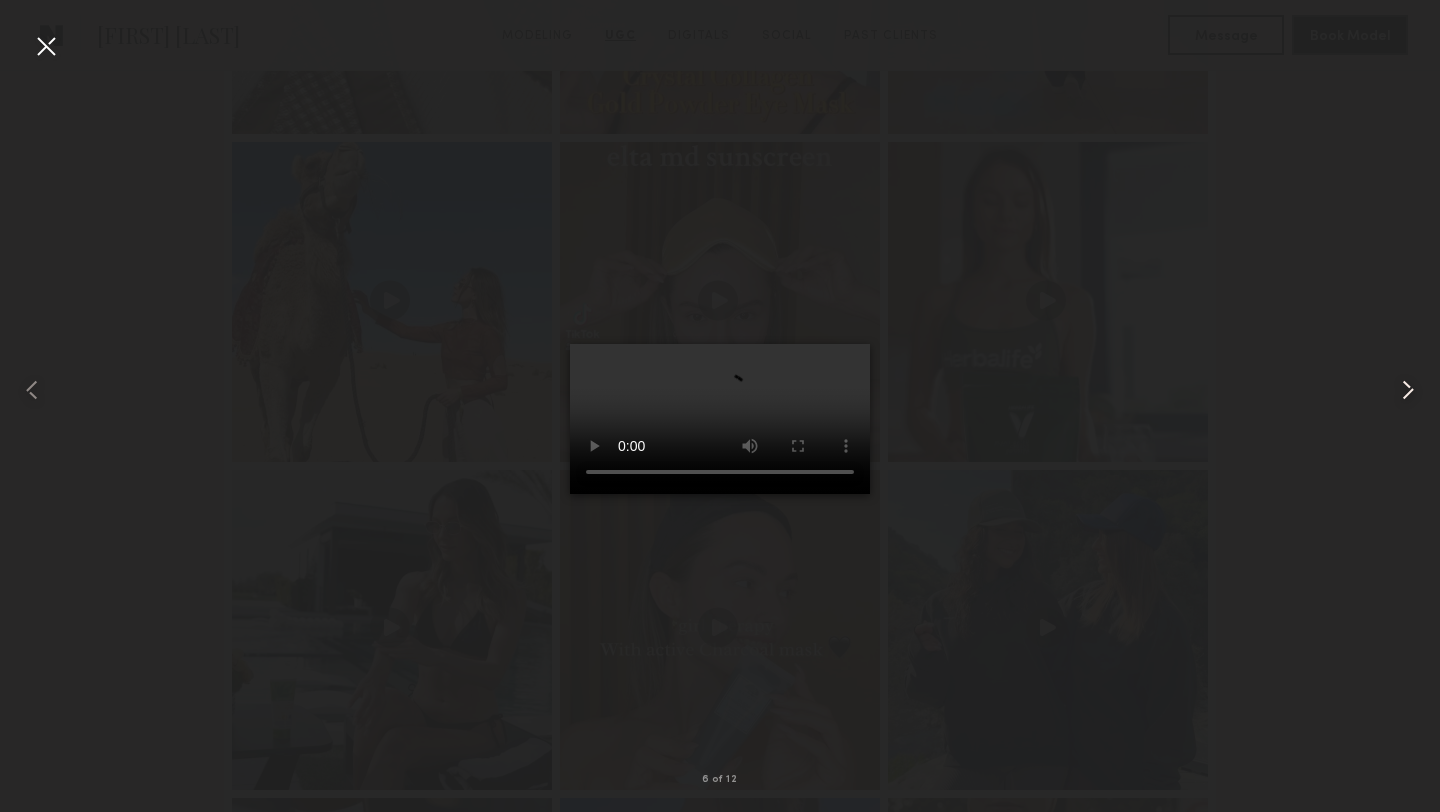 click at bounding box center [1408, 390] 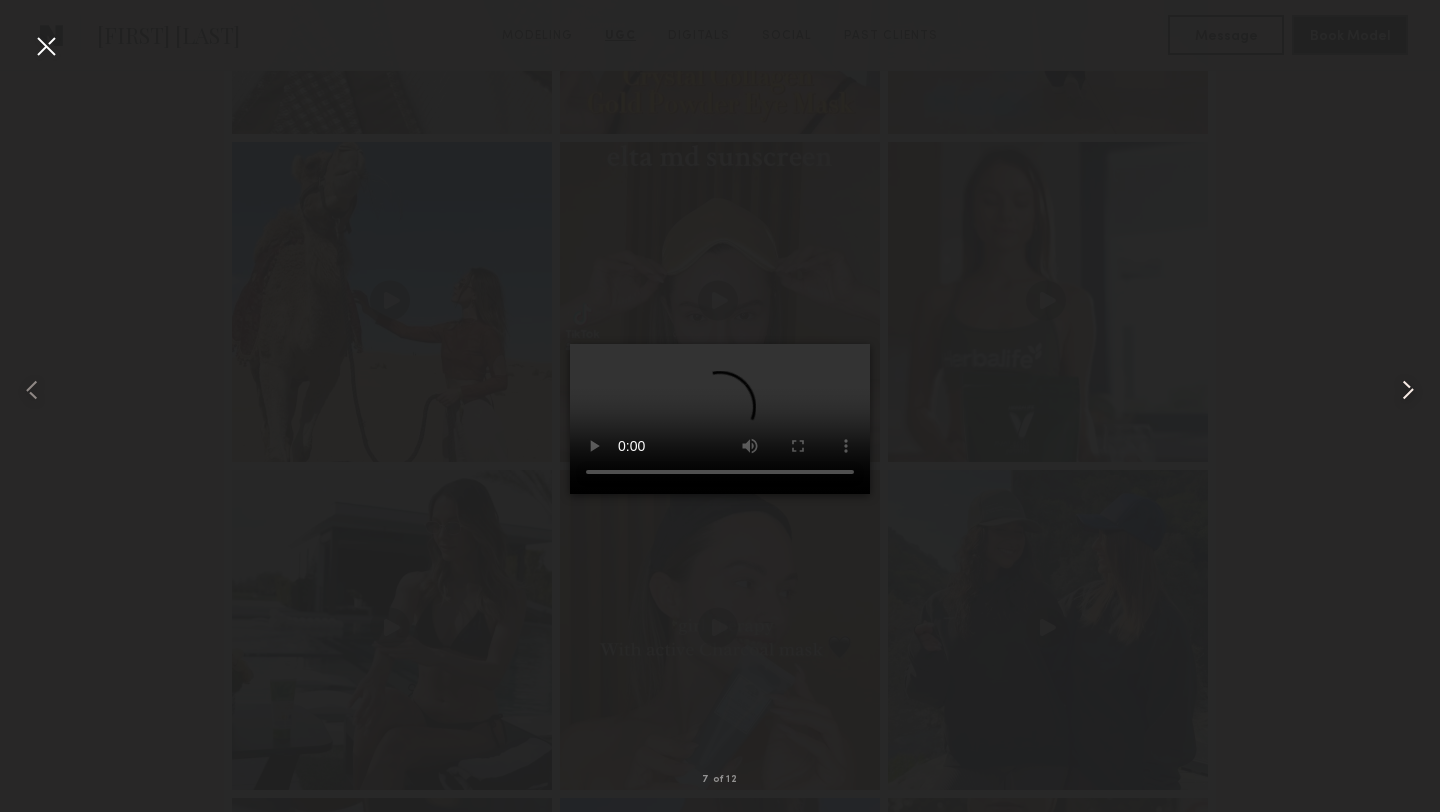 click at bounding box center (1408, 390) 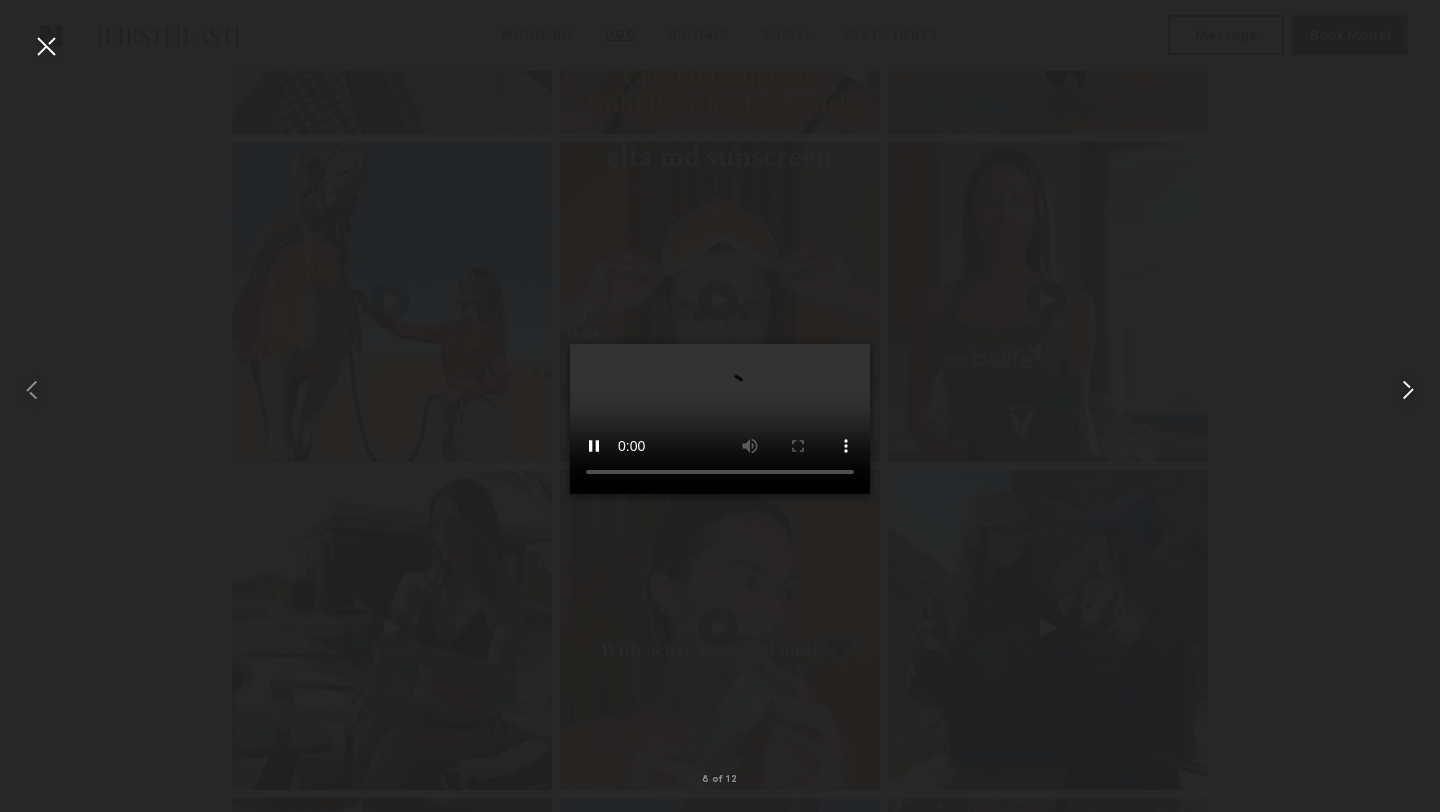 click at bounding box center [1408, 390] 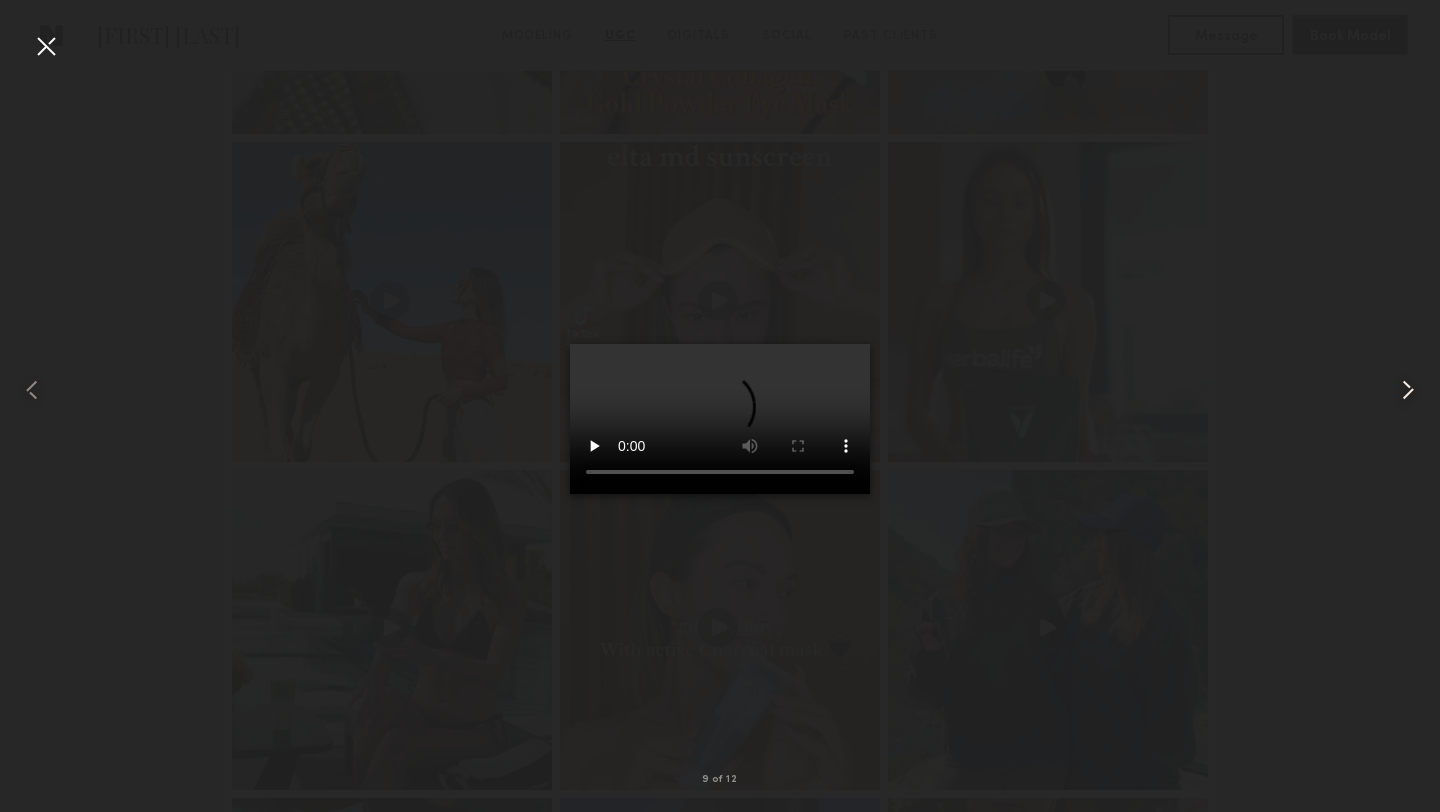 click at bounding box center (1408, 390) 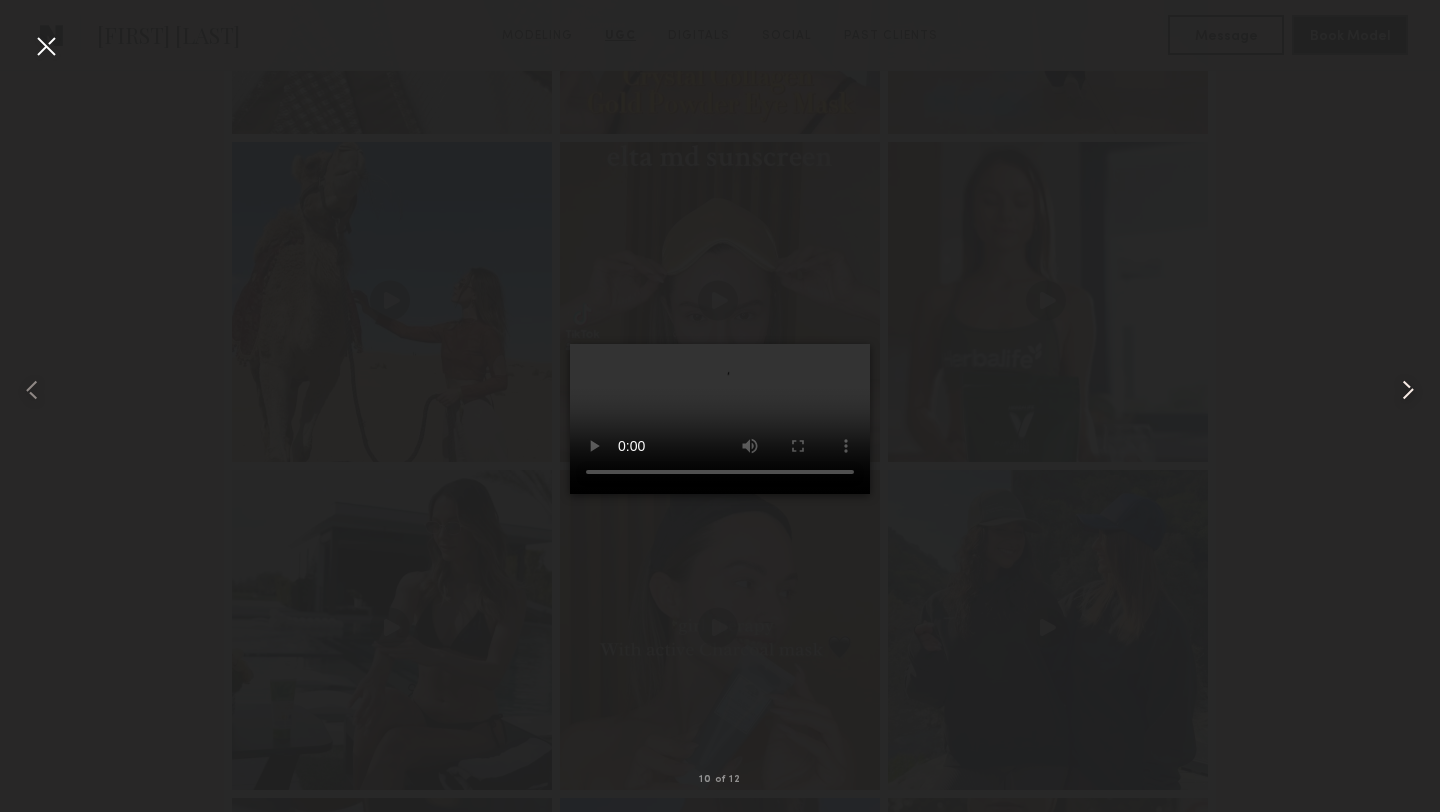 click at bounding box center [1408, 390] 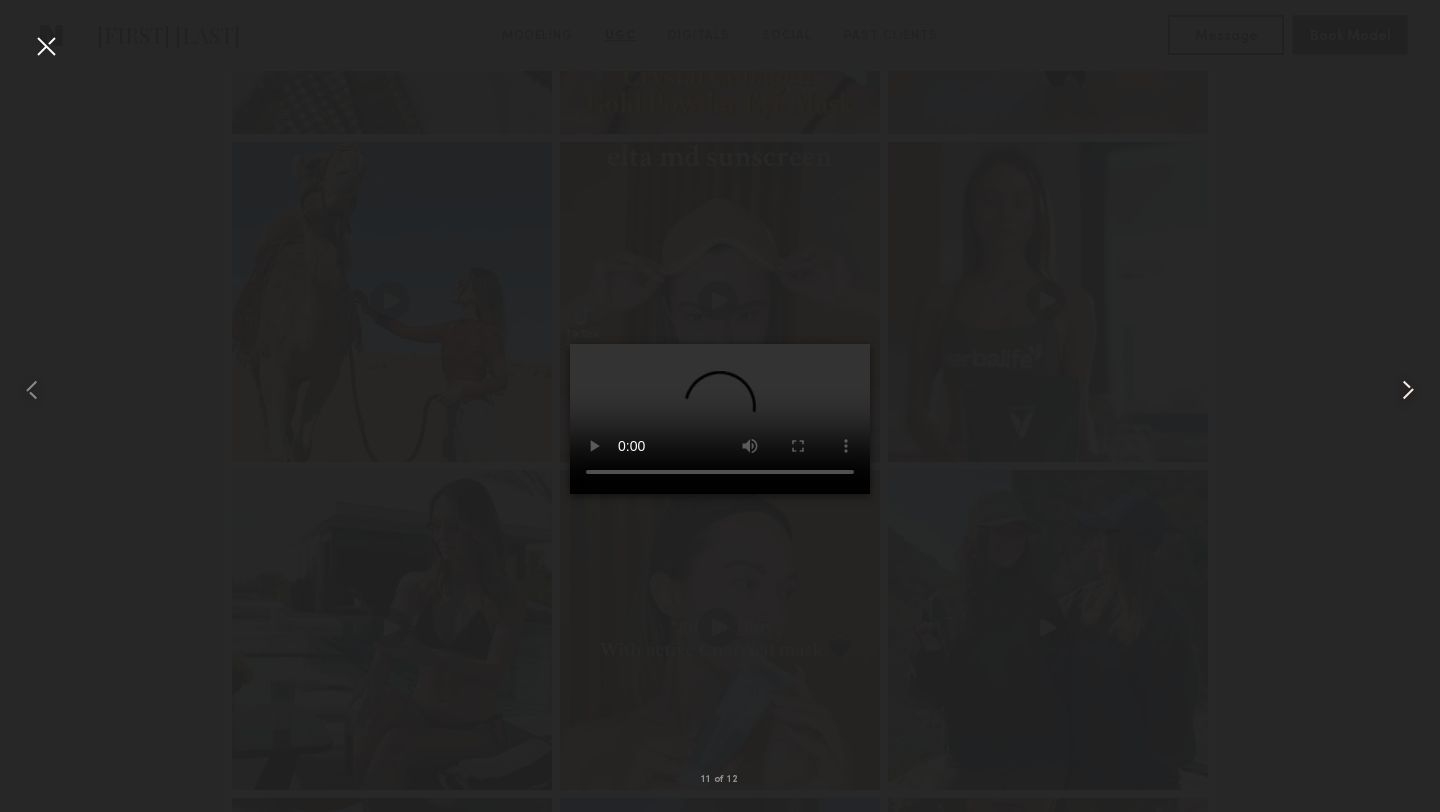 click at bounding box center [1408, 390] 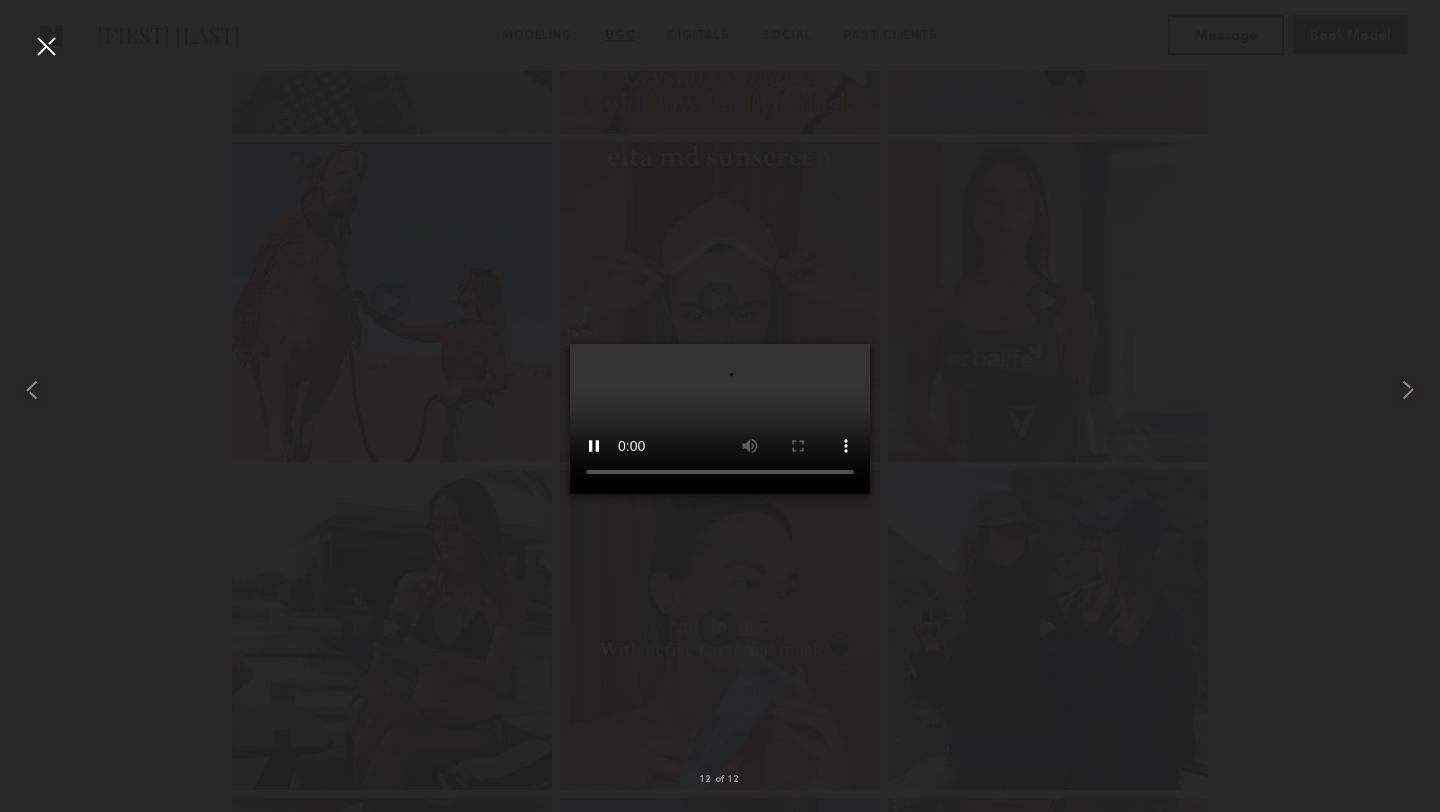 click at bounding box center [46, 46] 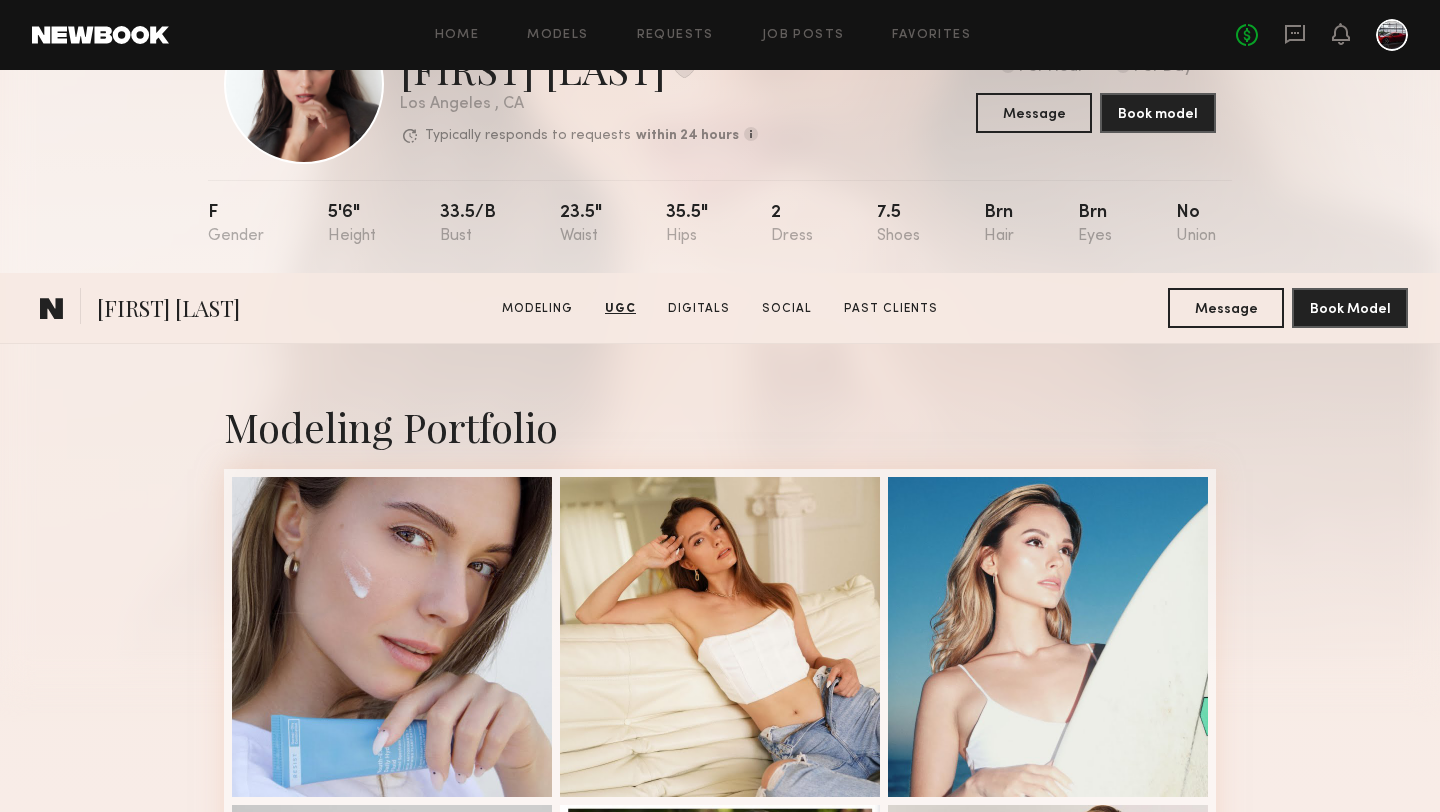 scroll, scrollTop: 0, scrollLeft: 0, axis: both 